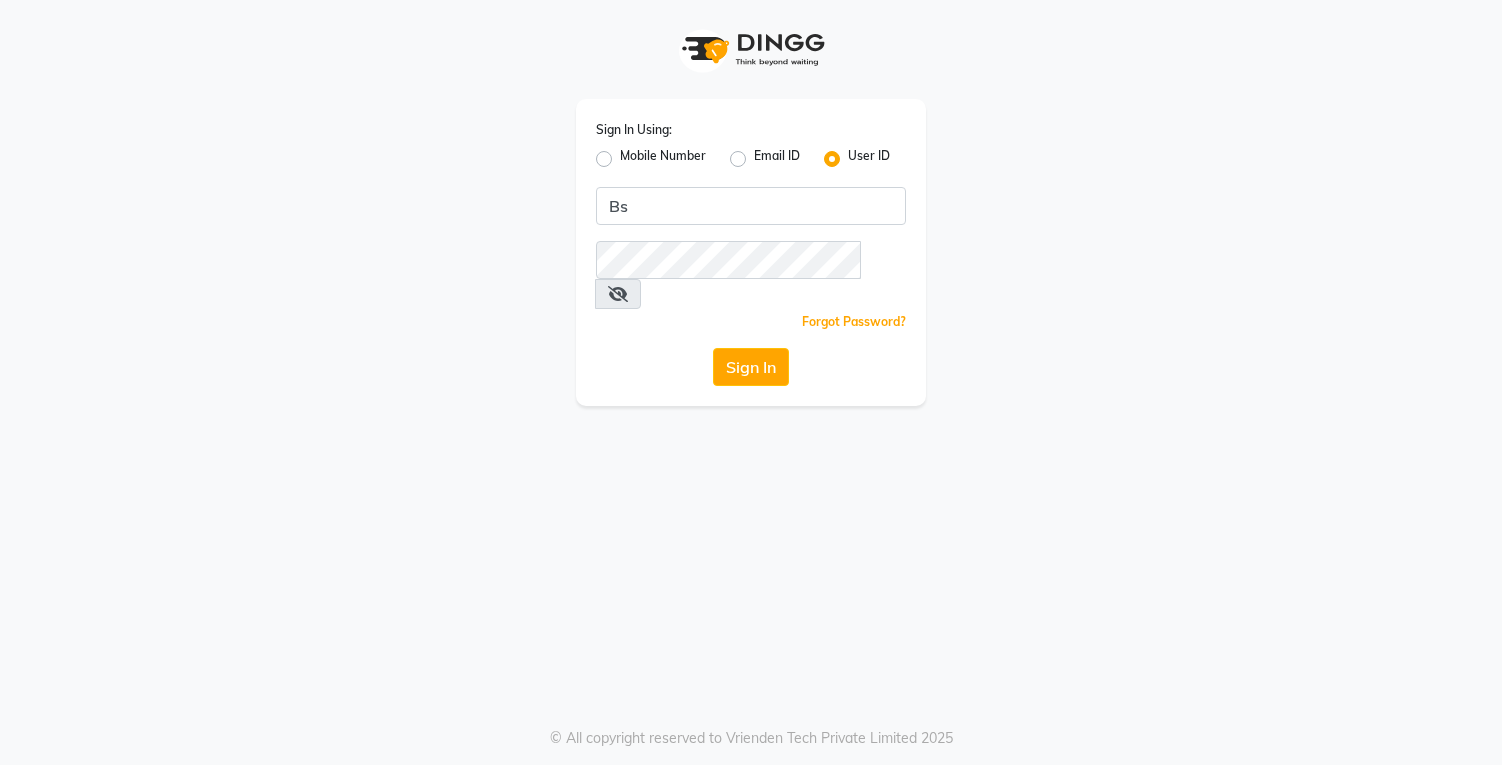 scroll, scrollTop: 0, scrollLeft: 0, axis: both 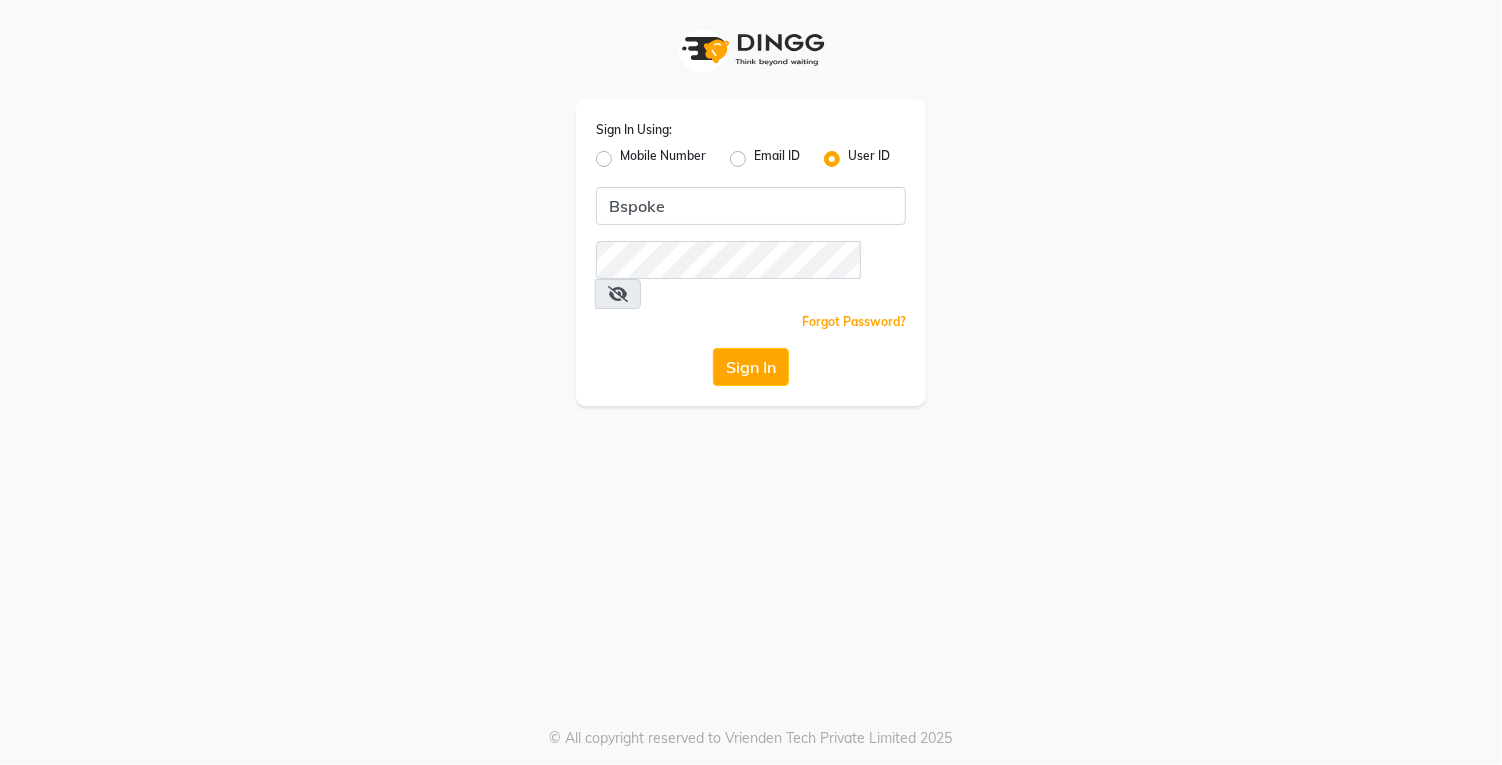 type on "Bspoke" 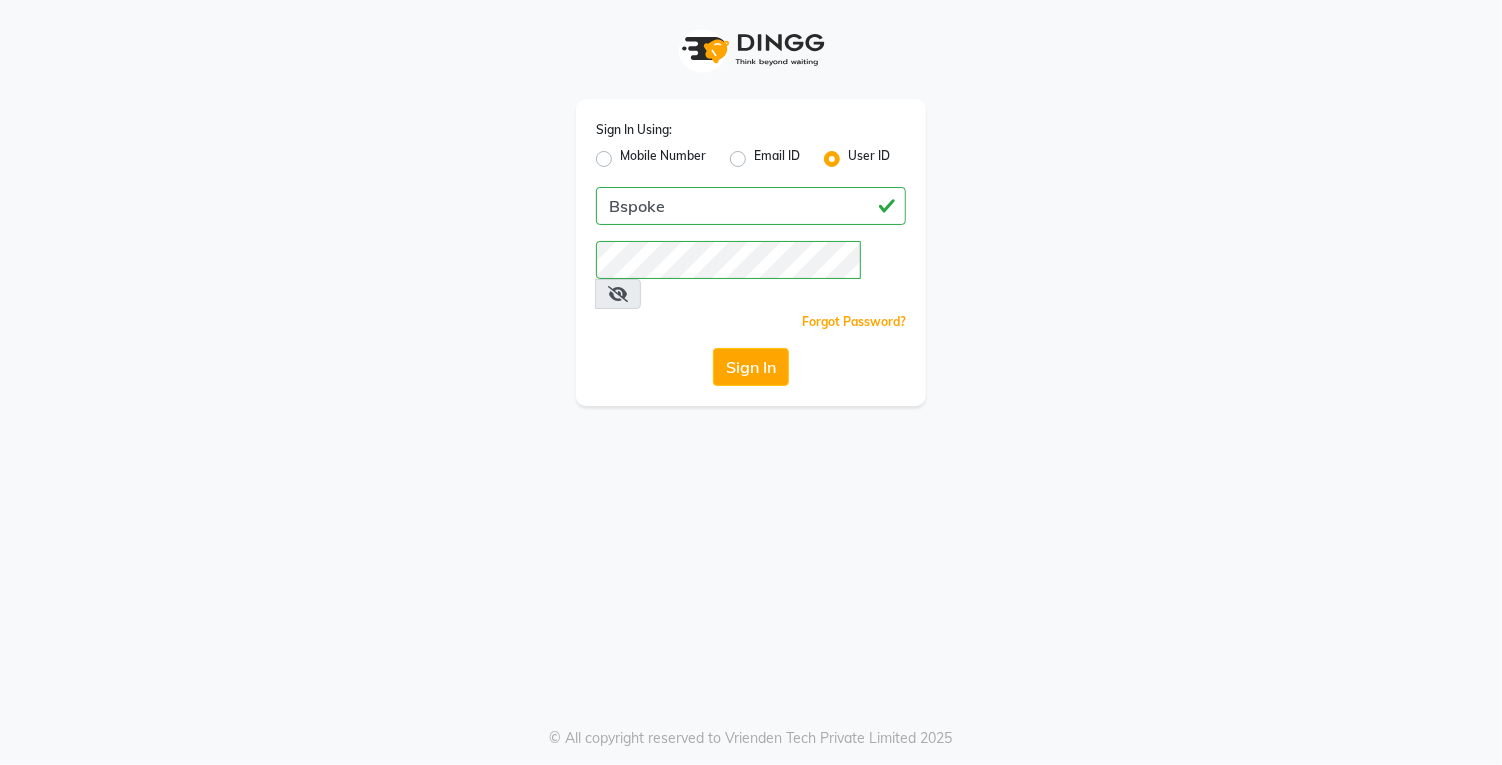 click on "Sign In" 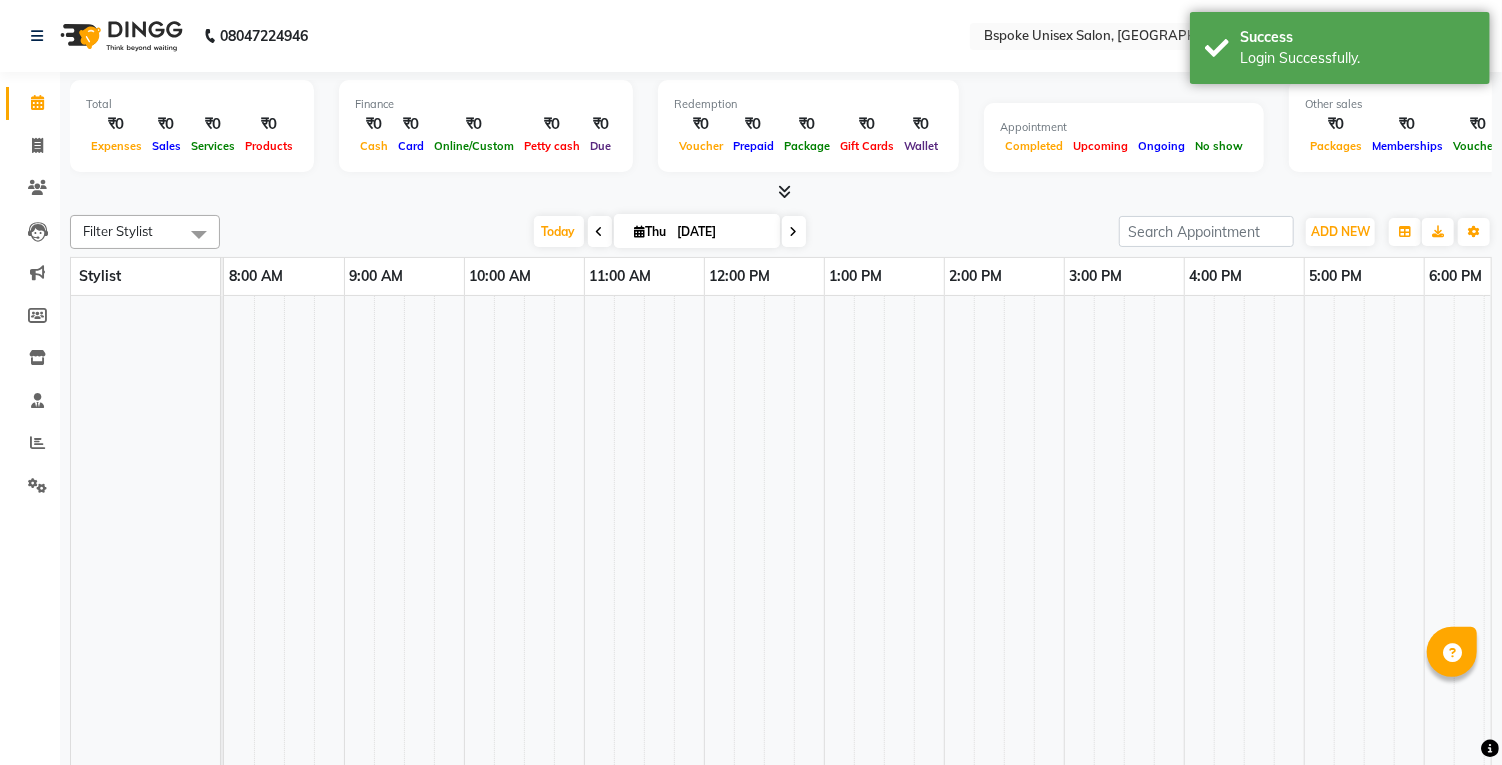 select on "en" 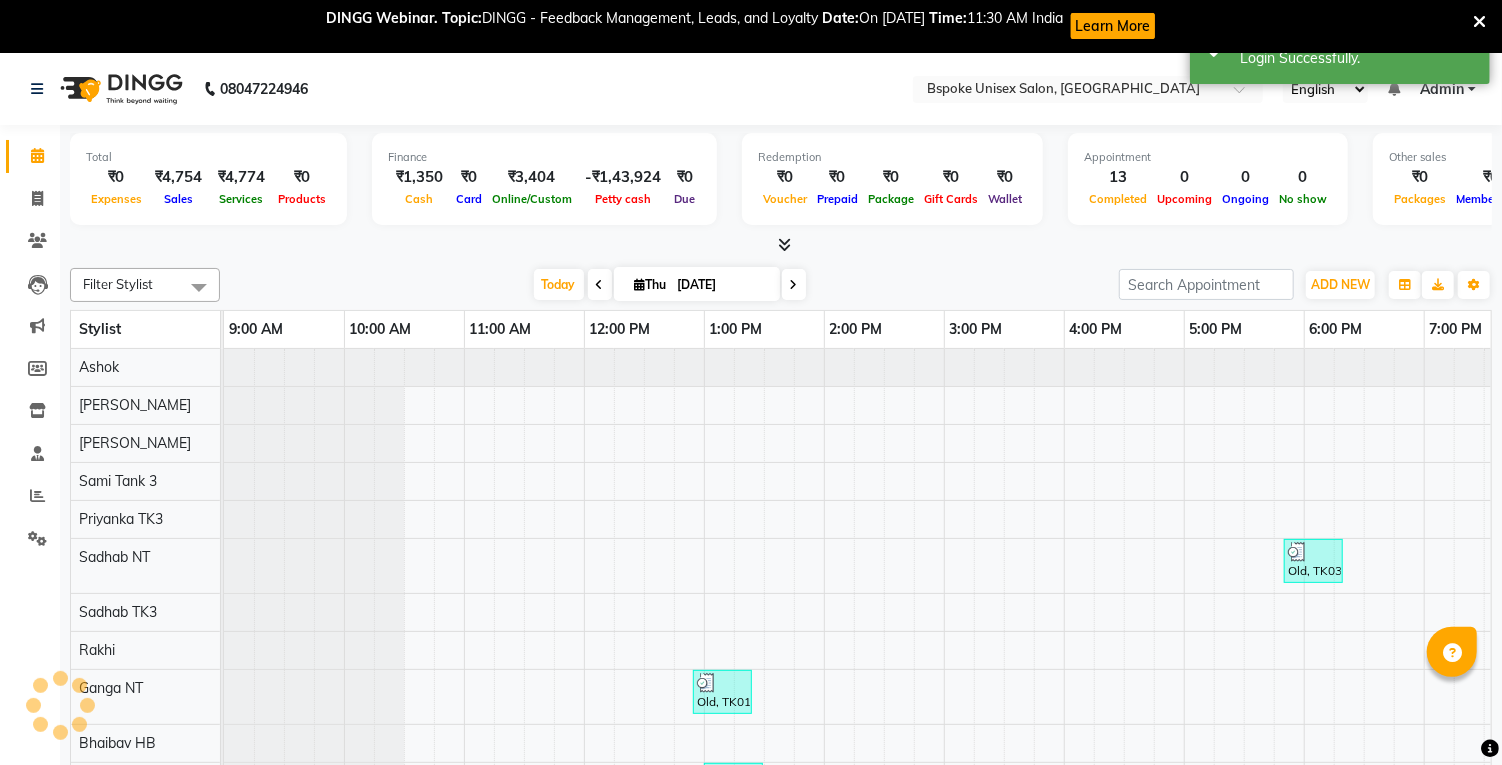 scroll, scrollTop: 0, scrollLeft: 0, axis: both 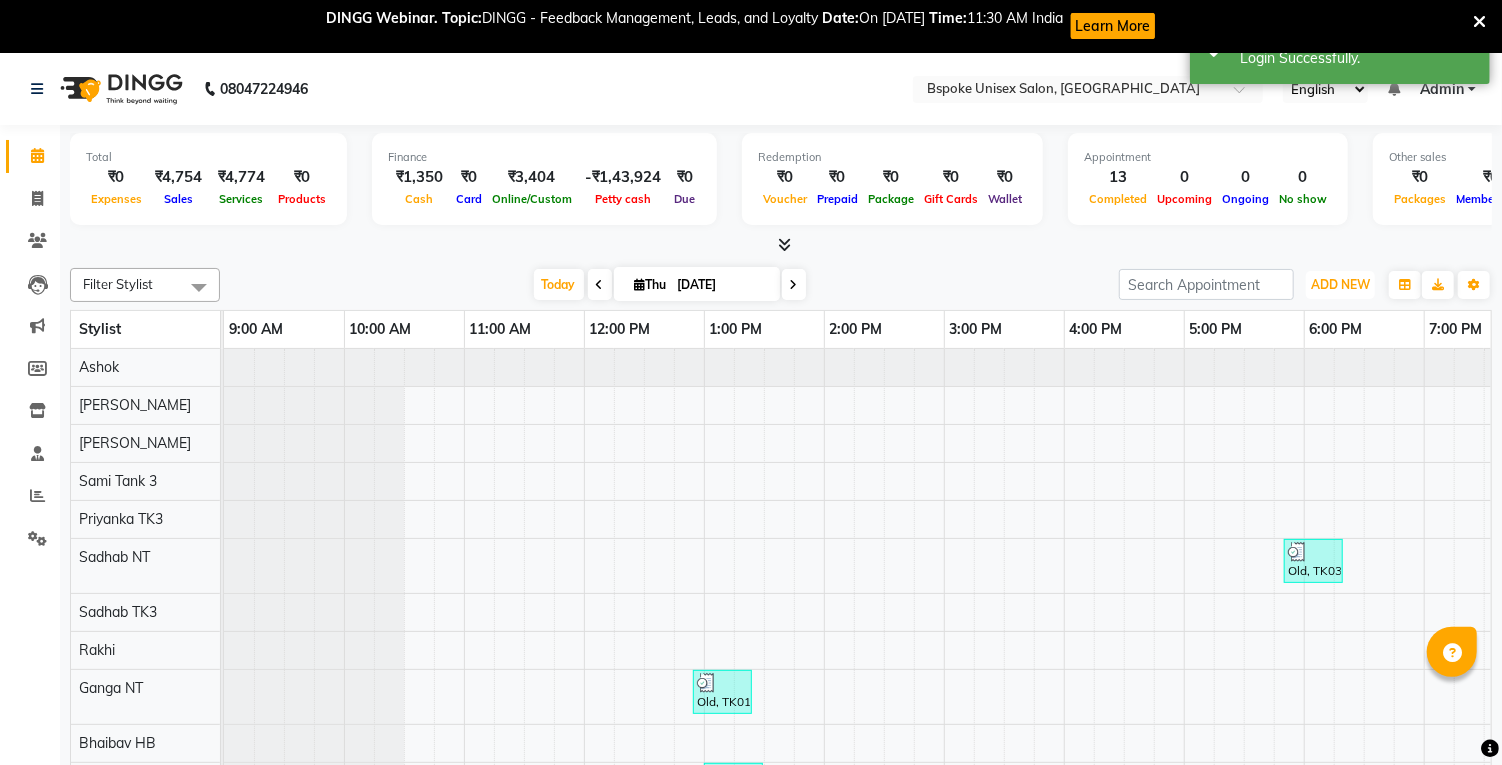 click on "ADD NEW" at bounding box center [1340, 284] 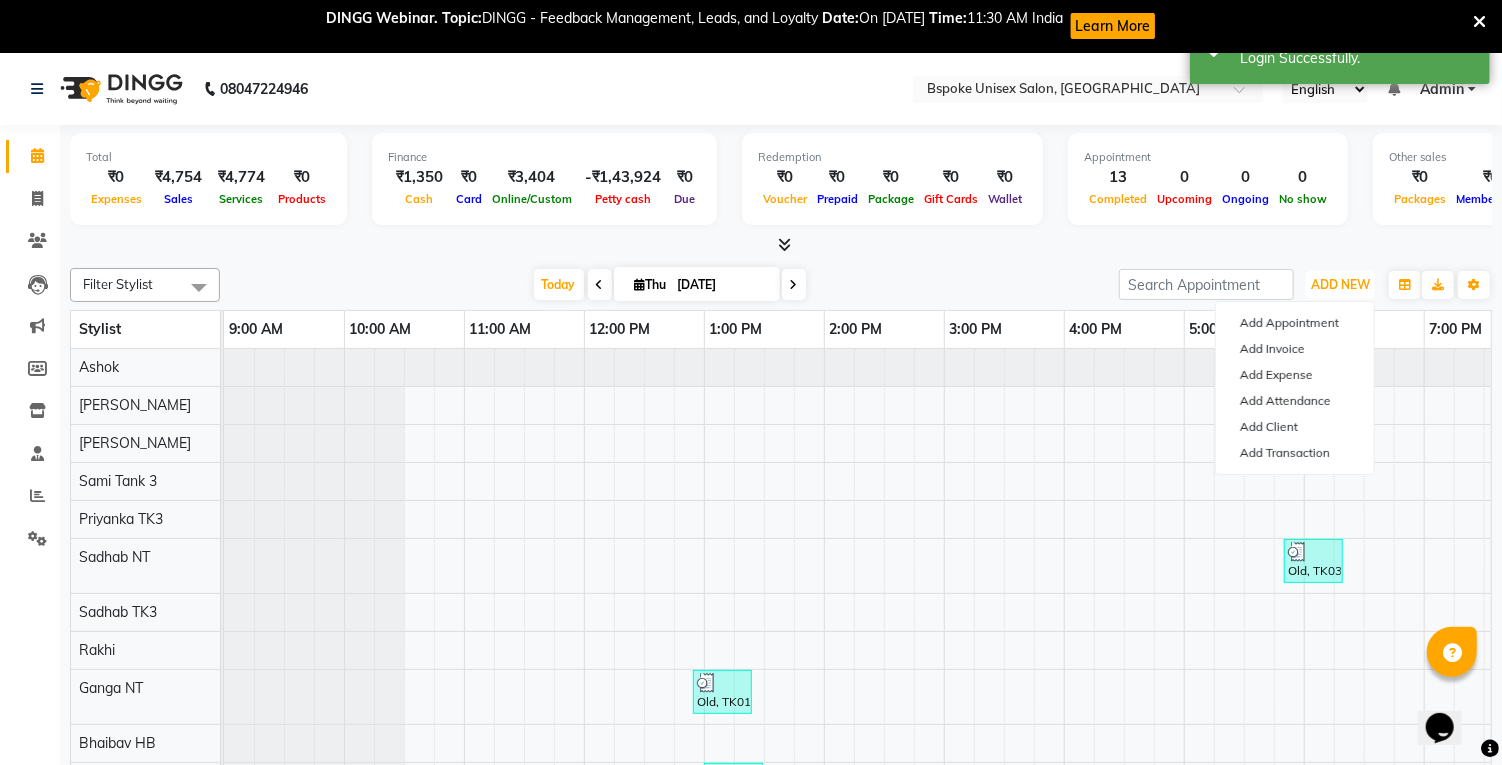 scroll, scrollTop: 0, scrollLeft: 0, axis: both 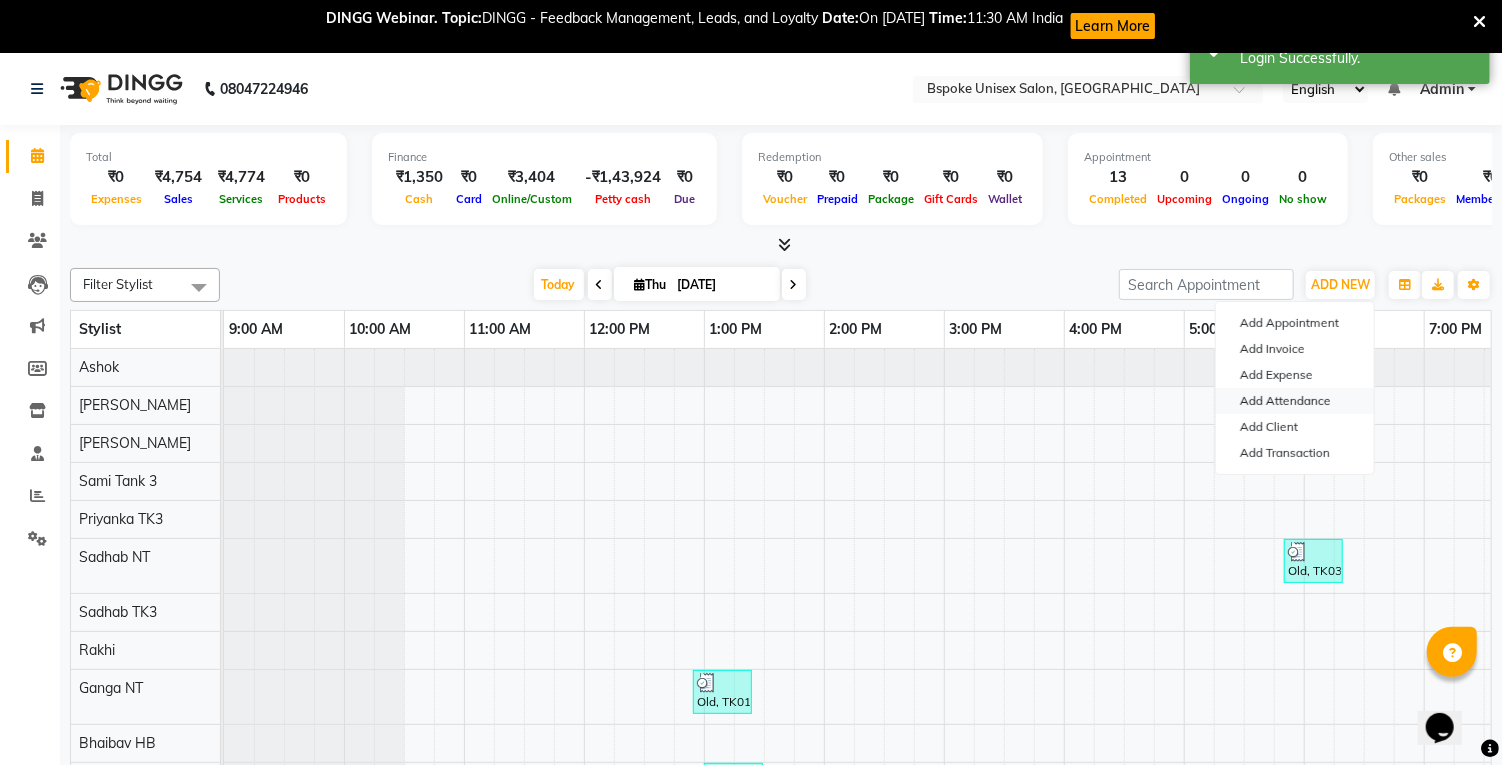 click on "Add Attendance" at bounding box center (1295, 401) 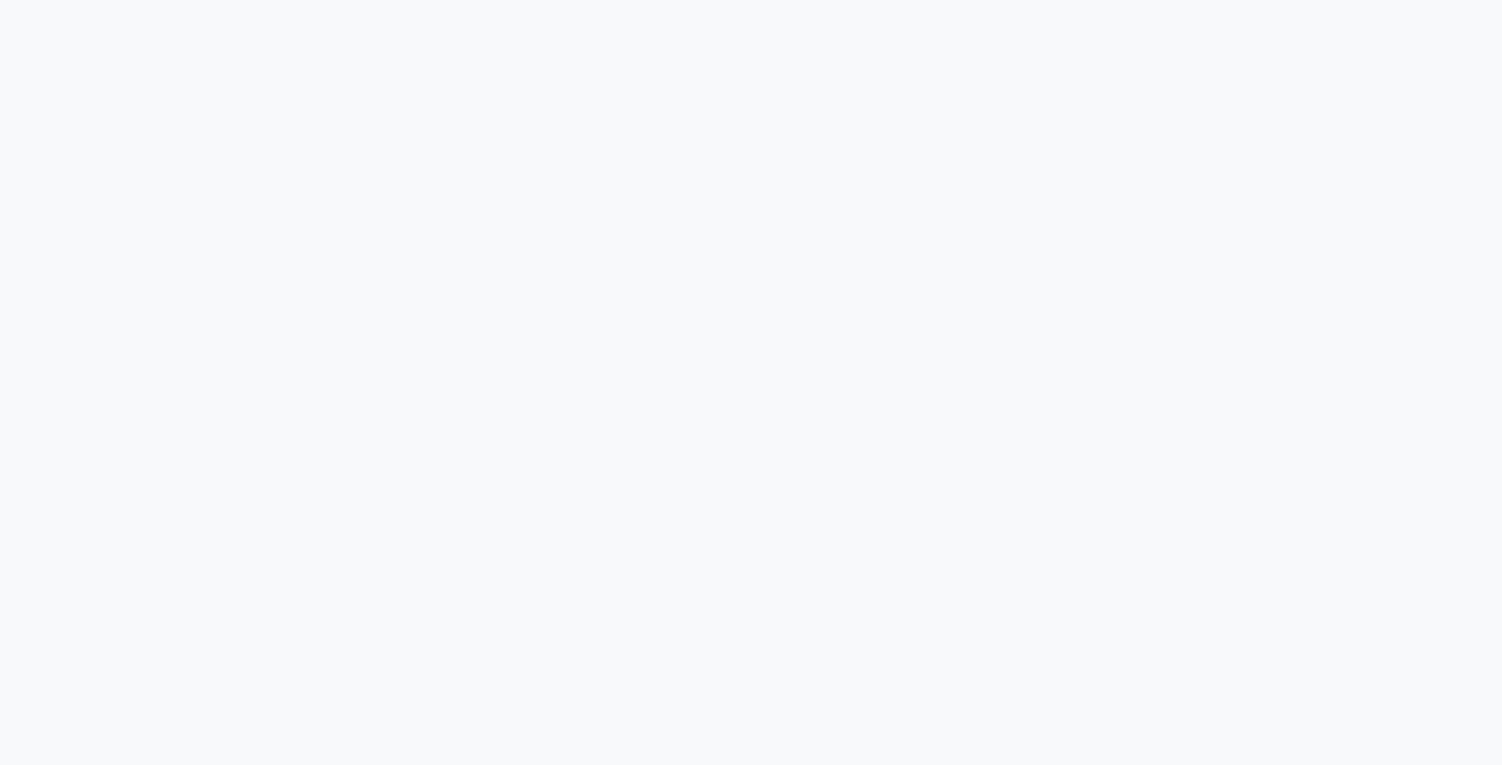 scroll, scrollTop: 0, scrollLeft: 0, axis: both 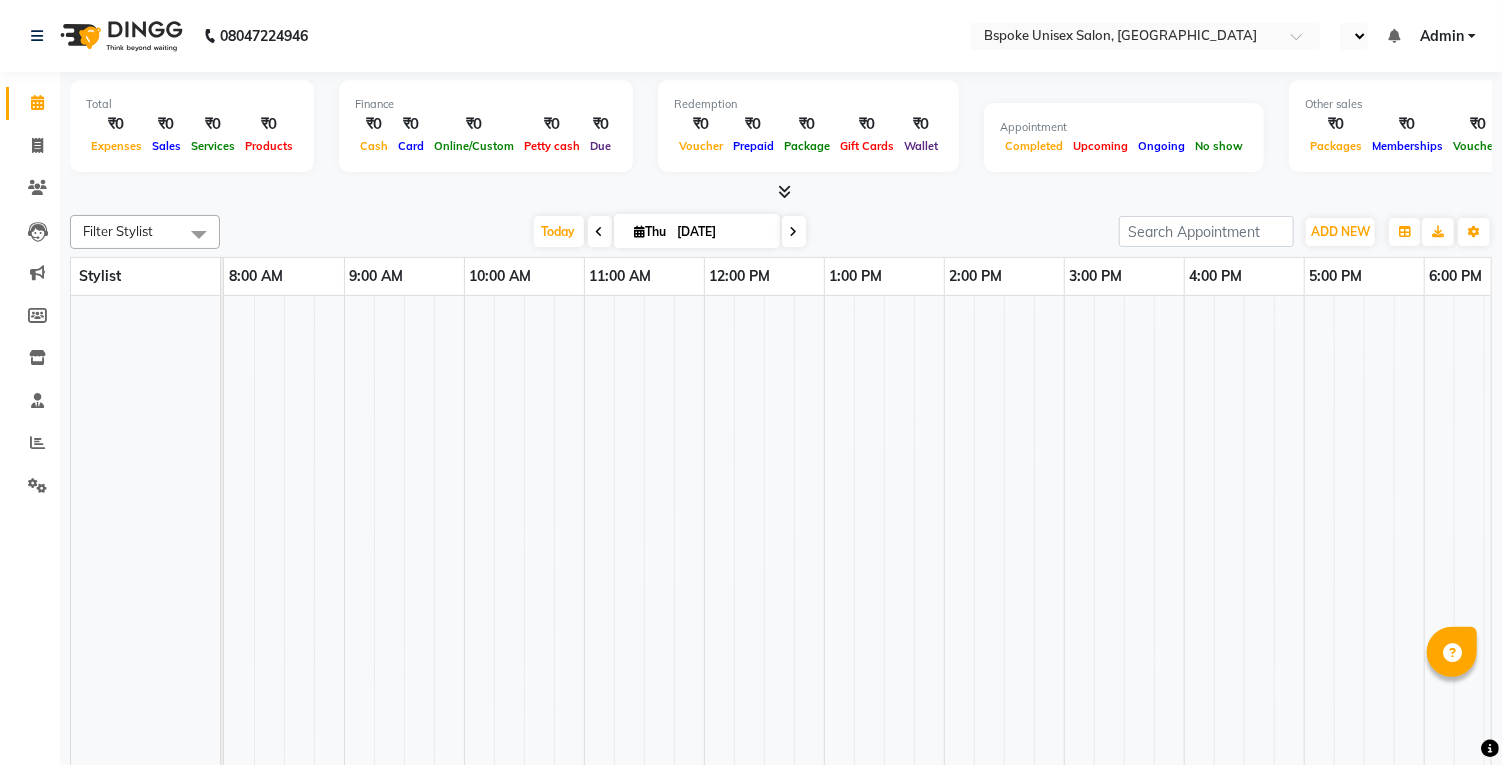 select on "en" 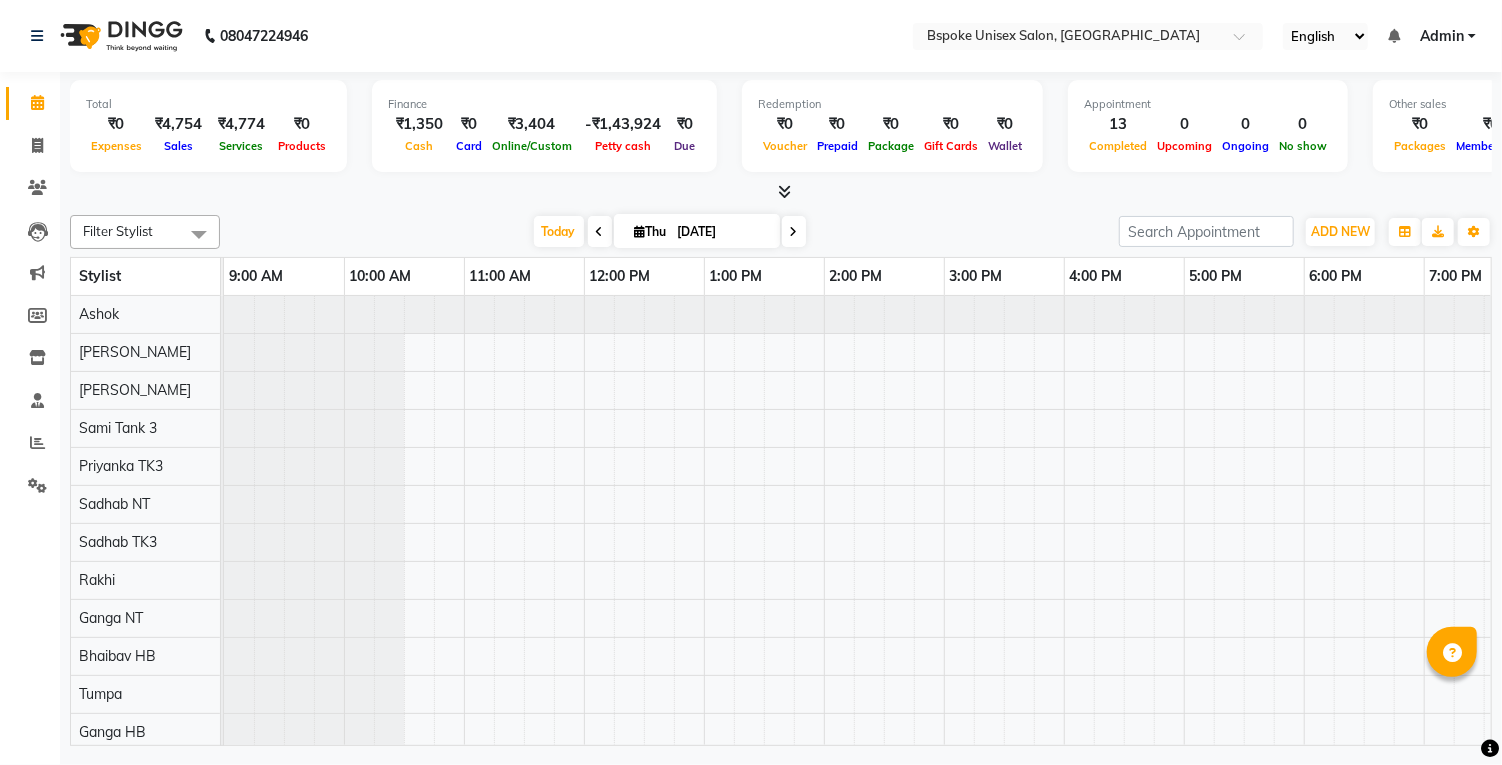 scroll, scrollTop: 0, scrollLeft: 0, axis: both 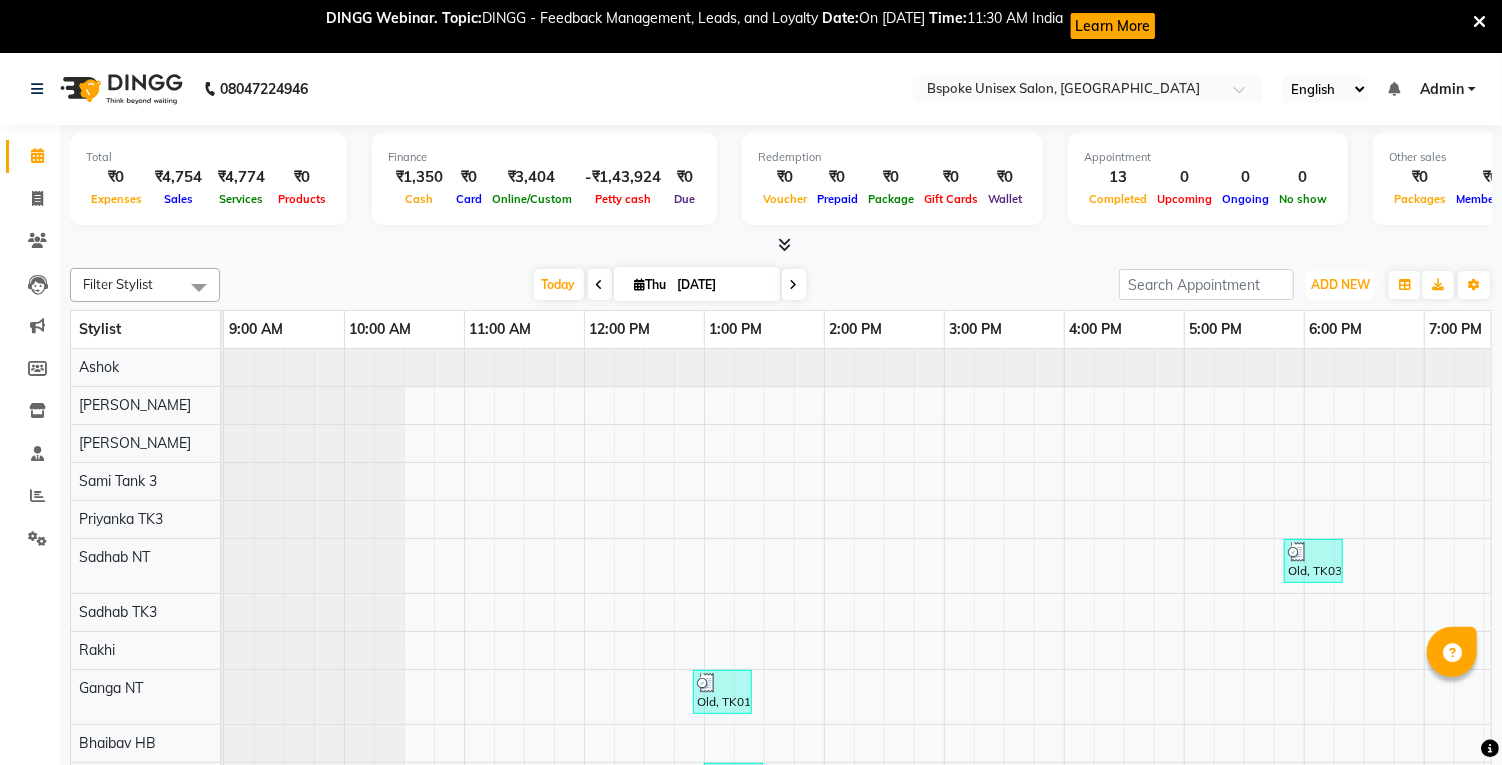 click on "ADD NEW" at bounding box center (1340, 284) 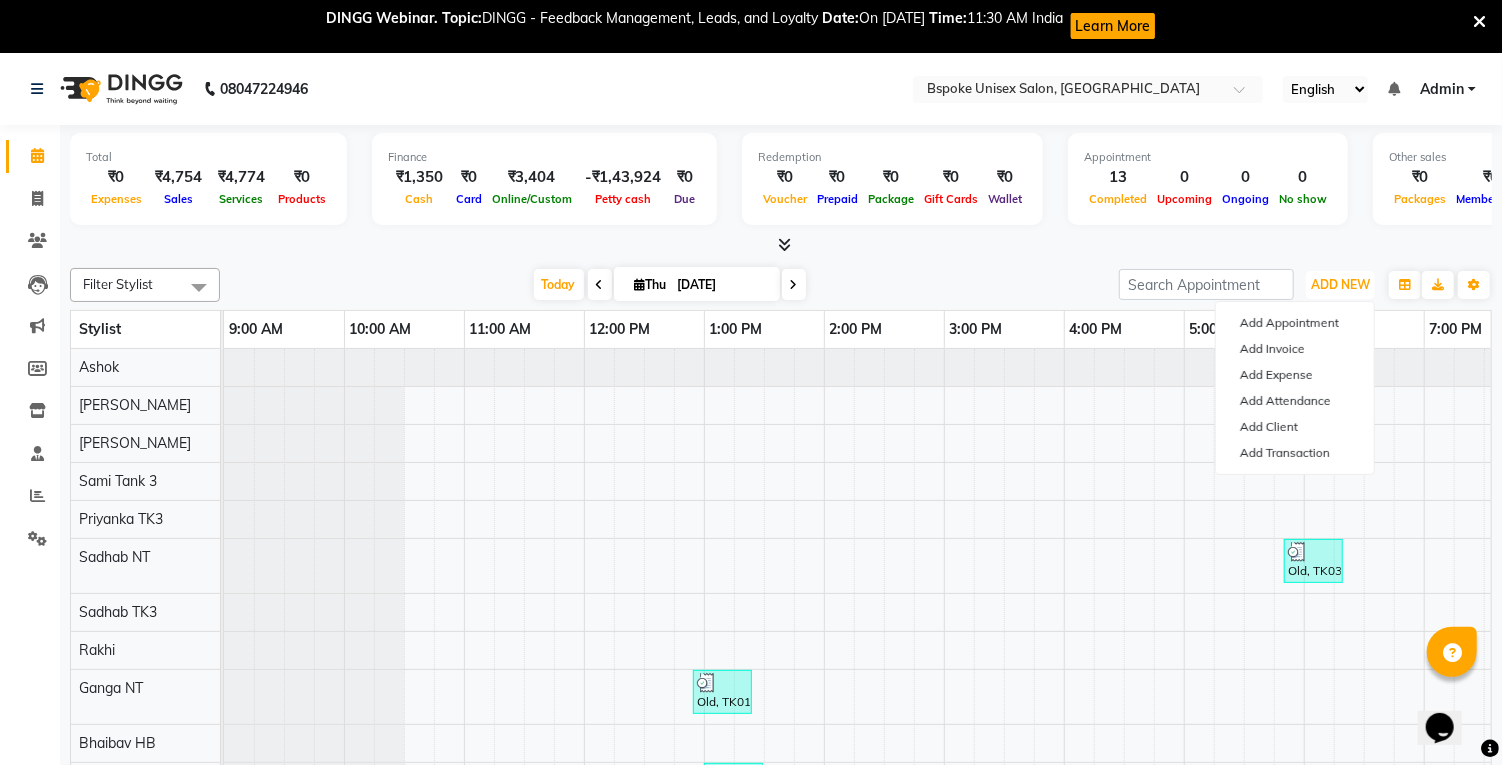 scroll, scrollTop: 0, scrollLeft: 0, axis: both 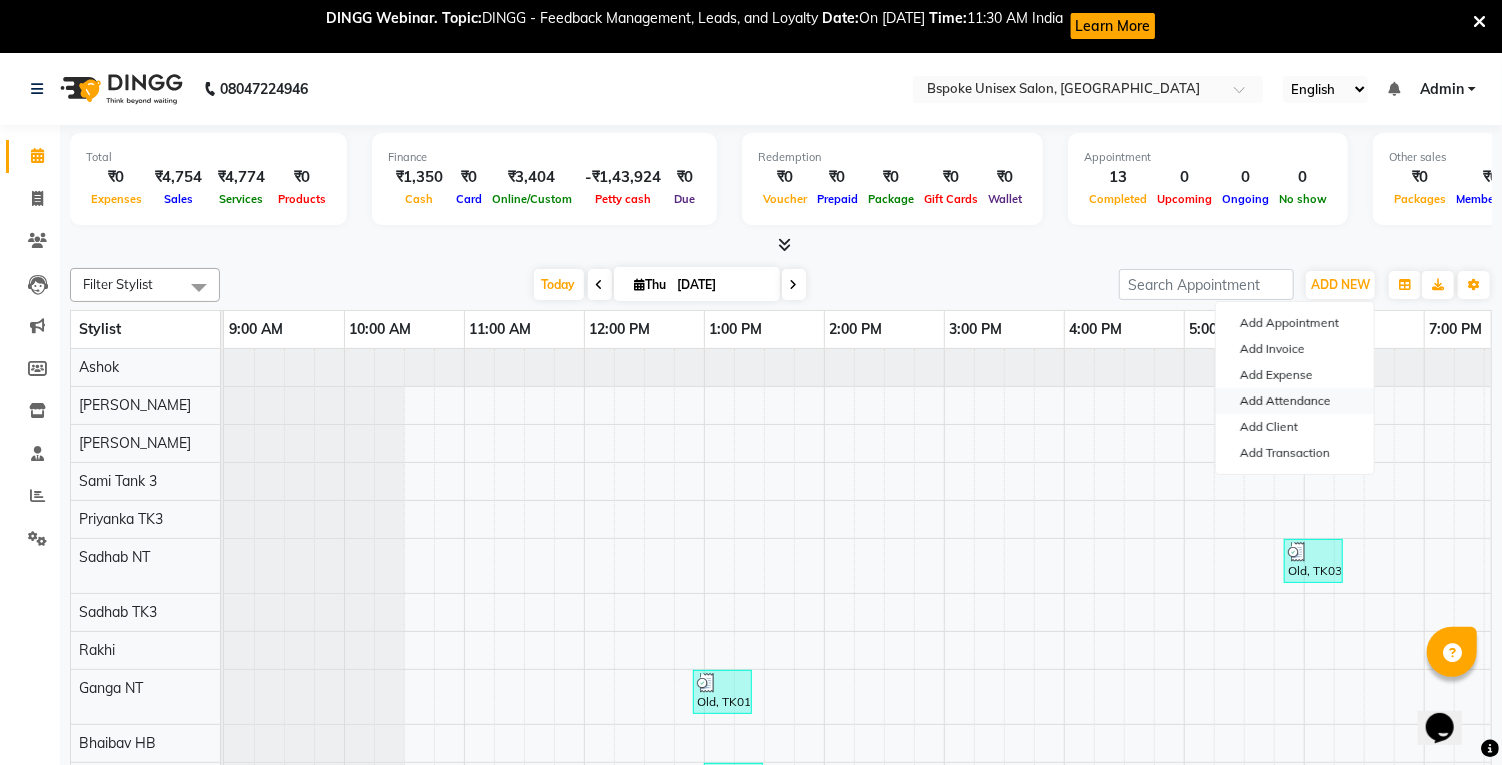 click on "Add Attendance" at bounding box center (1295, 401) 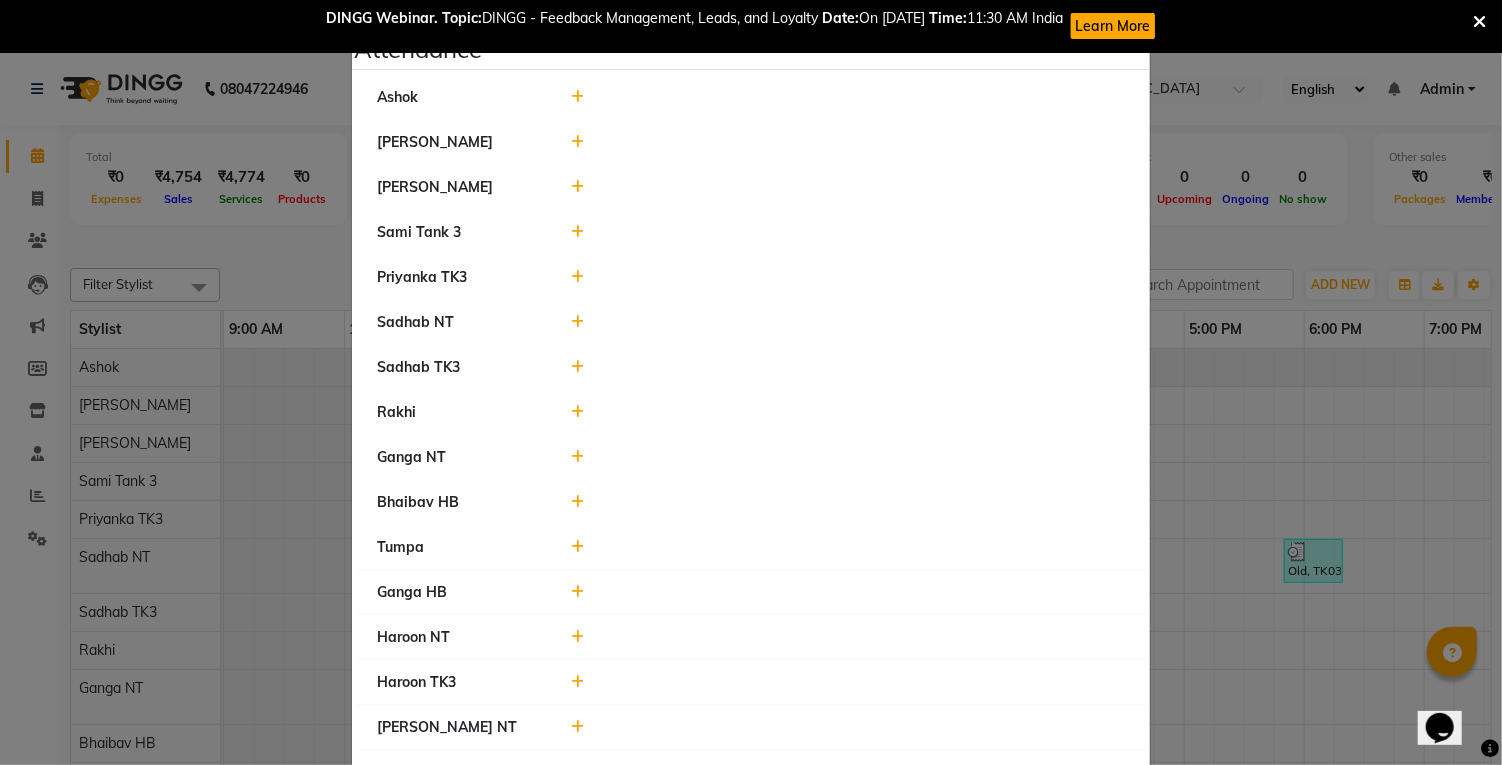 click 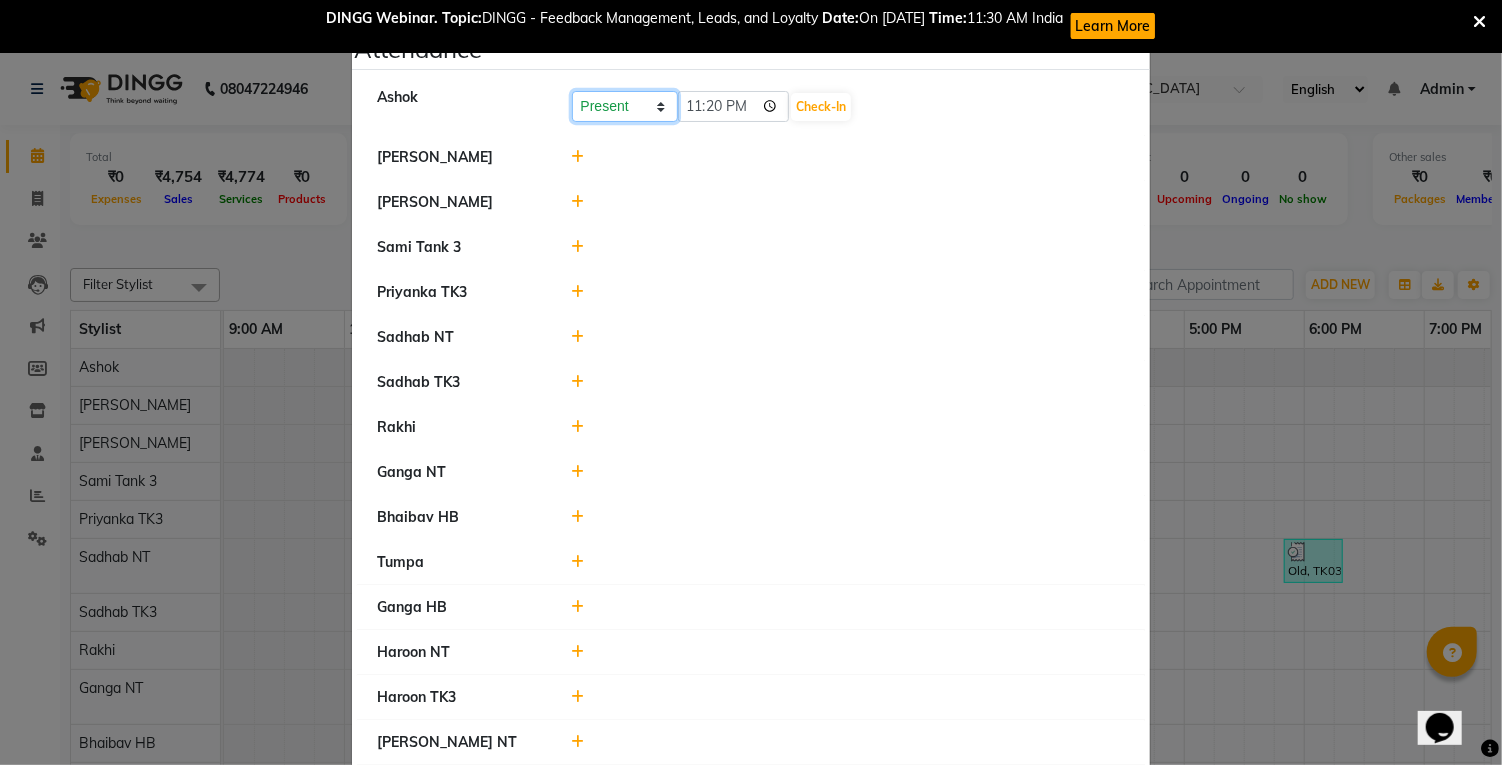 click on "Present Absent Late Half Day Weekly Off" 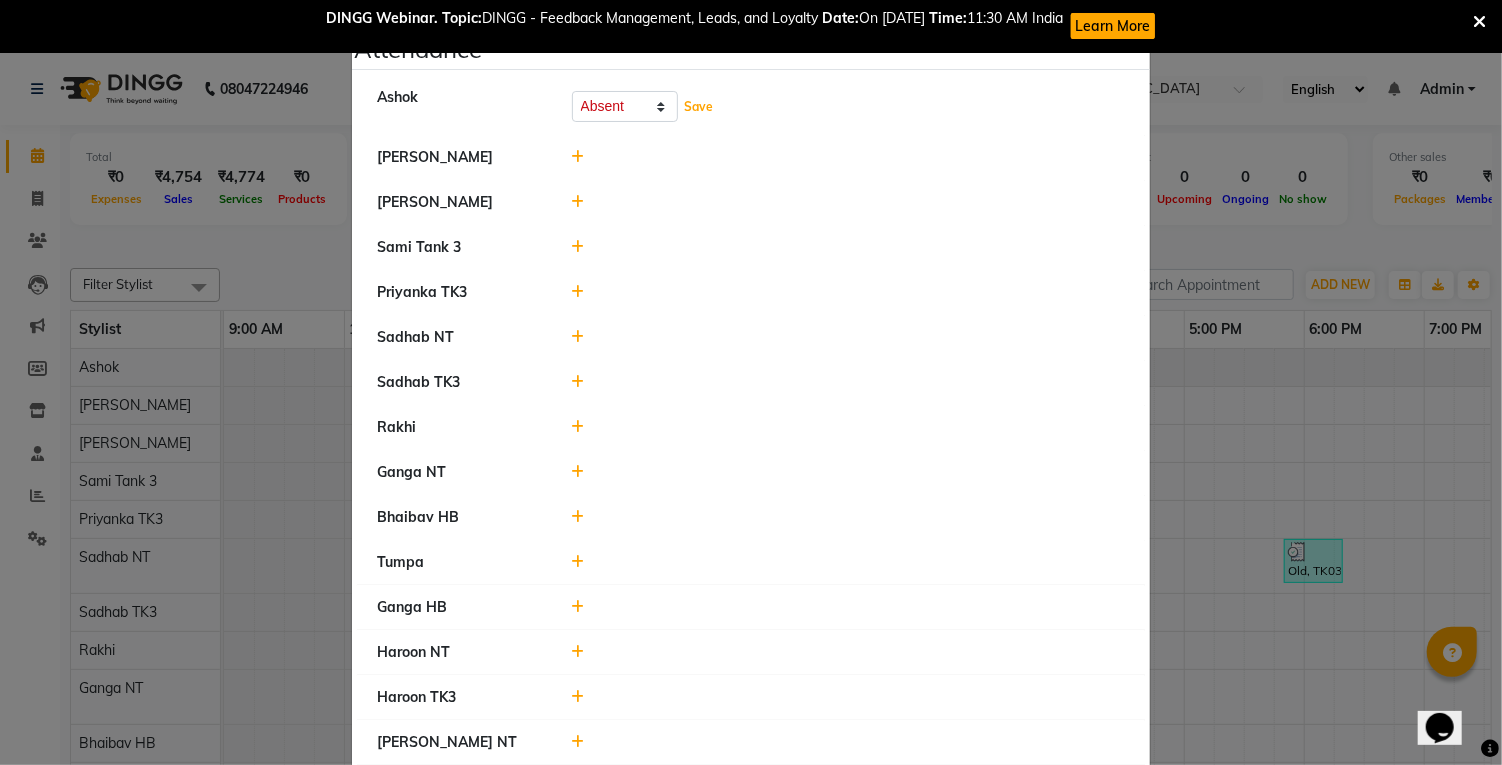 click on "Save" 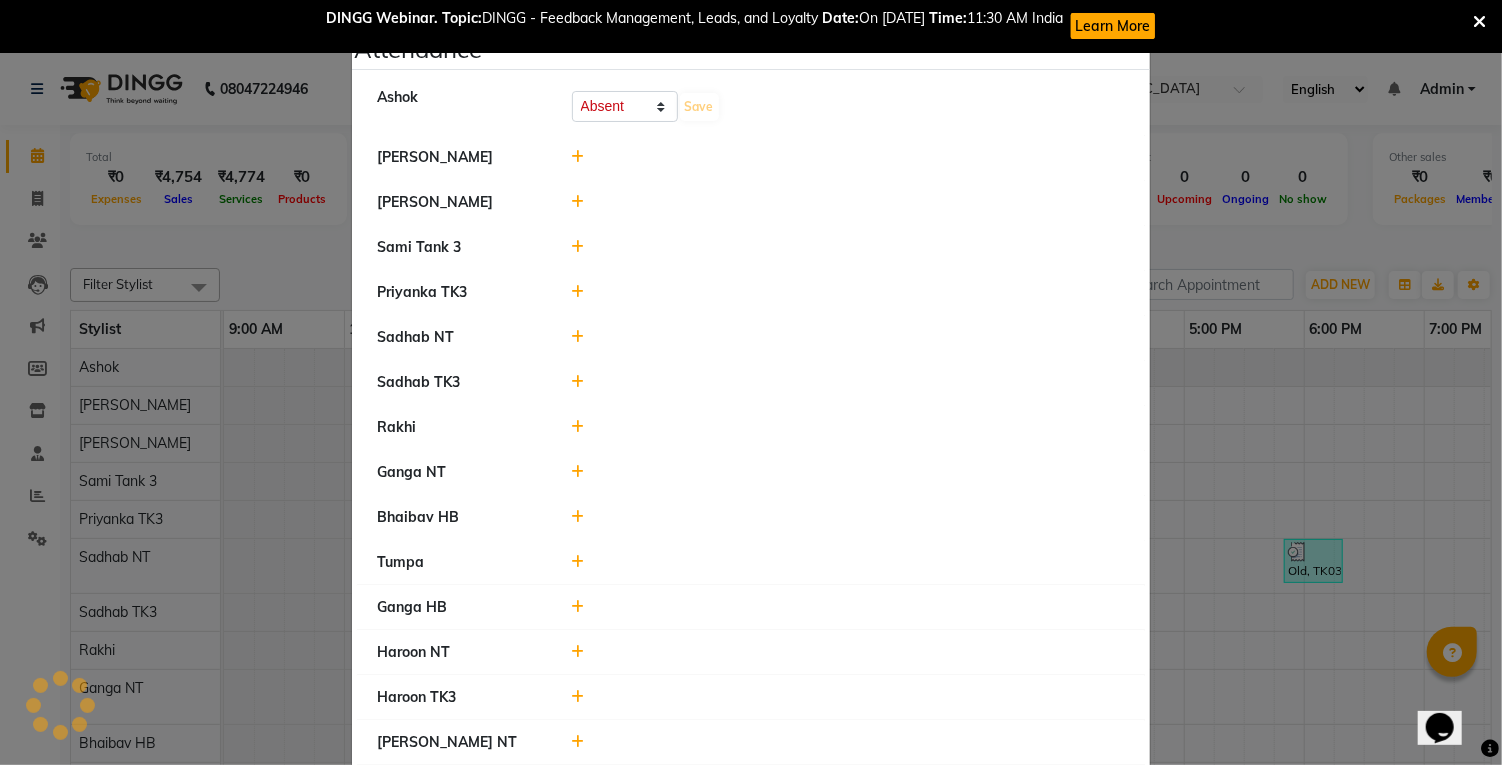 select on "A" 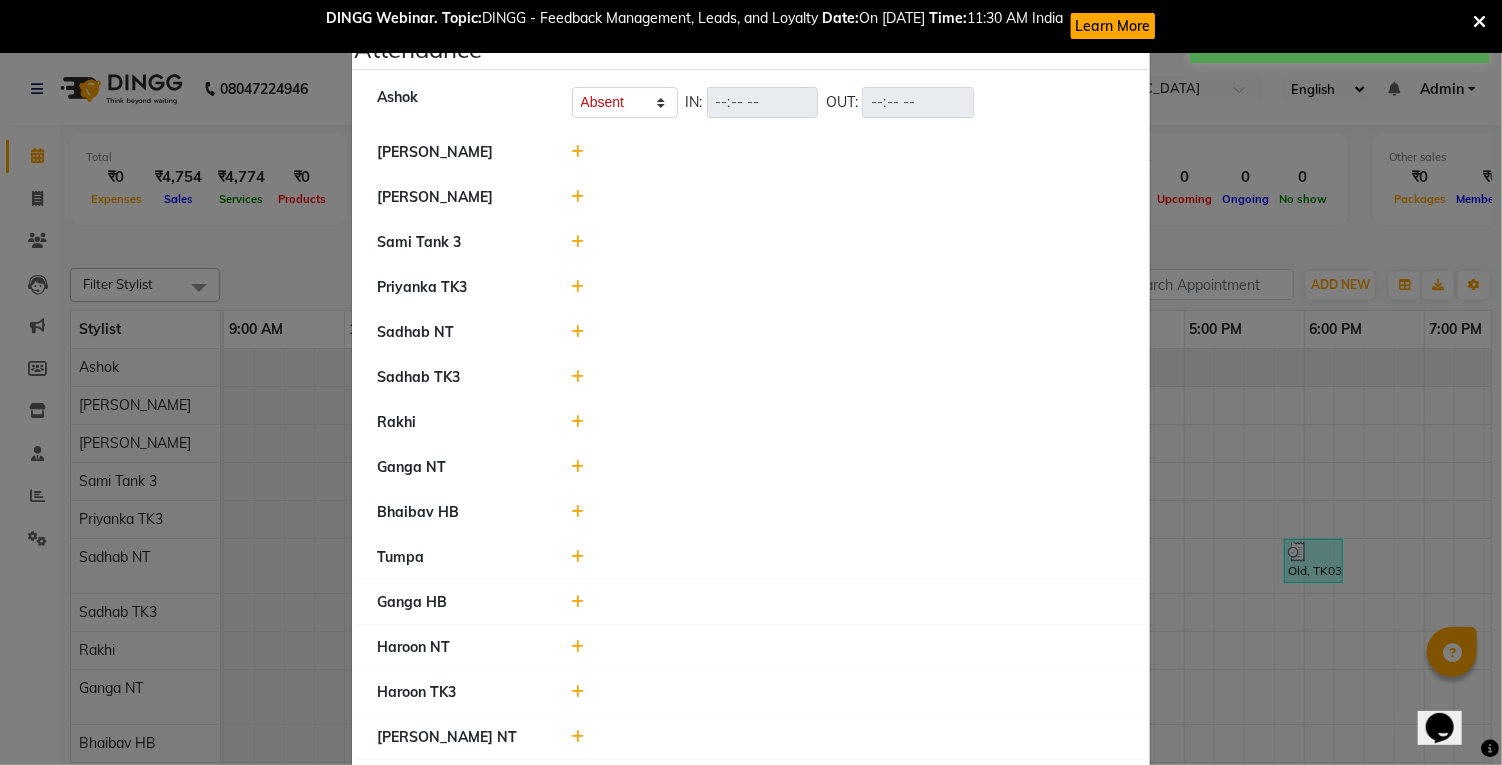click 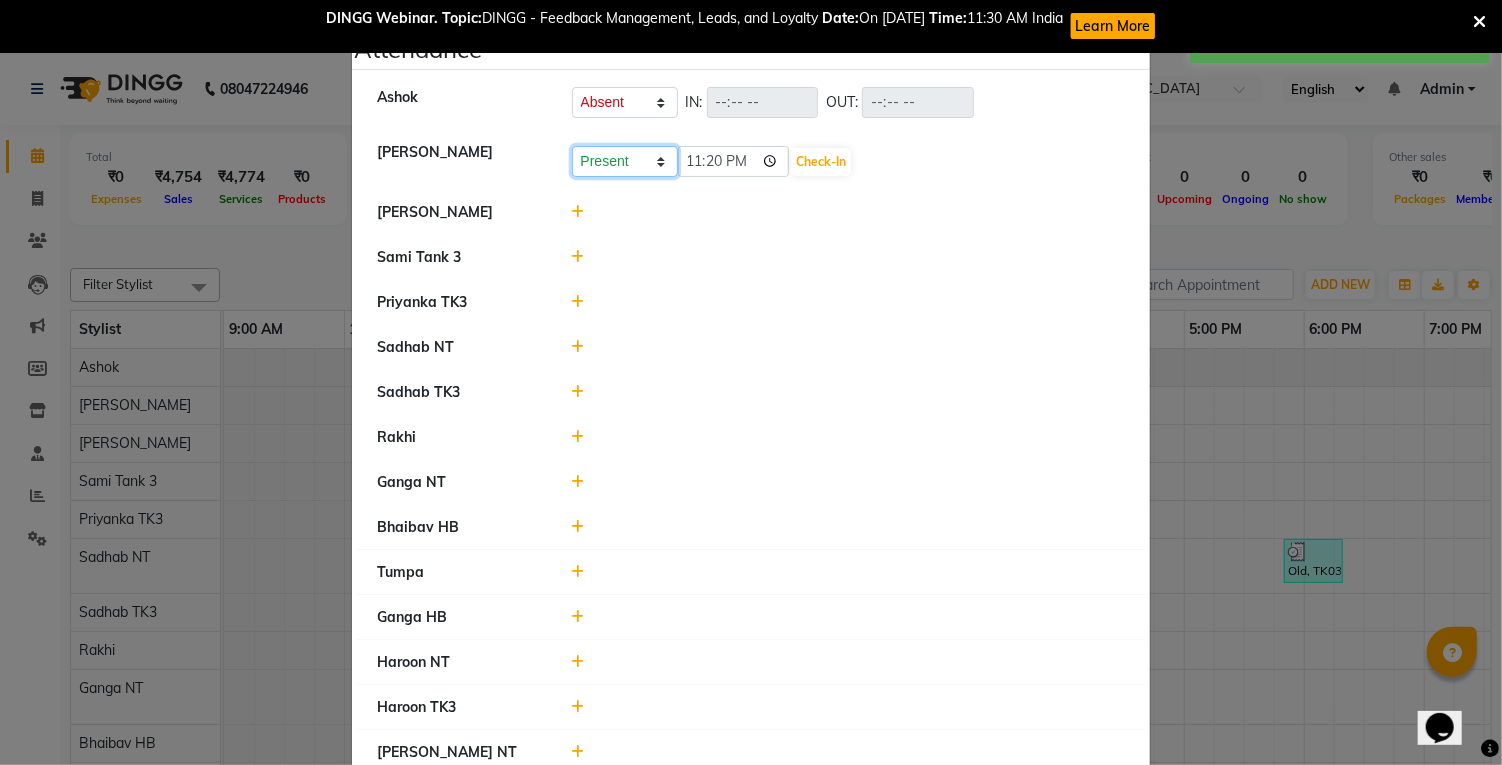 click on "Present Absent Late Half Day Weekly Off" 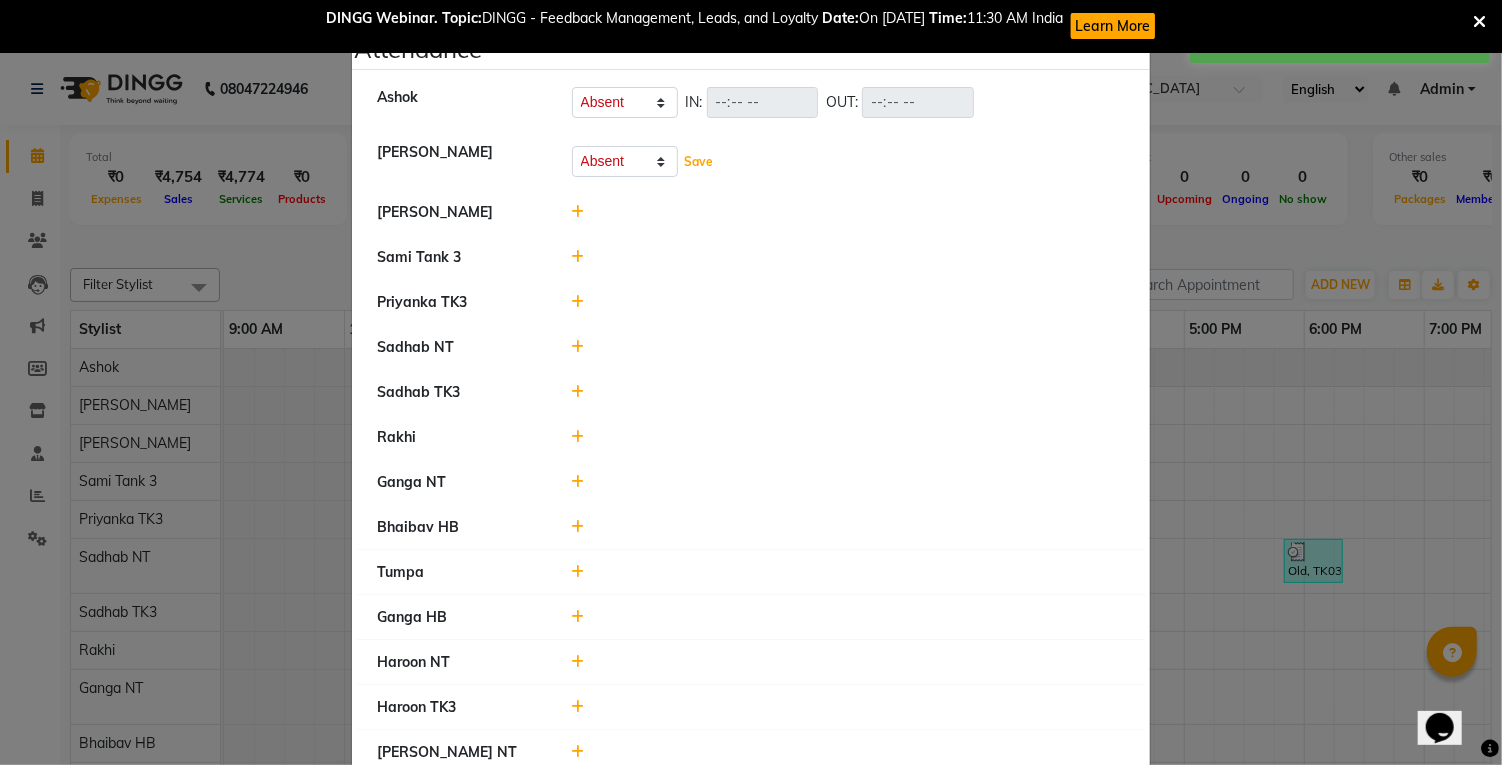 click on "Save" 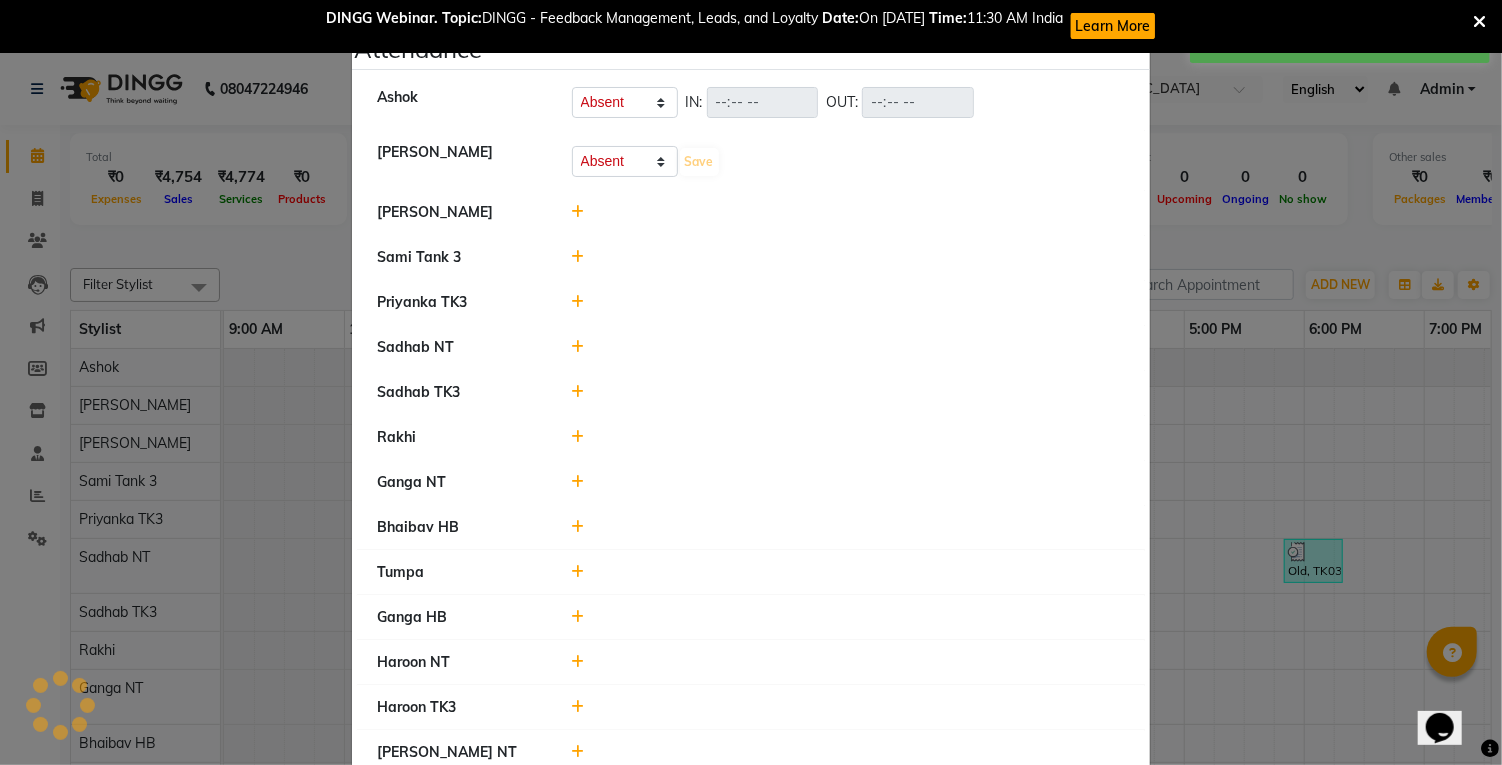 select on "A" 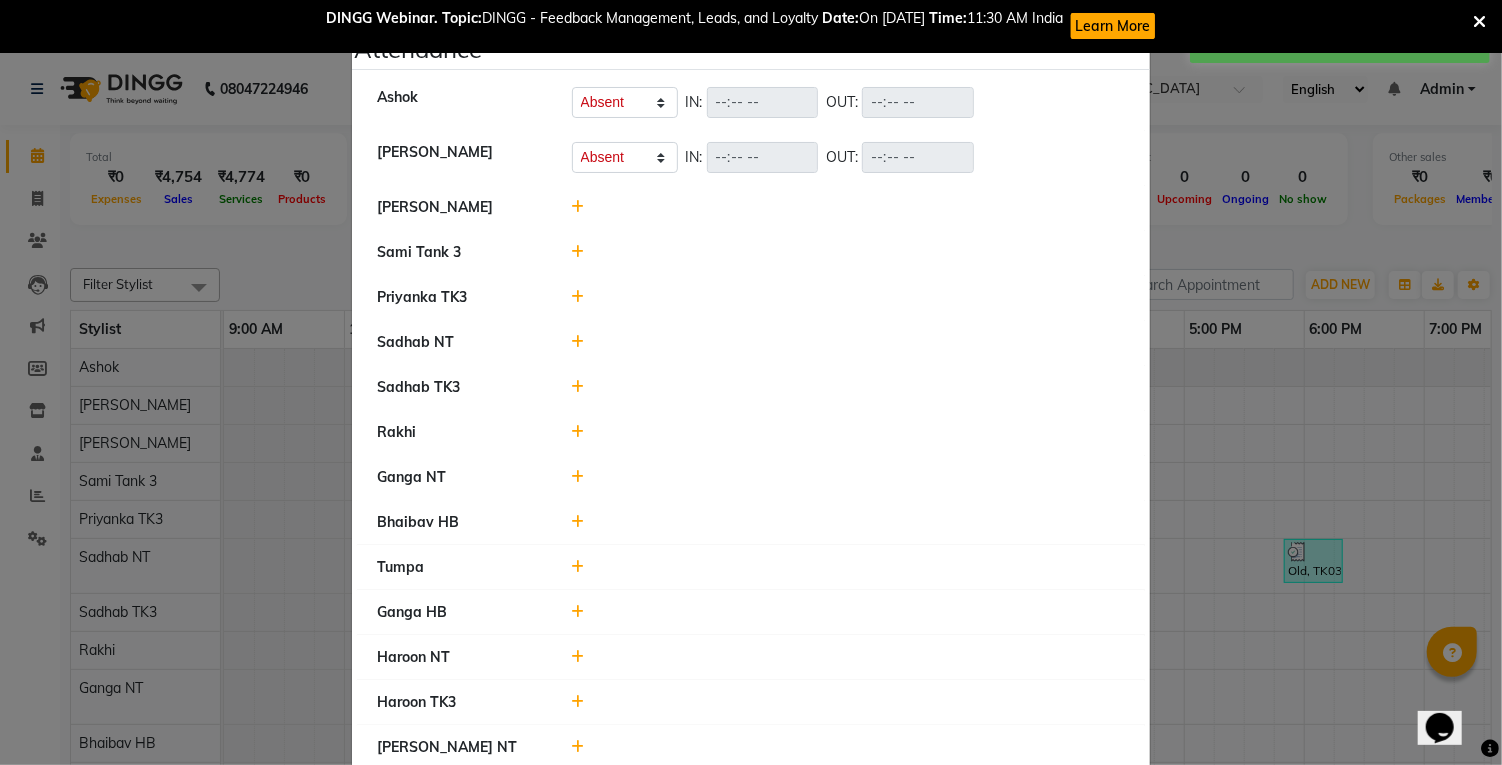 click 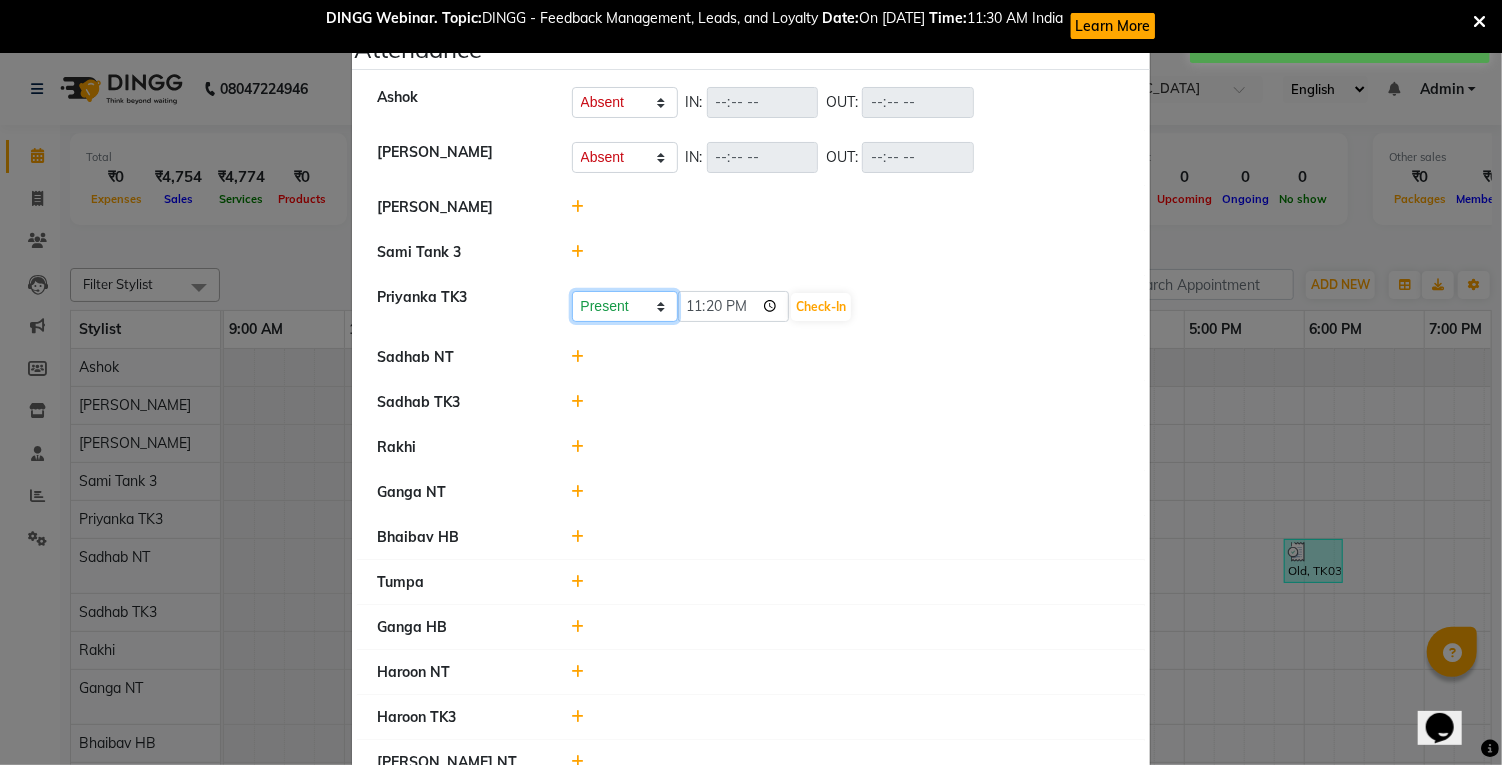 click on "Present Absent Late Half Day Weekly Off" 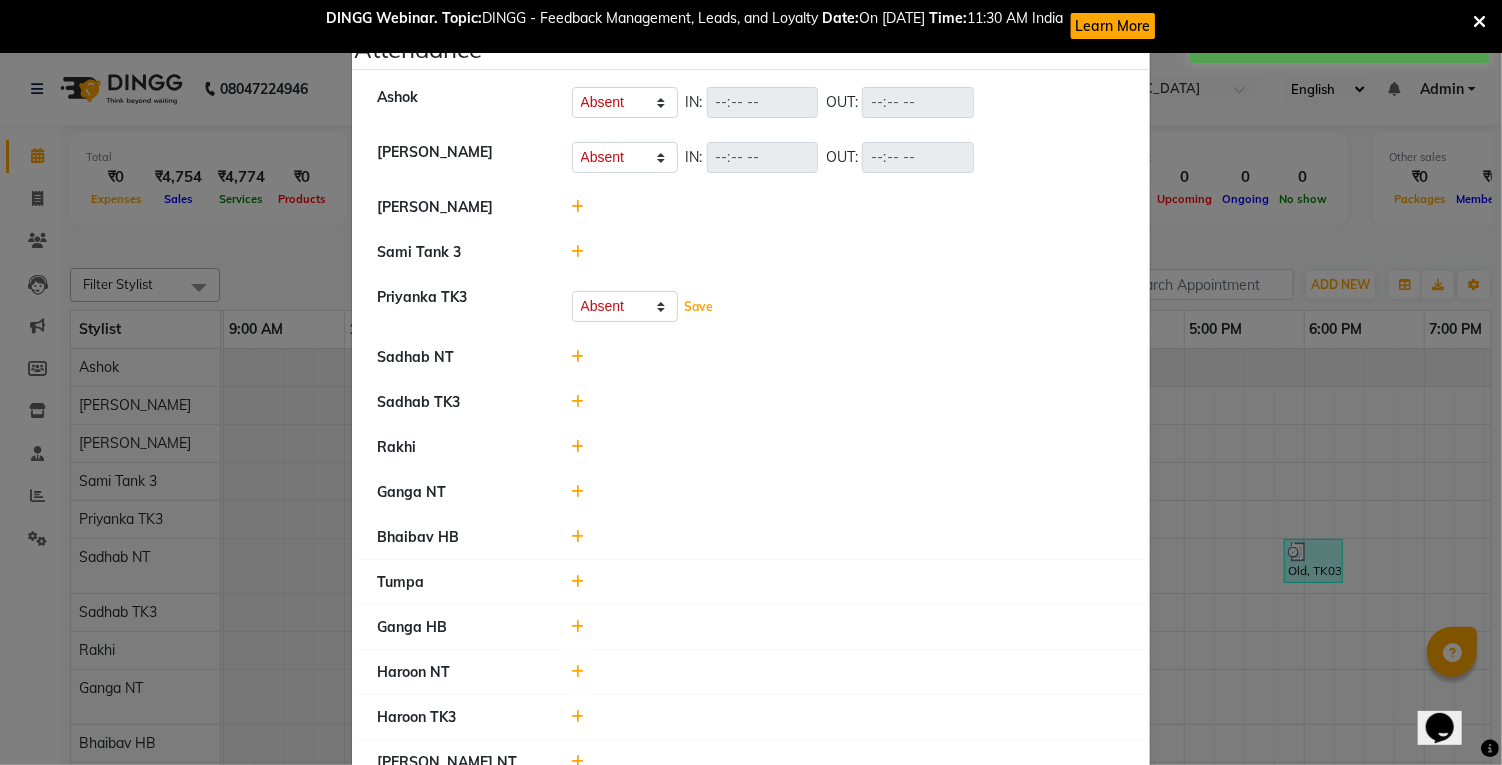 click on "Save" 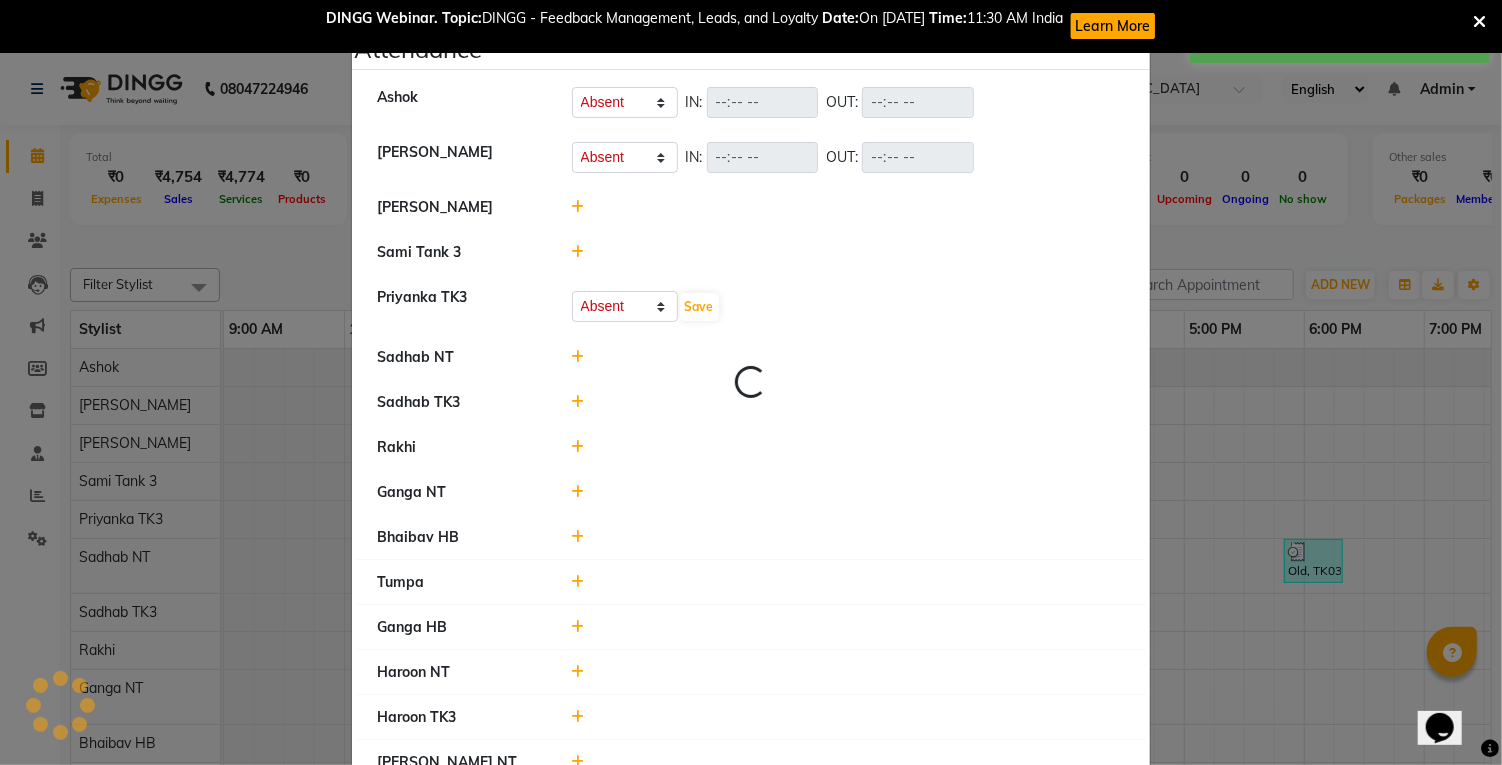select on "A" 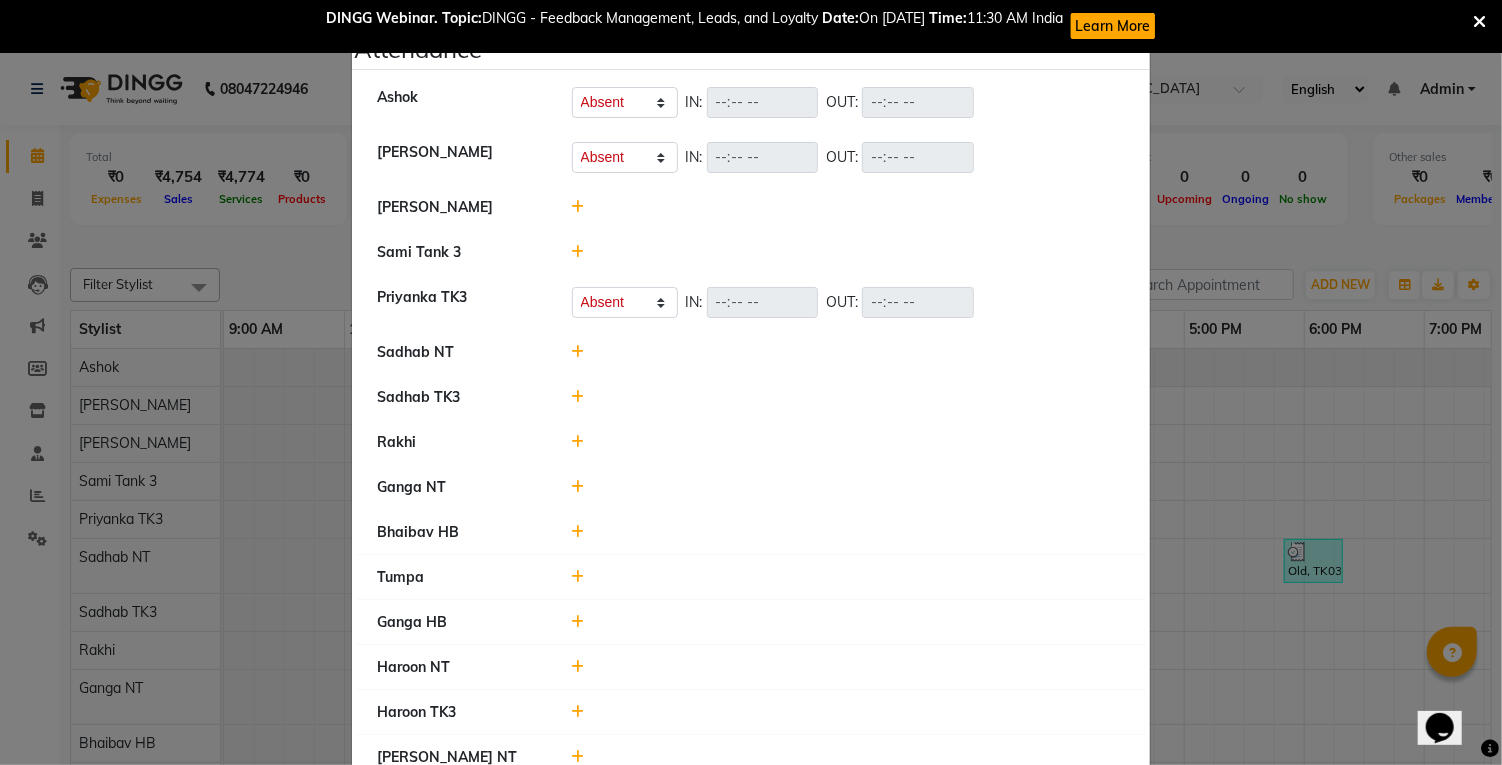 click 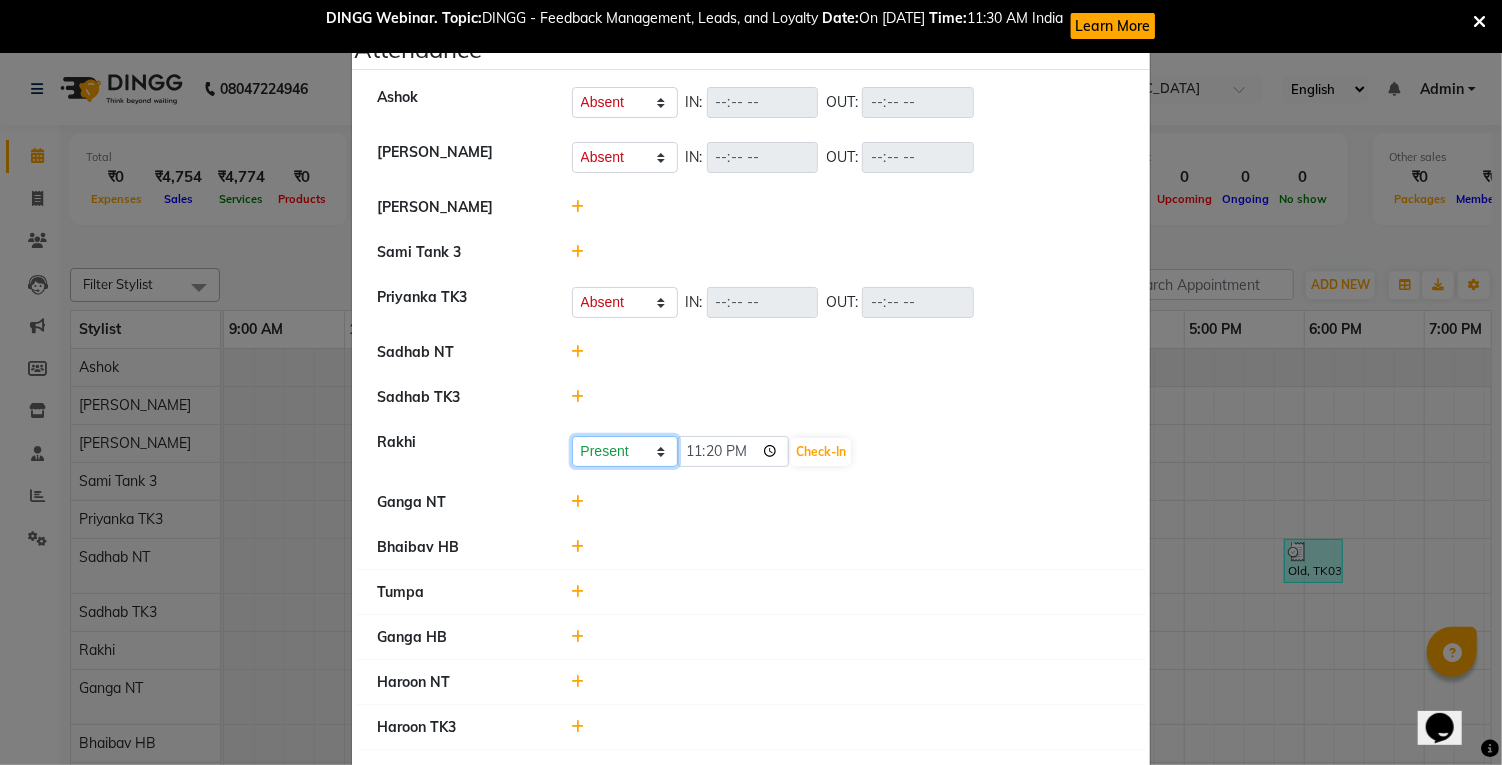 click on "Present Absent Late Half Day Weekly Off" 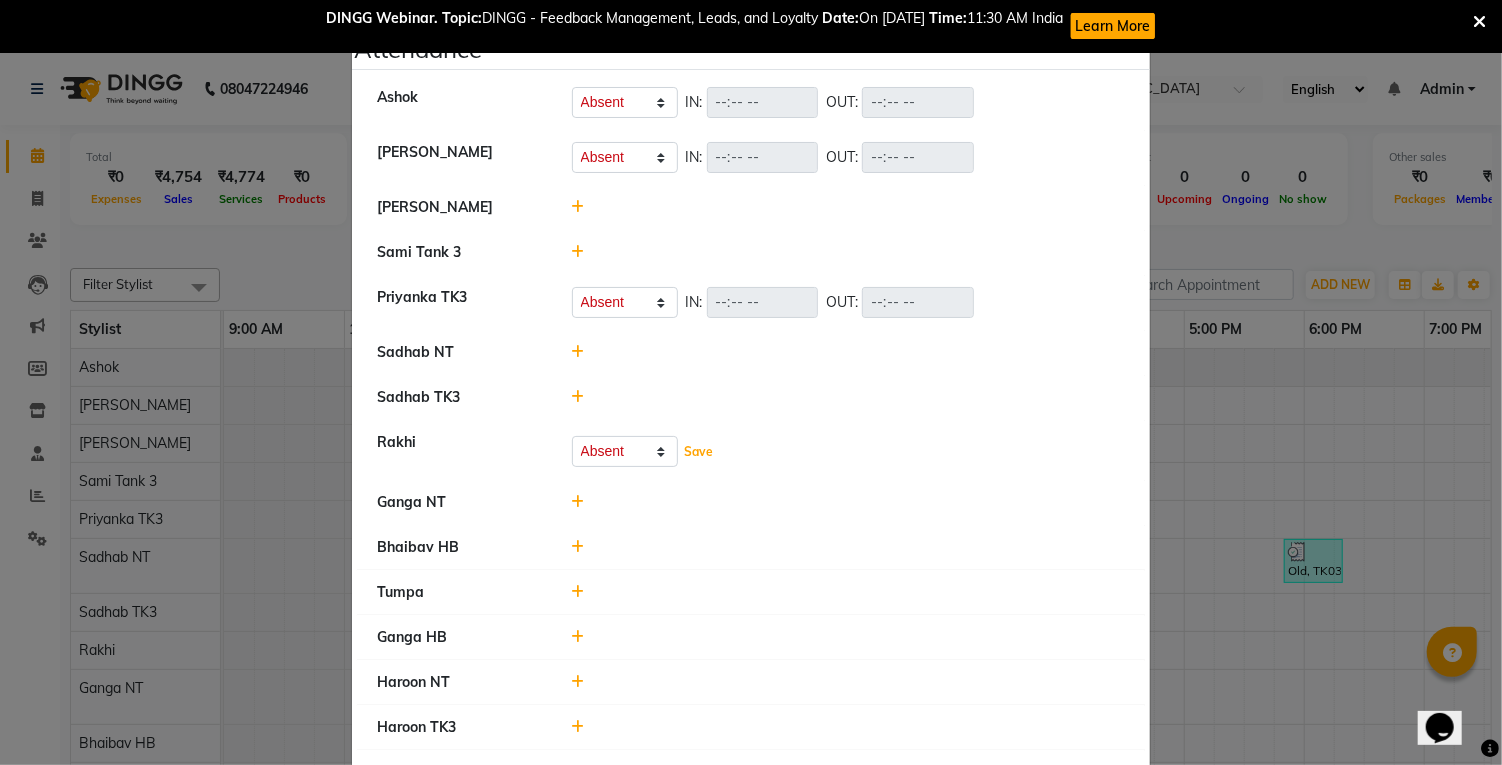 click on "Save" 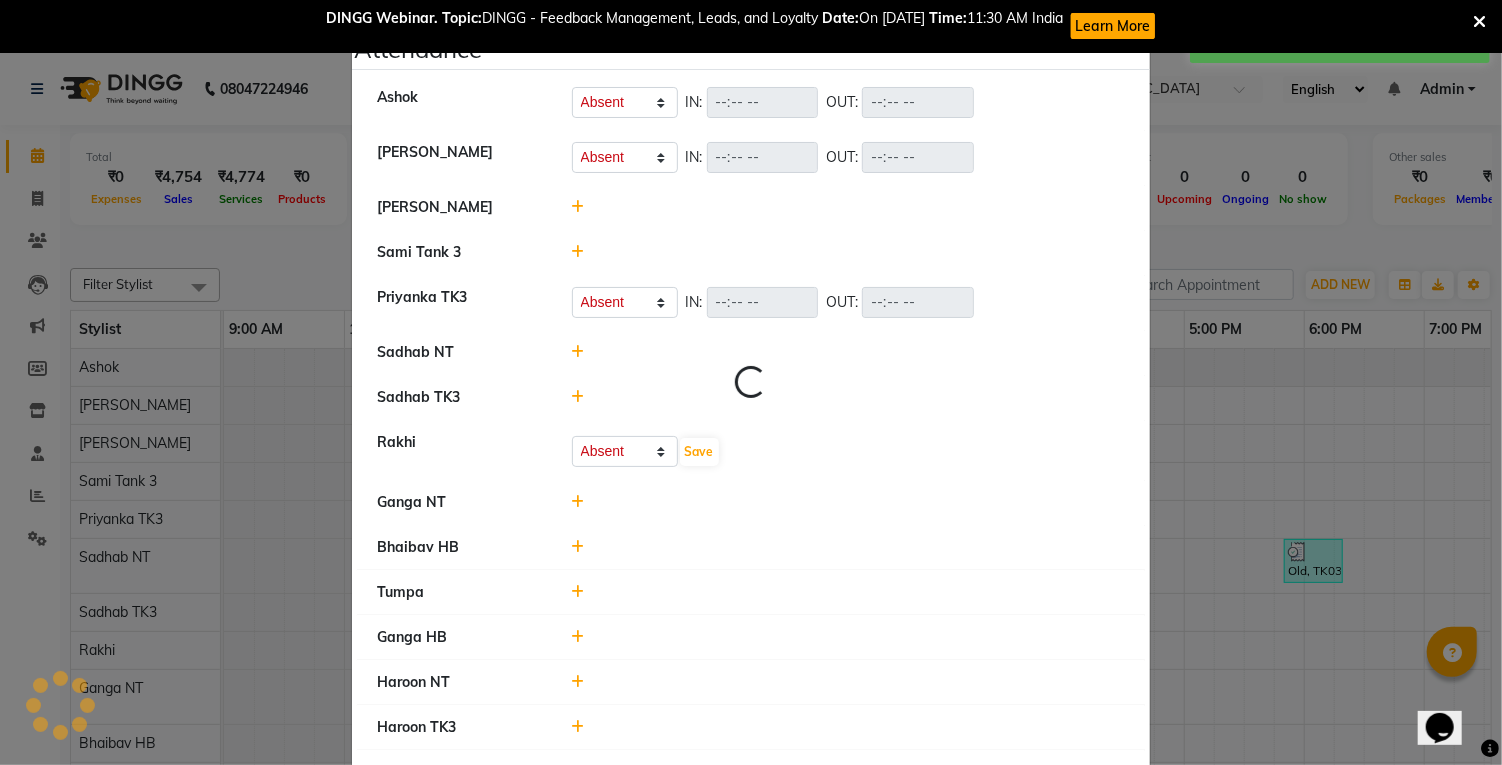 select on "A" 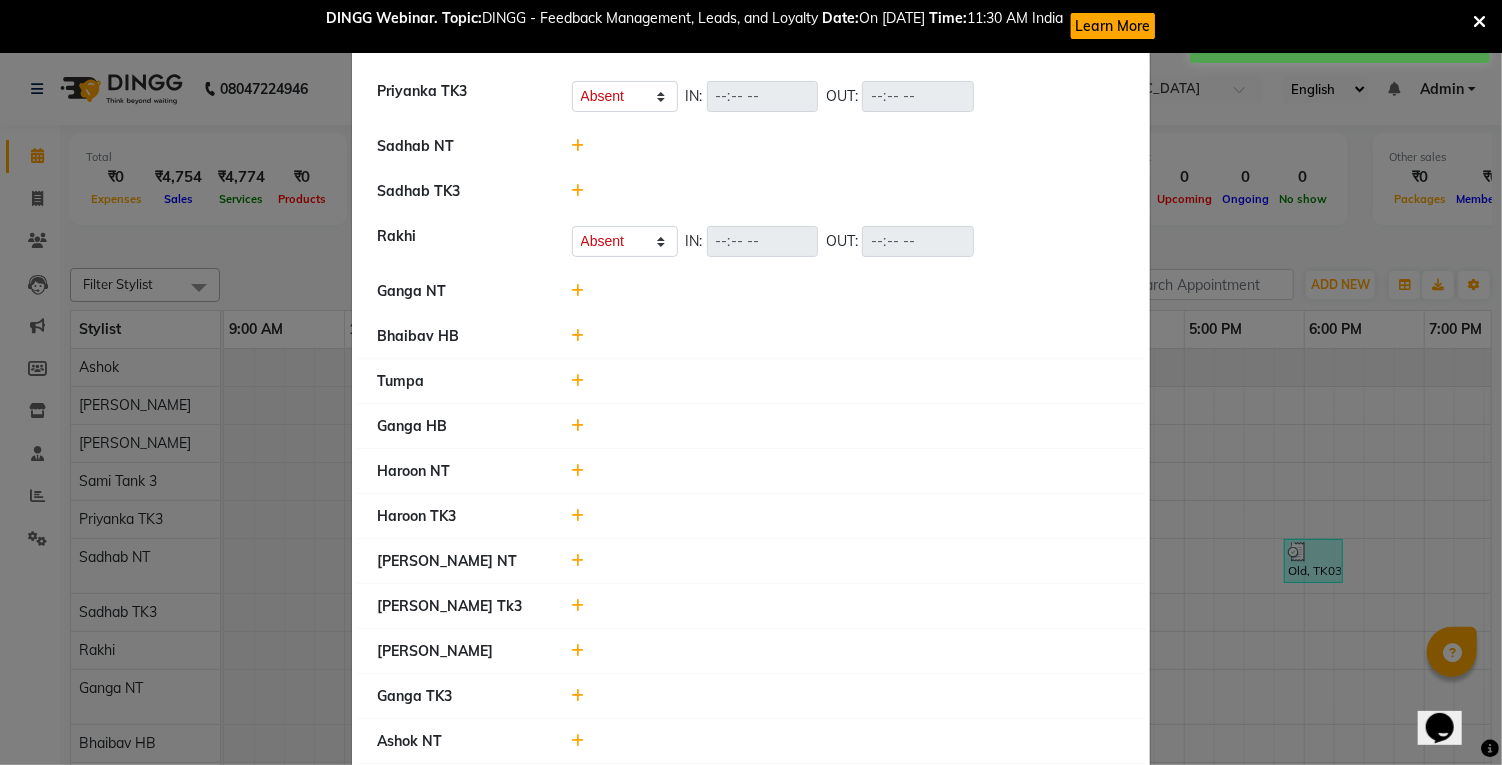 scroll, scrollTop: 214, scrollLeft: 0, axis: vertical 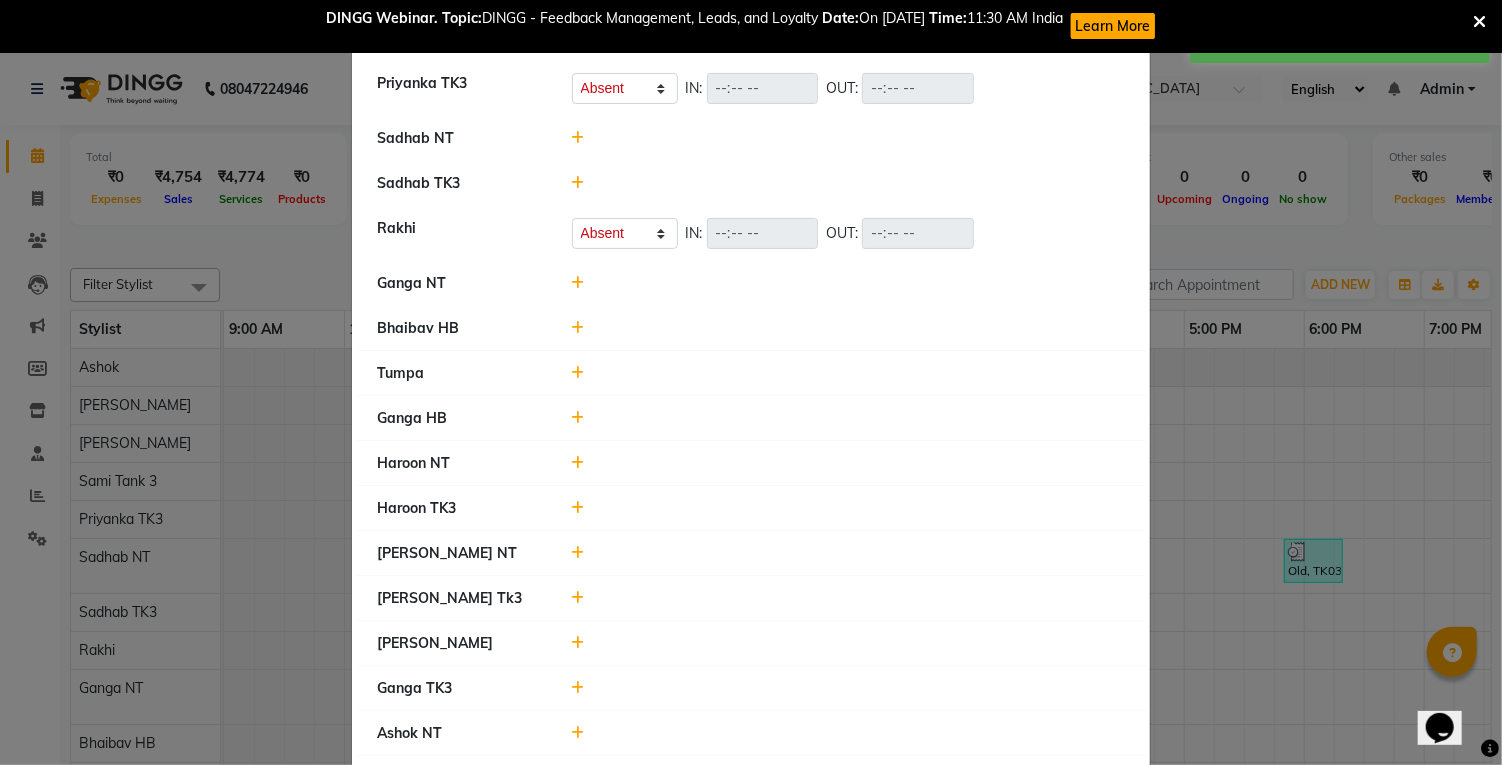 click 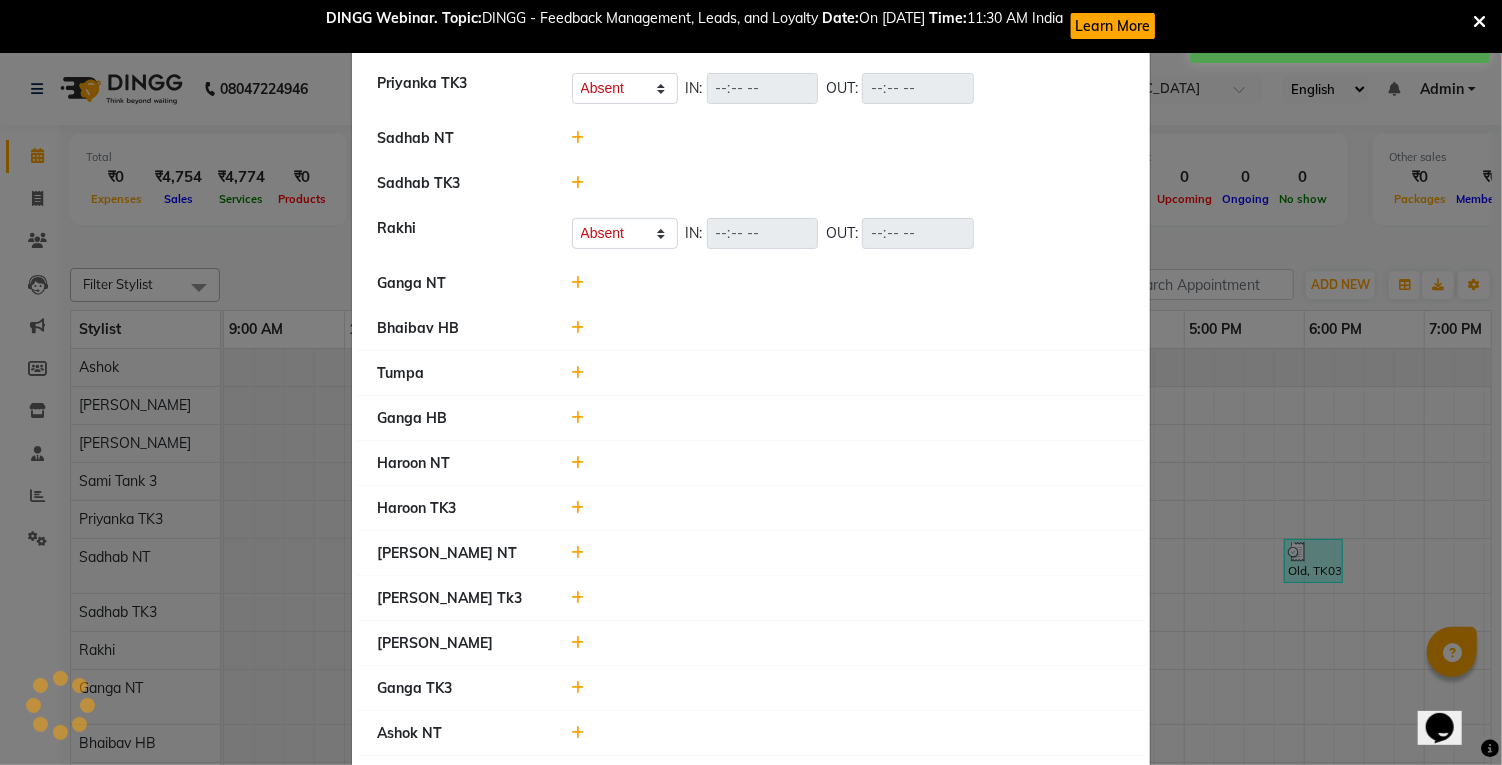 select on "A" 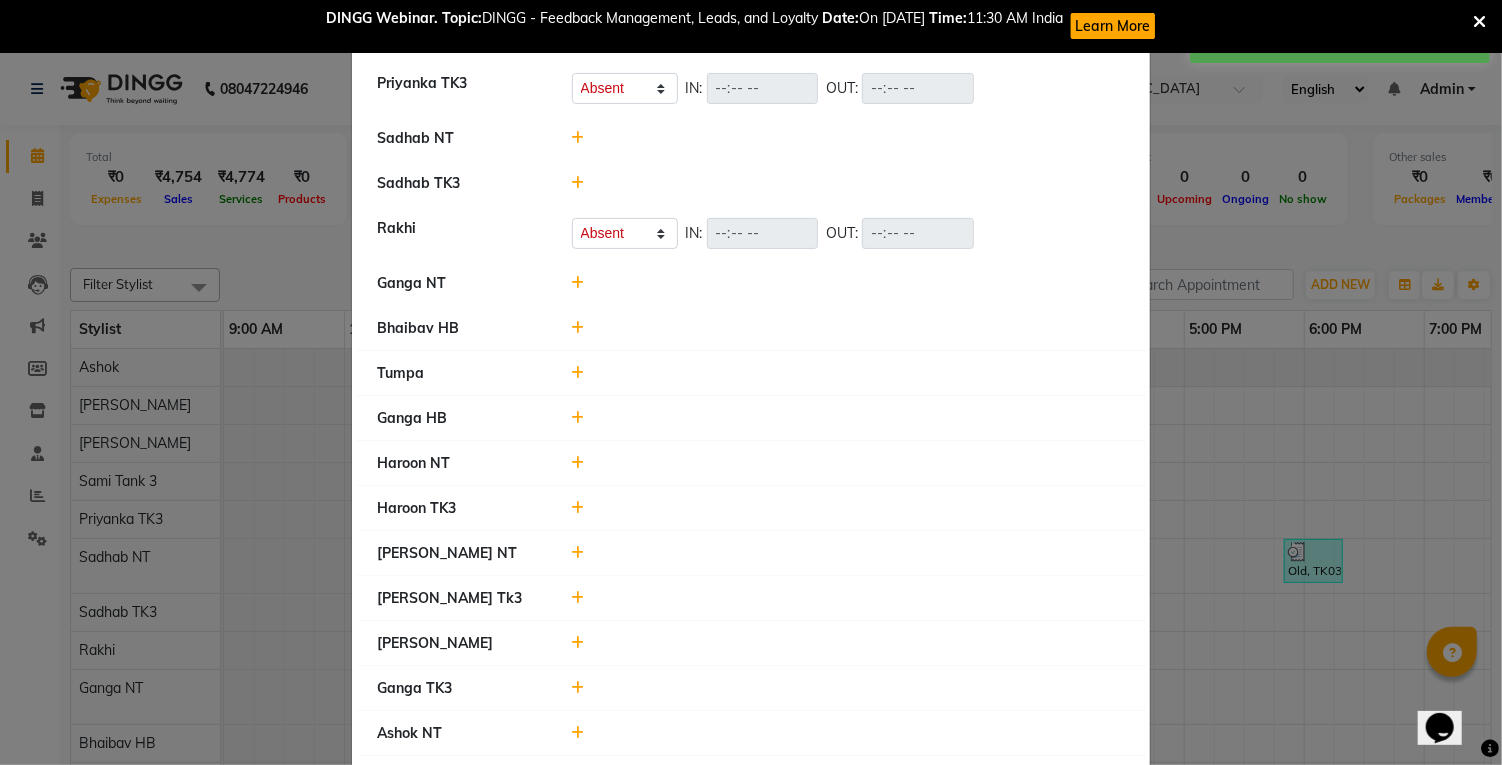click on "Save" 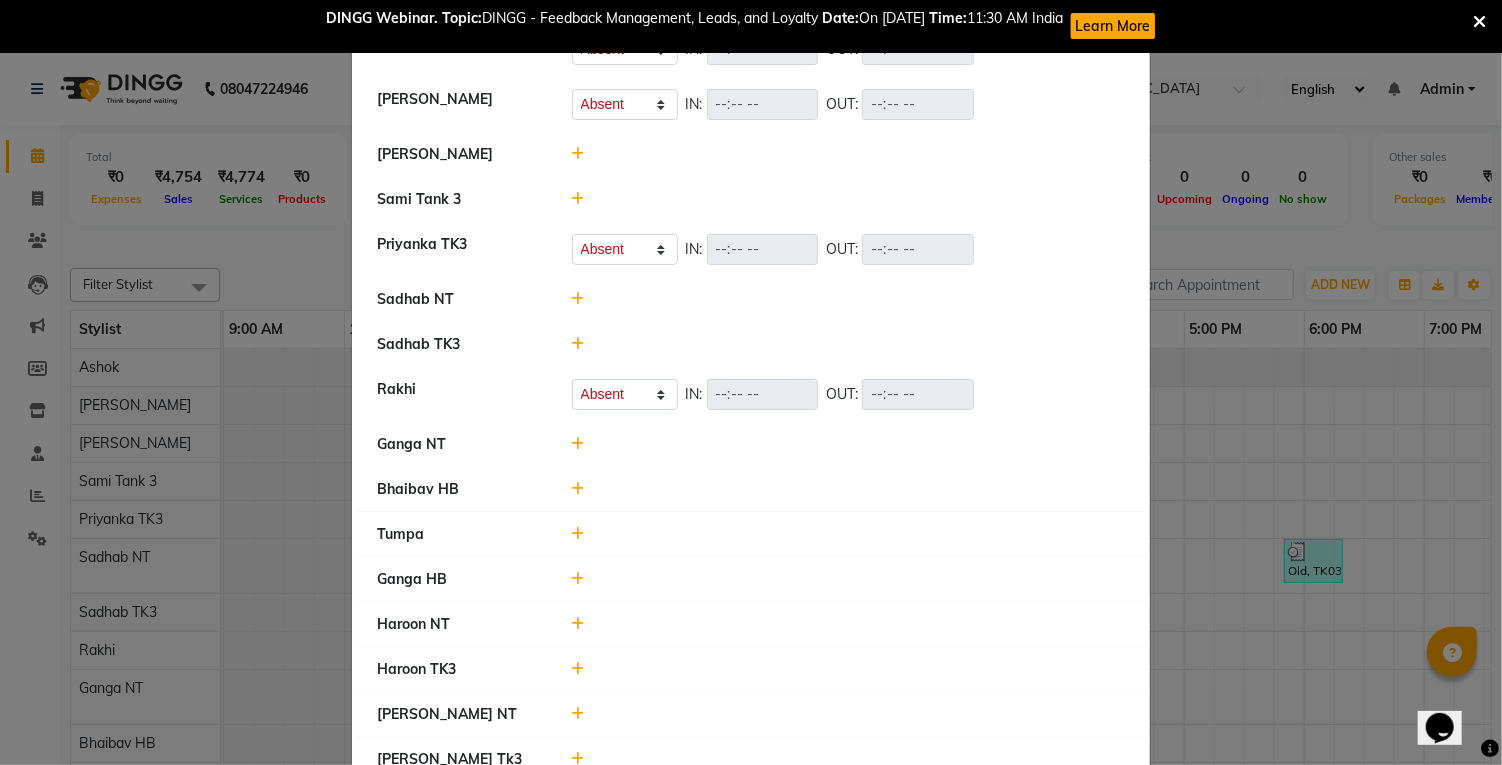 scroll, scrollTop: 114, scrollLeft: 0, axis: vertical 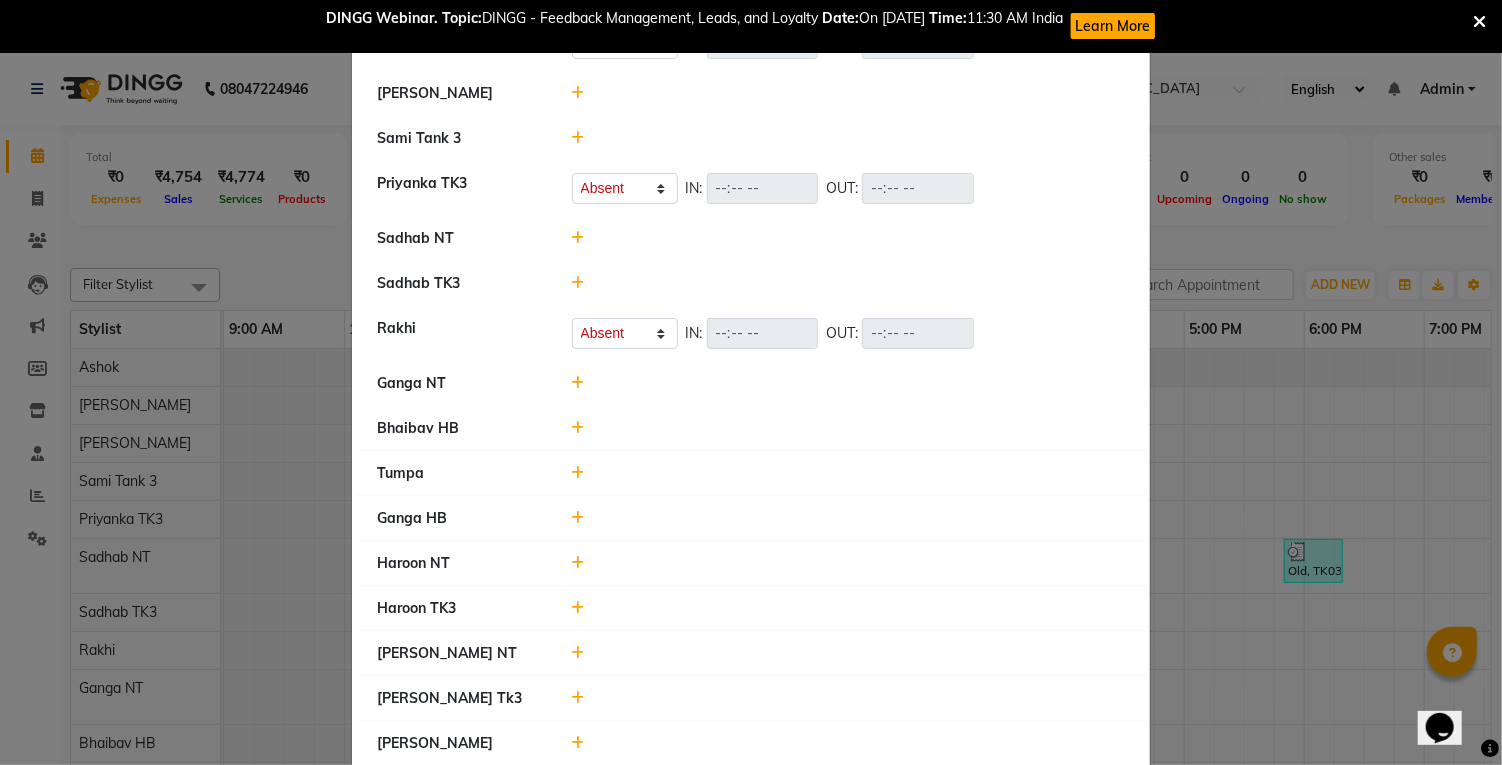 click 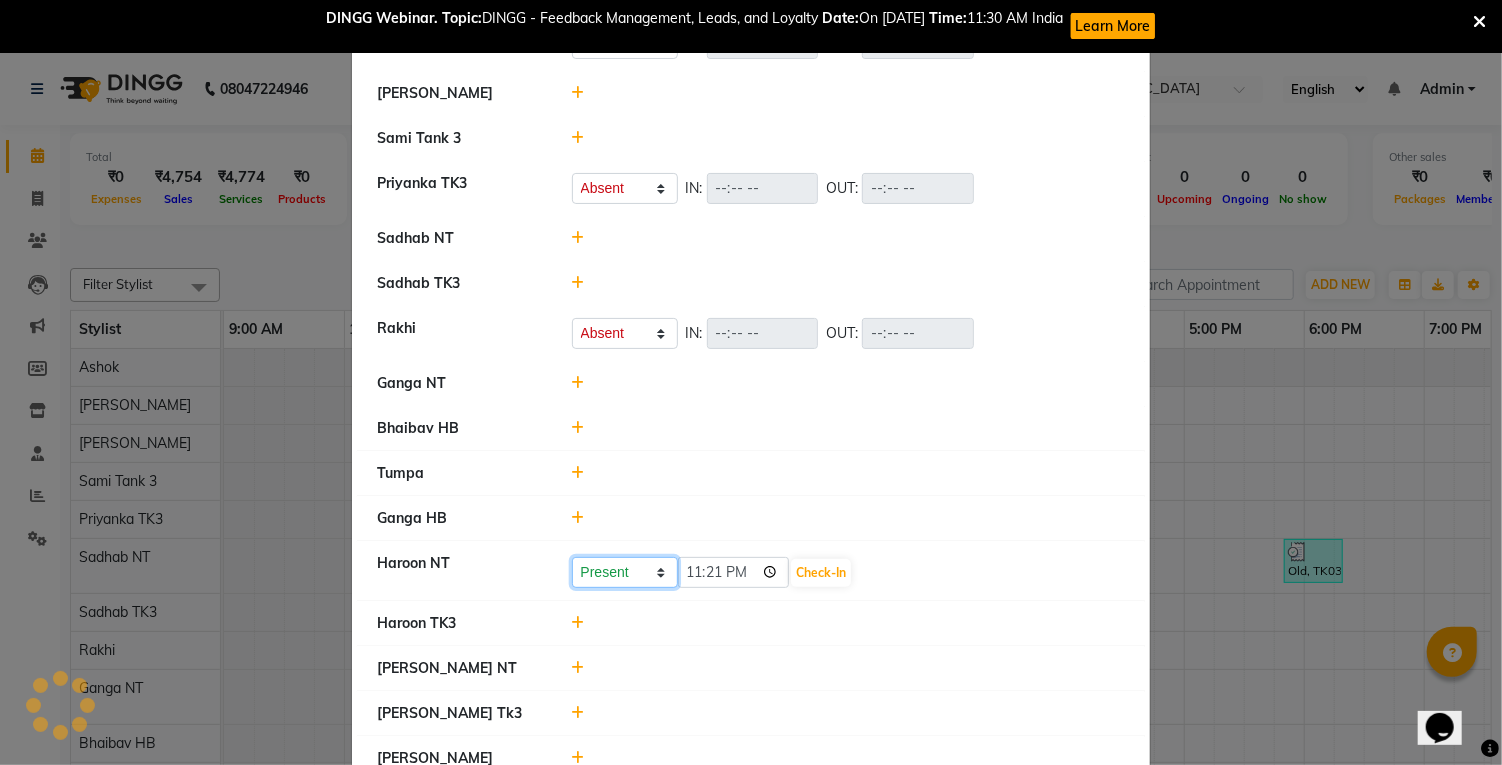 click on "Present Absent Late Half Day Weekly Off" 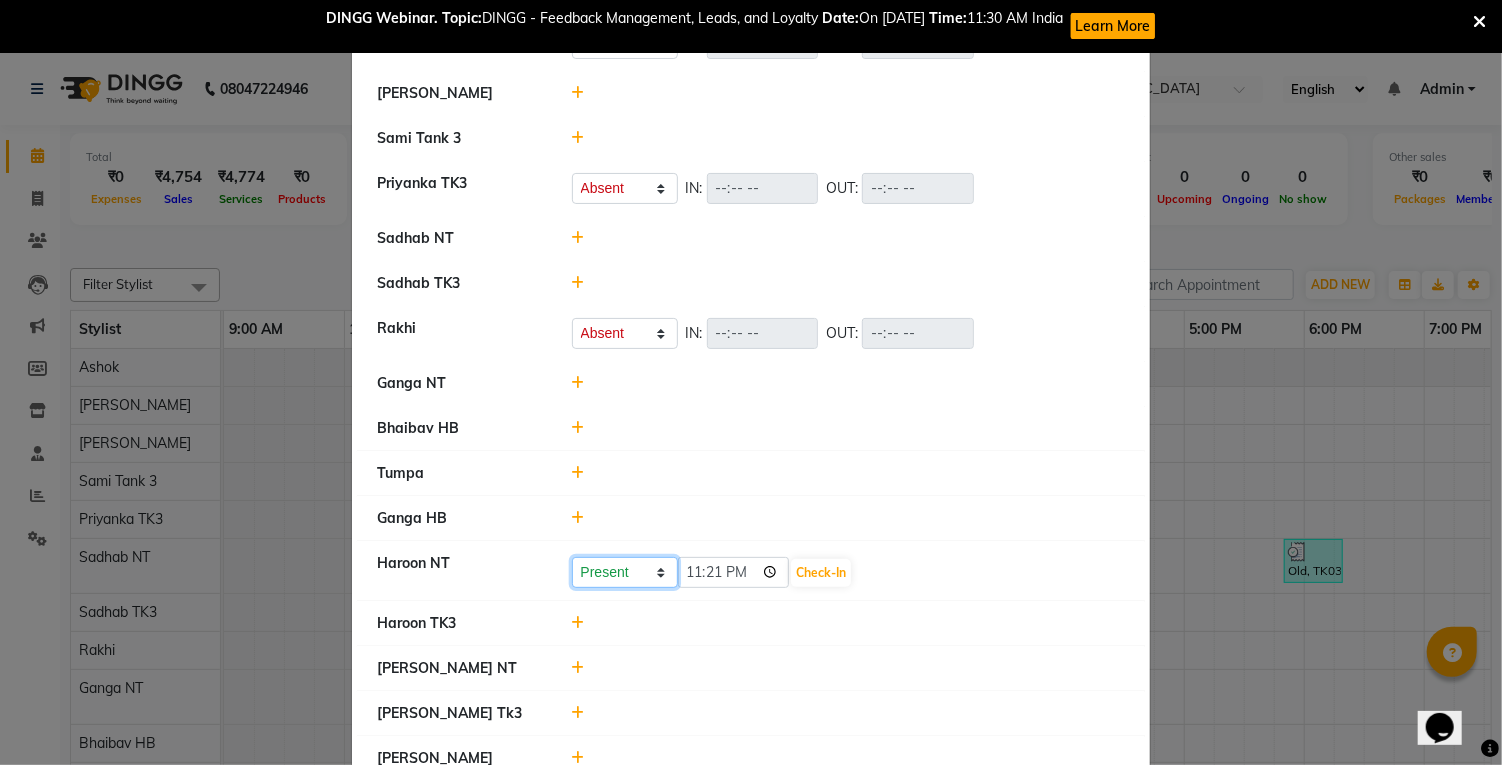 select on "A" 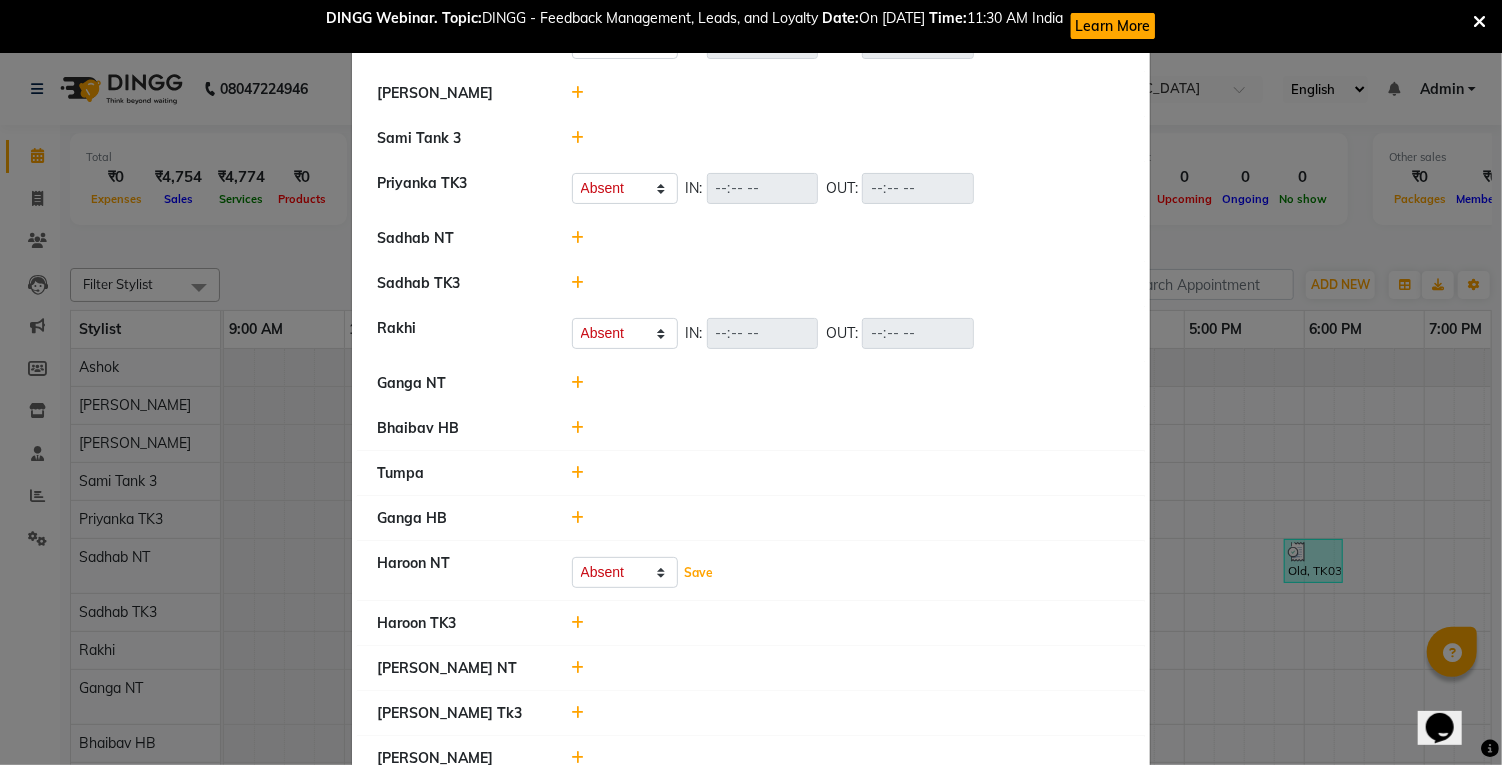 click on "Save" 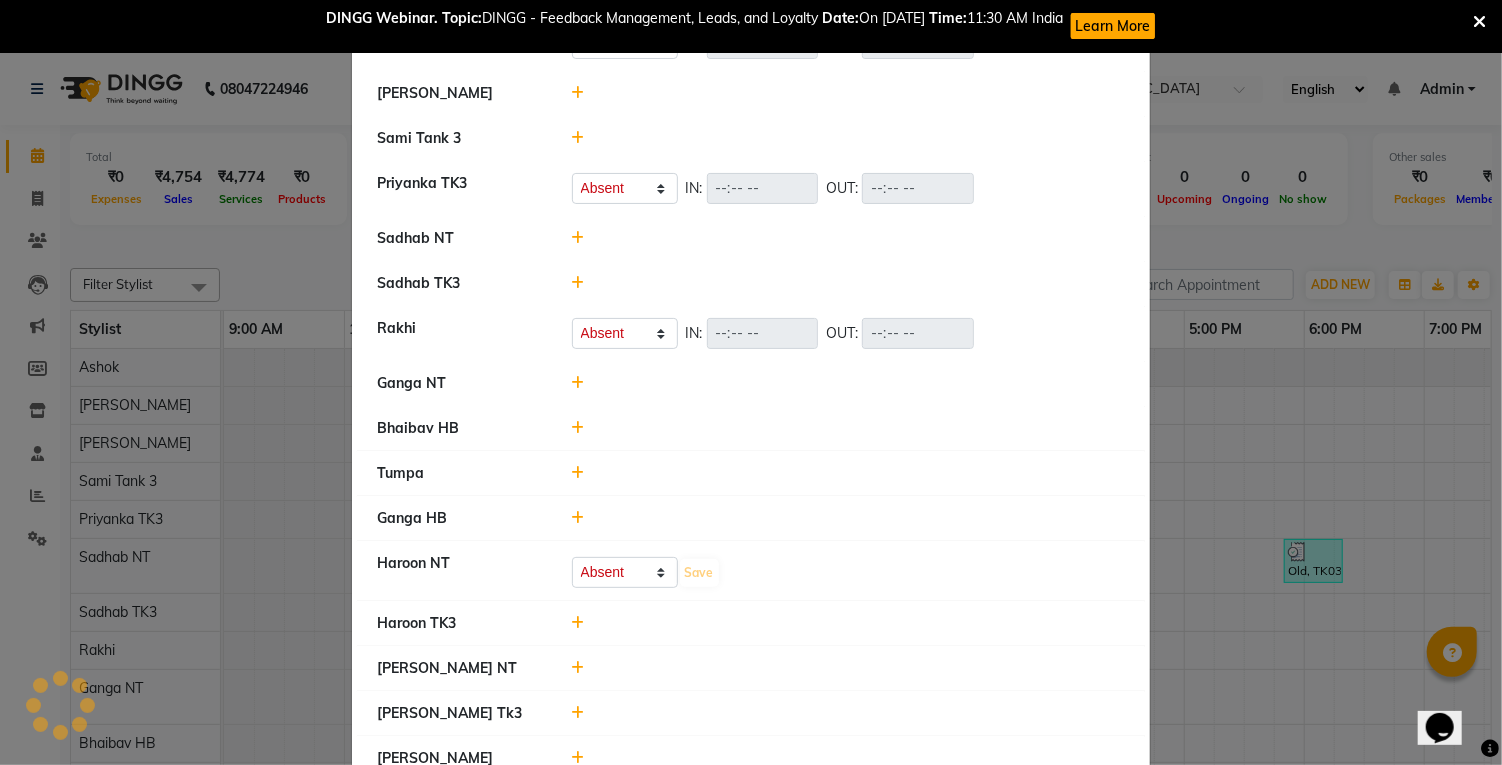 select on "A" 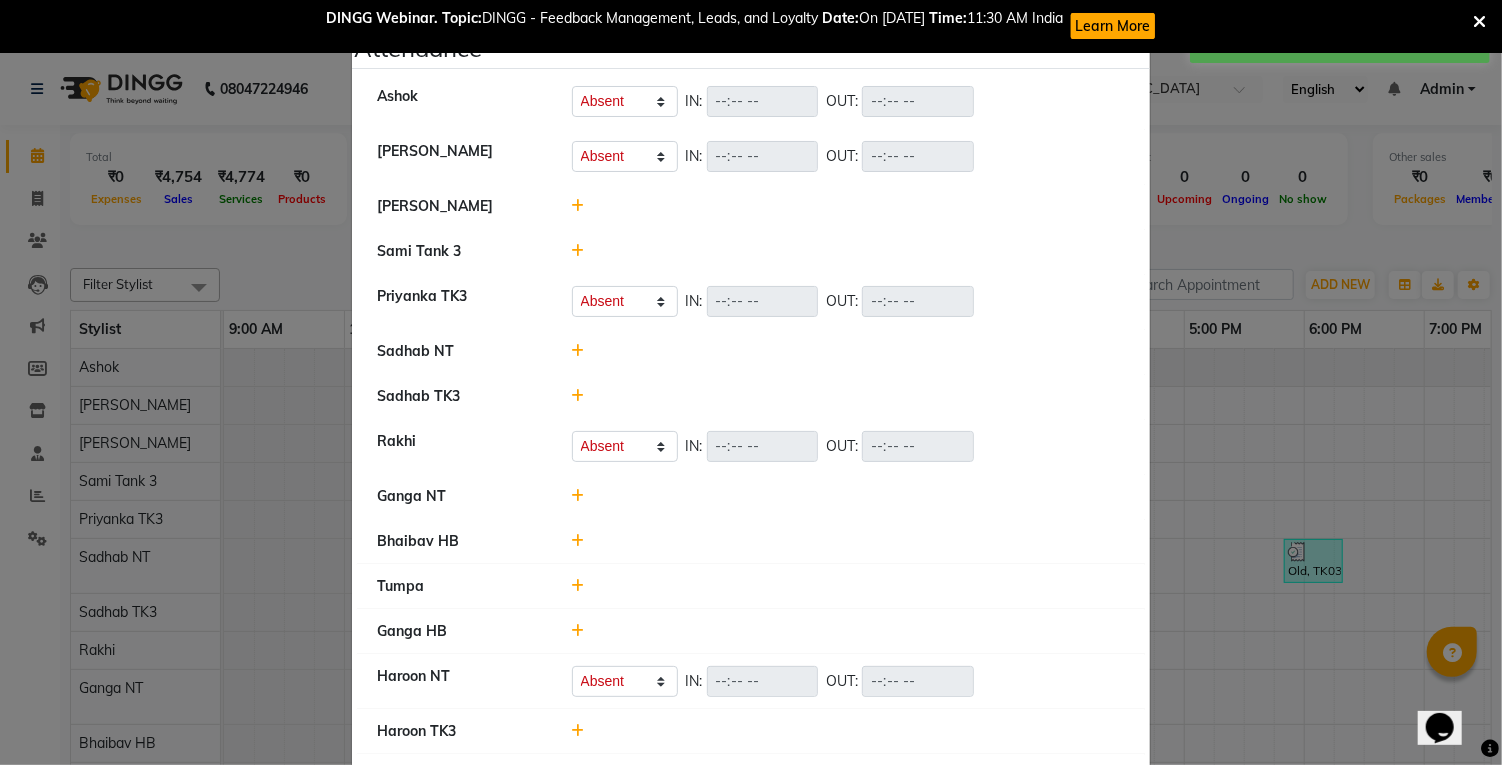 scroll, scrollTop: 0, scrollLeft: 0, axis: both 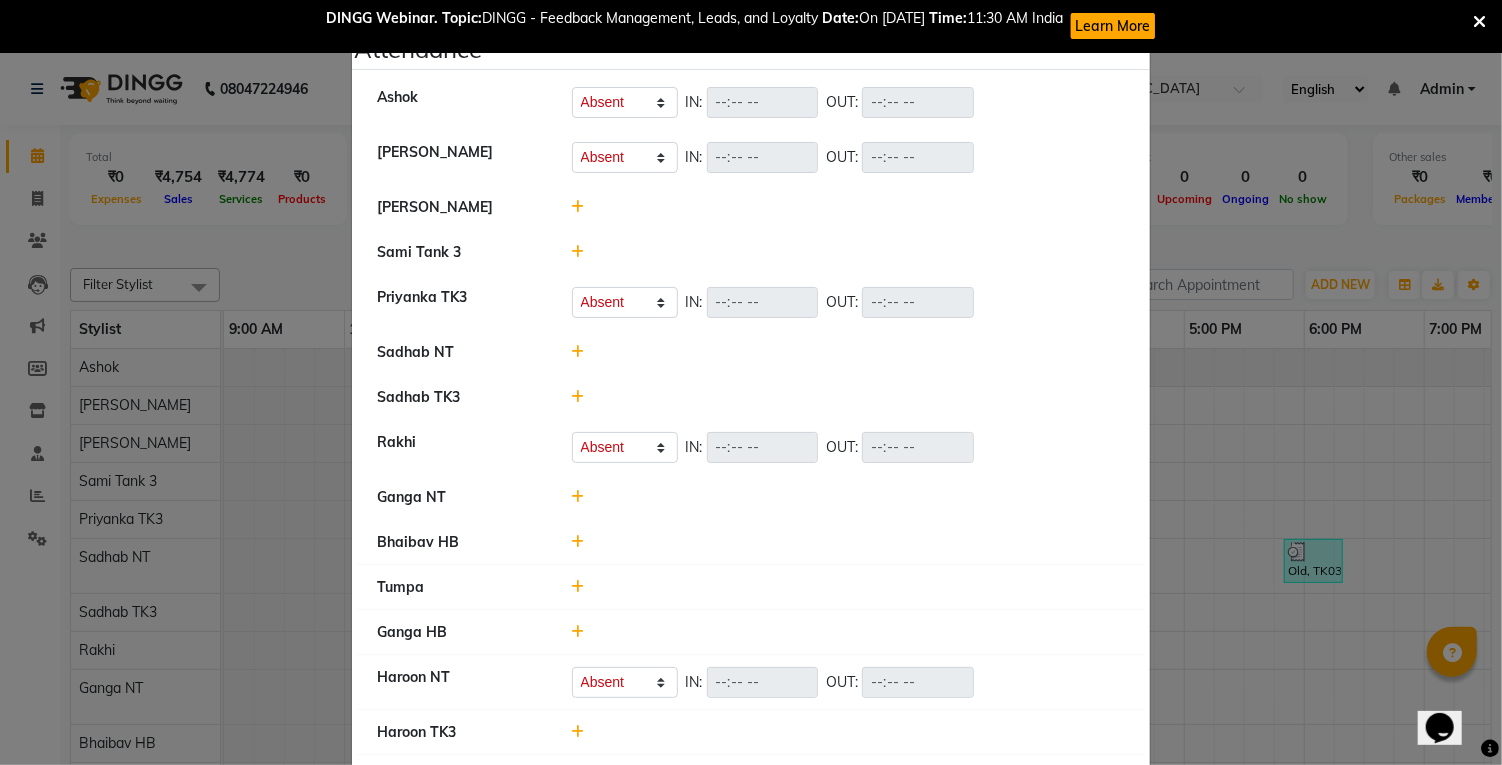 click 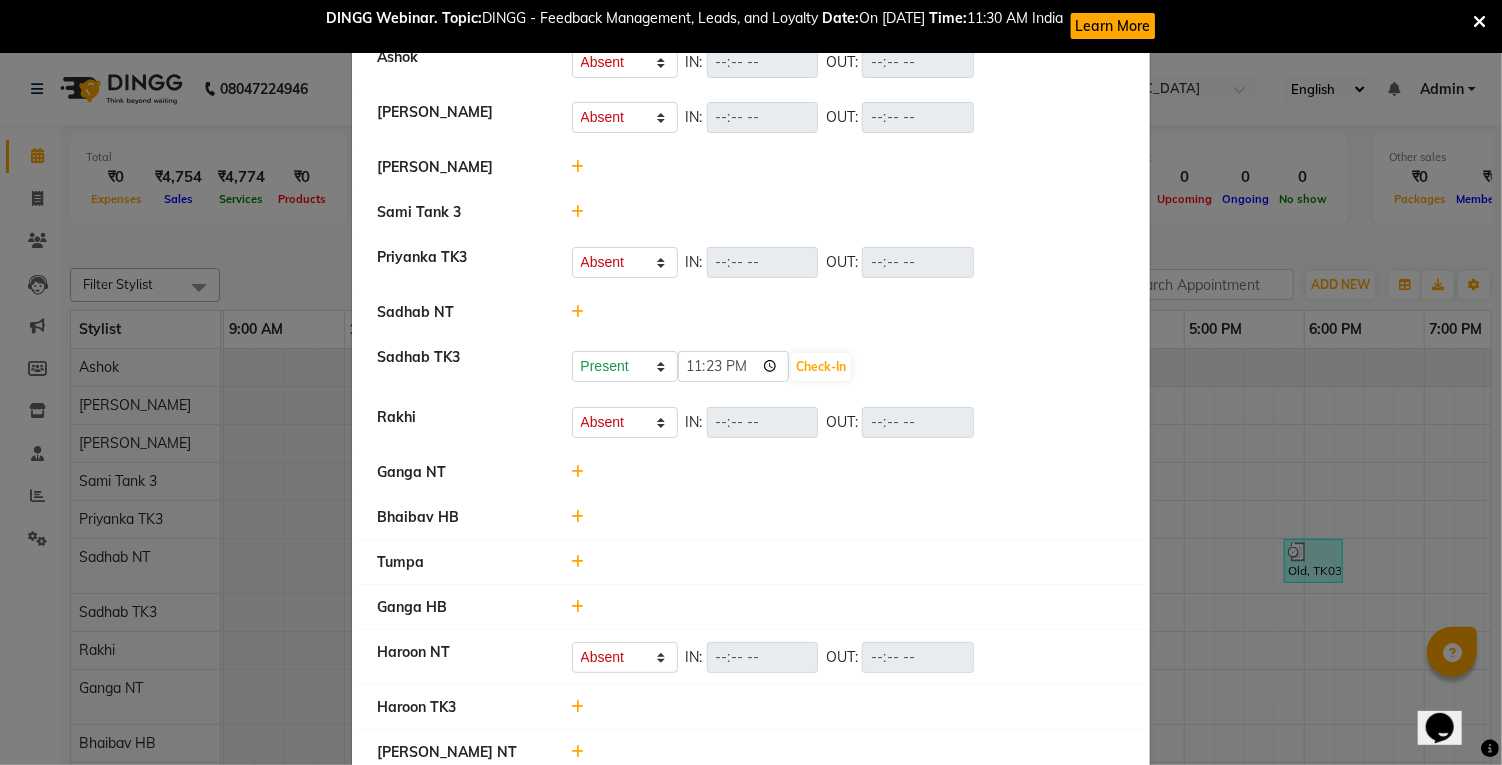 scroll, scrollTop: 0, scrollLeft: 0, axis: both 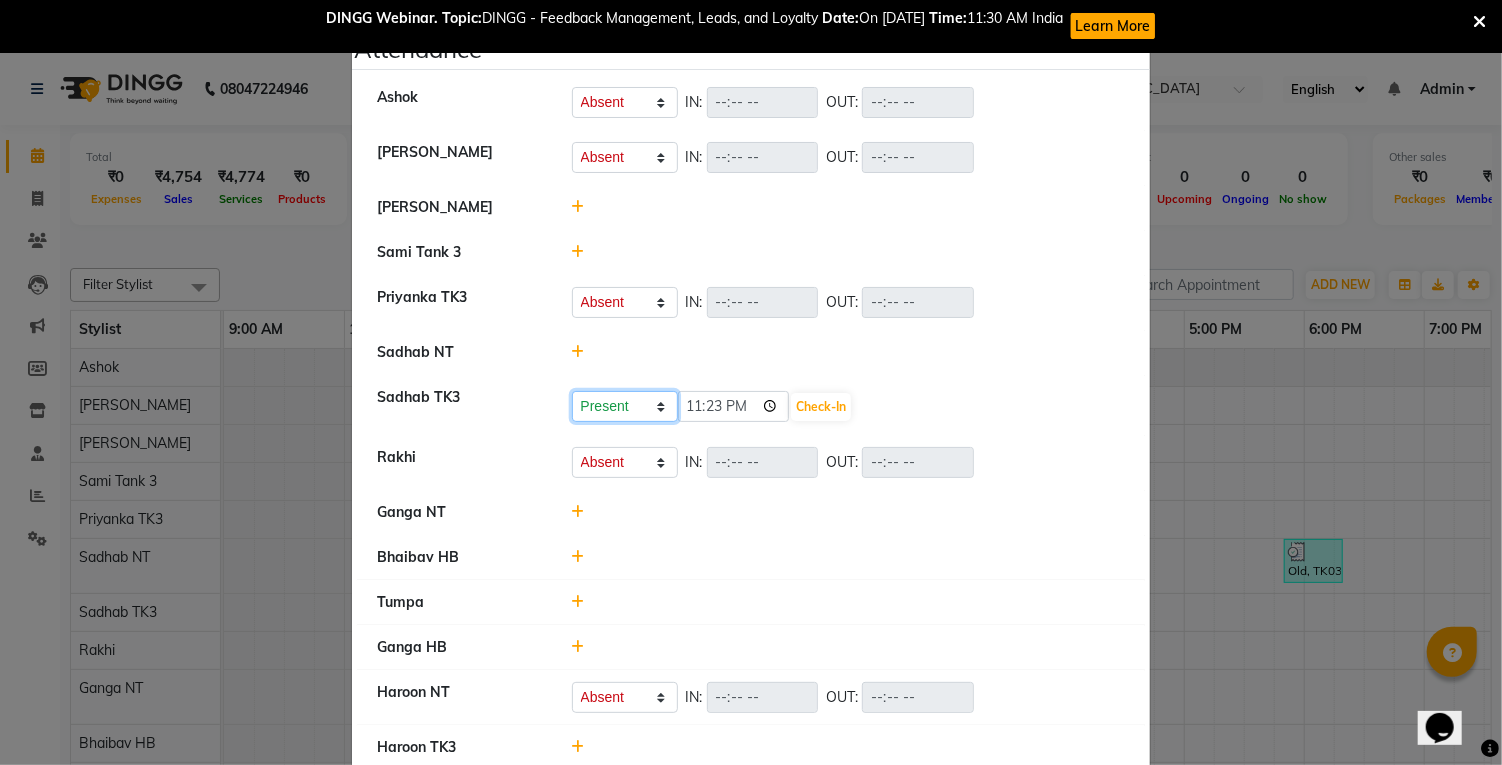 click on "Present Absent Late Half Day Weekly Off" 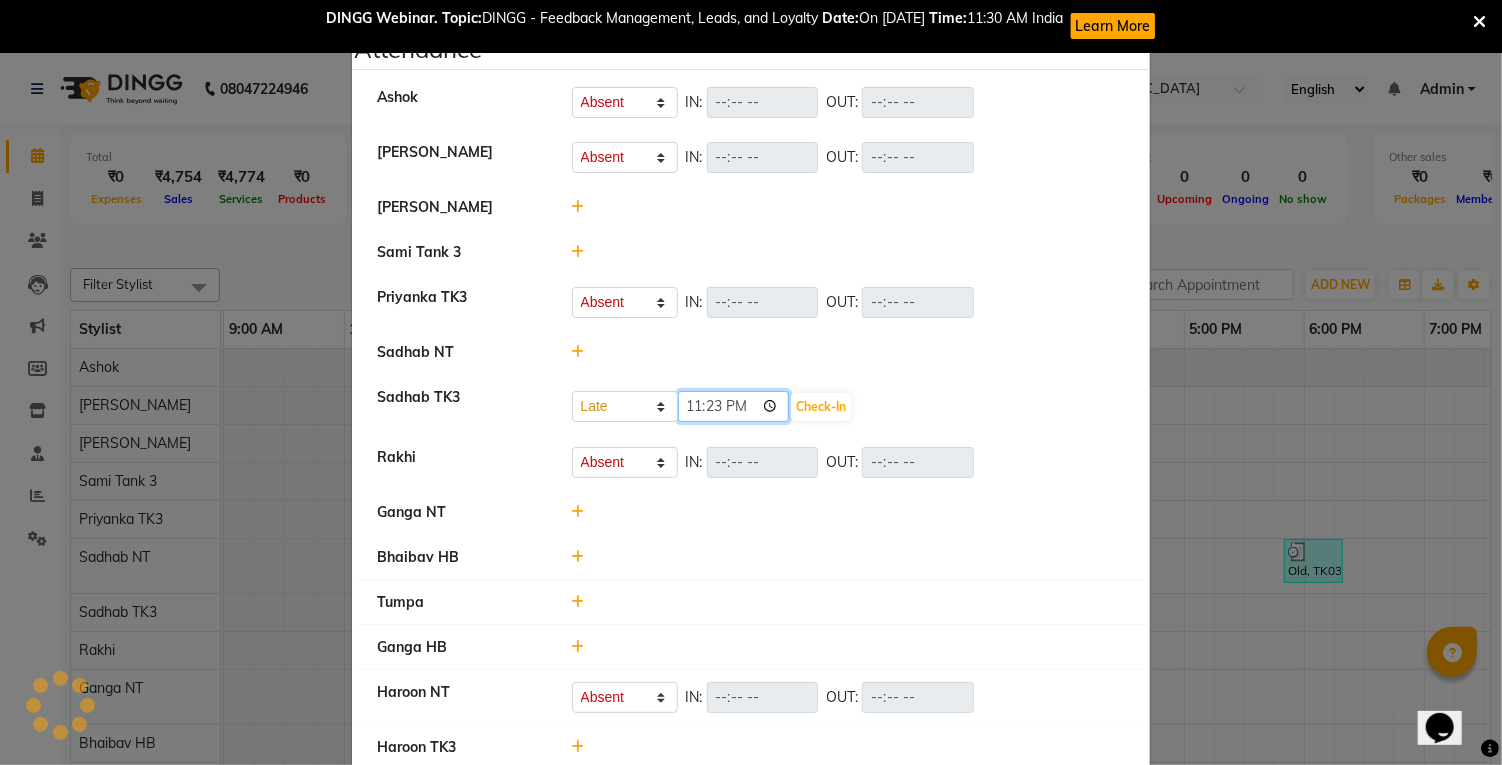 click on "23:23" 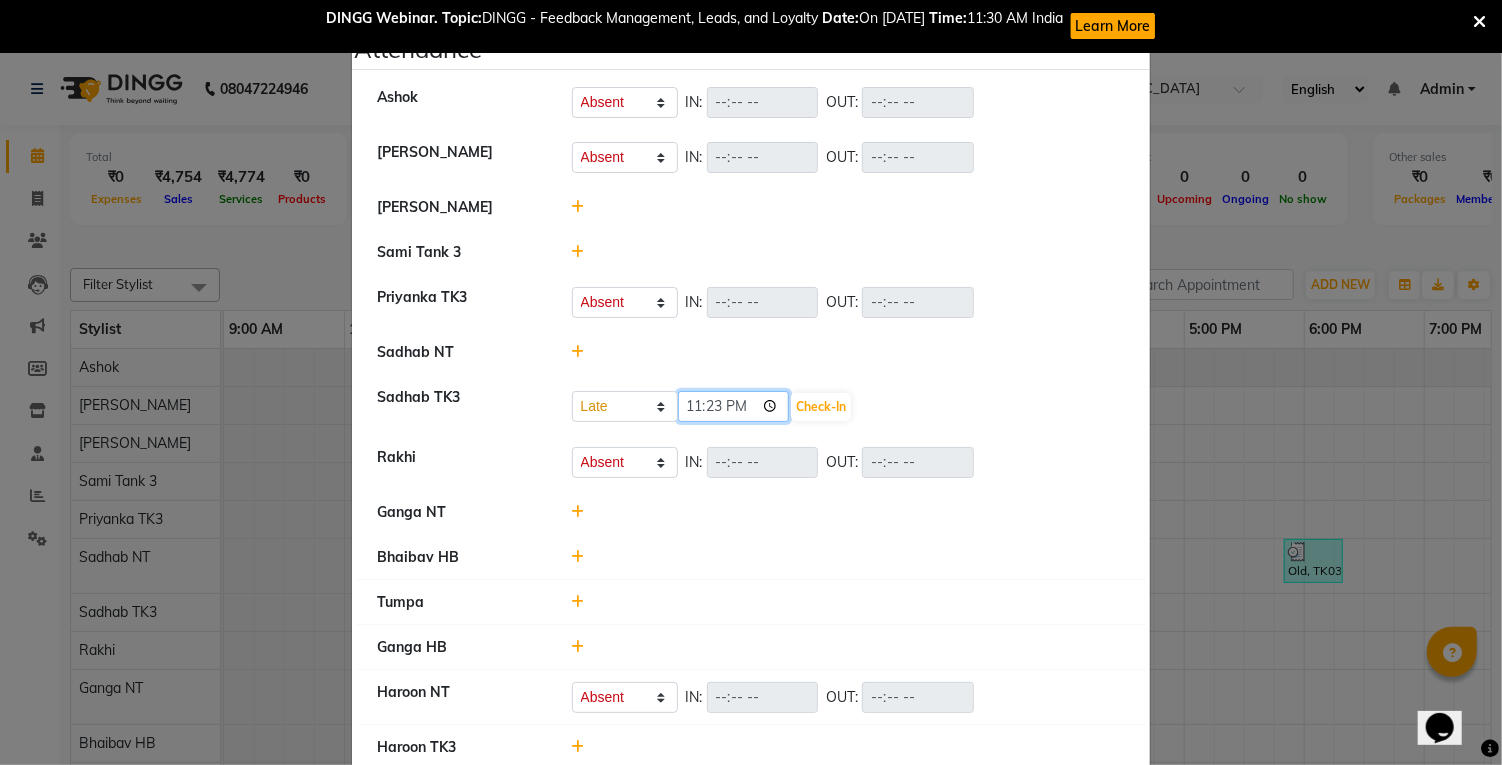 type on "11:19" 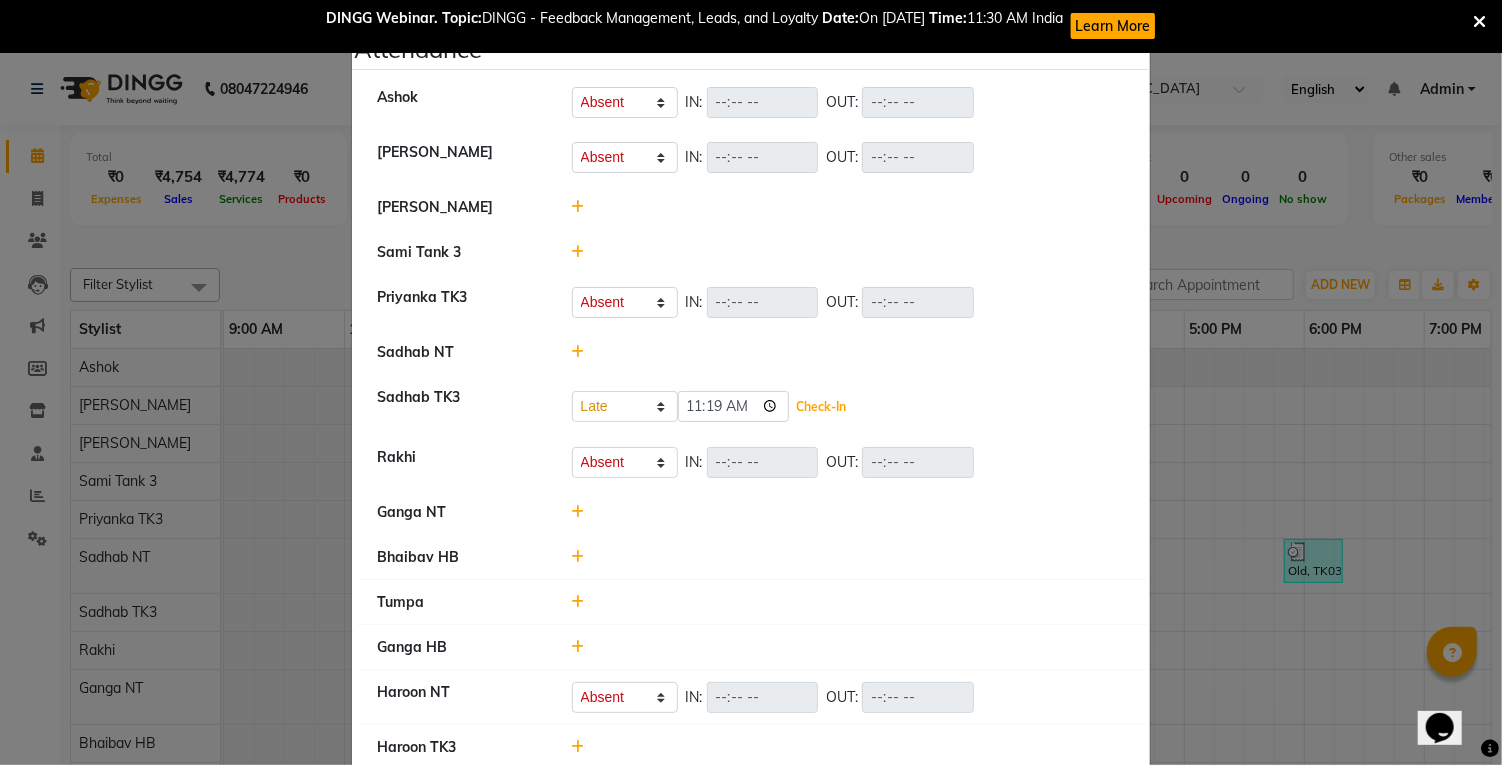 click on "Check-In" 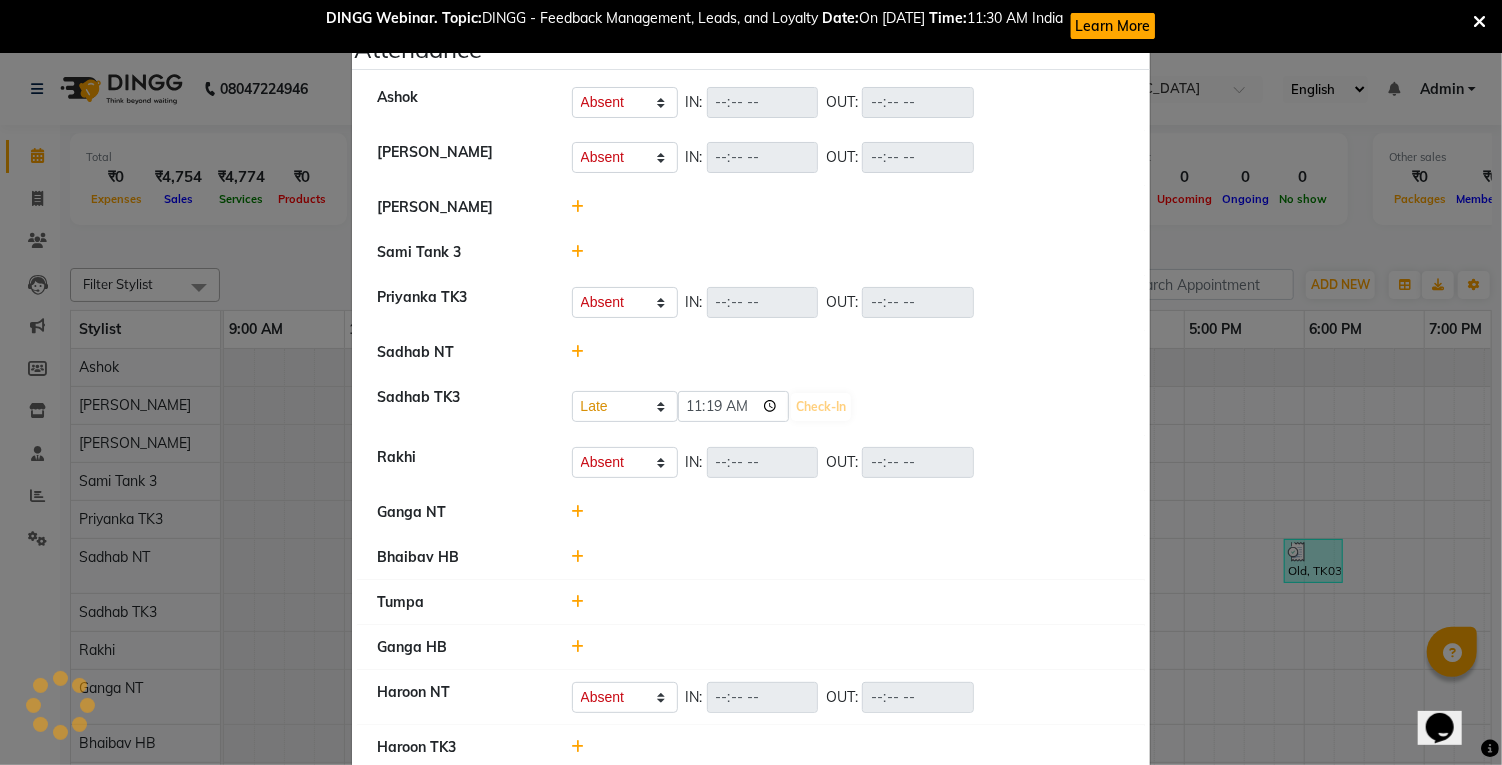 select on "A" 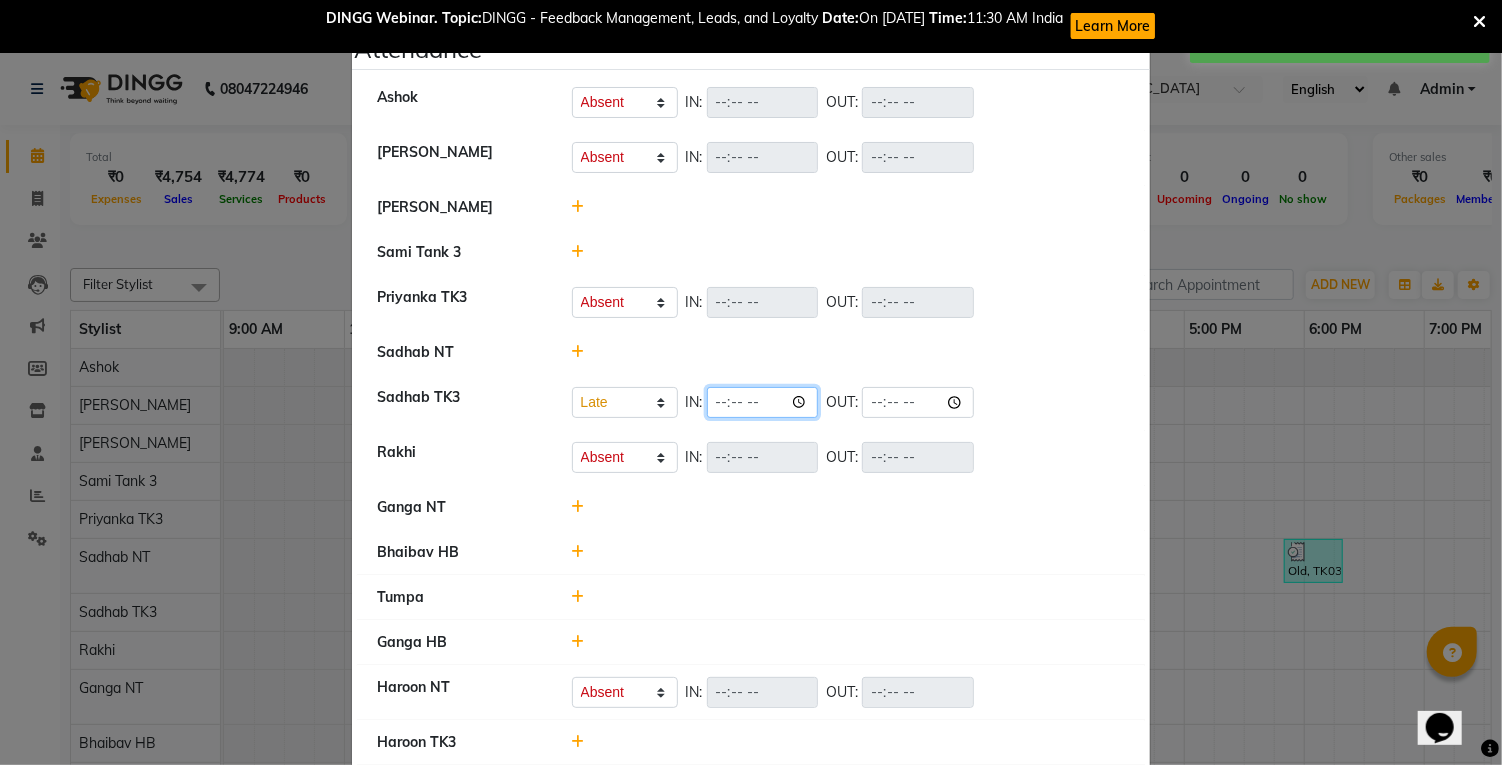 click 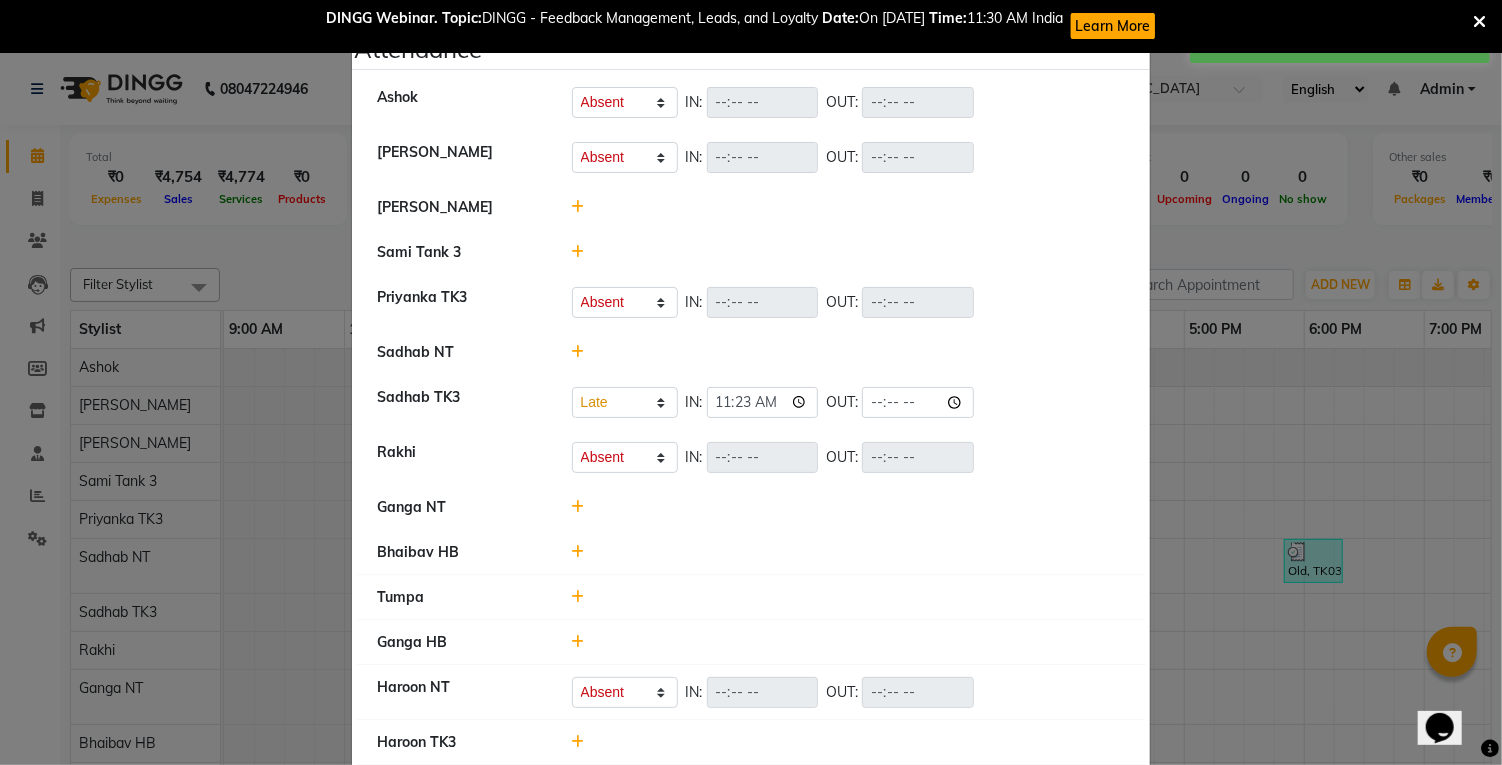 click on "Present   Absent   Late   Half Day   Weekly Off  IN:  OUT:" 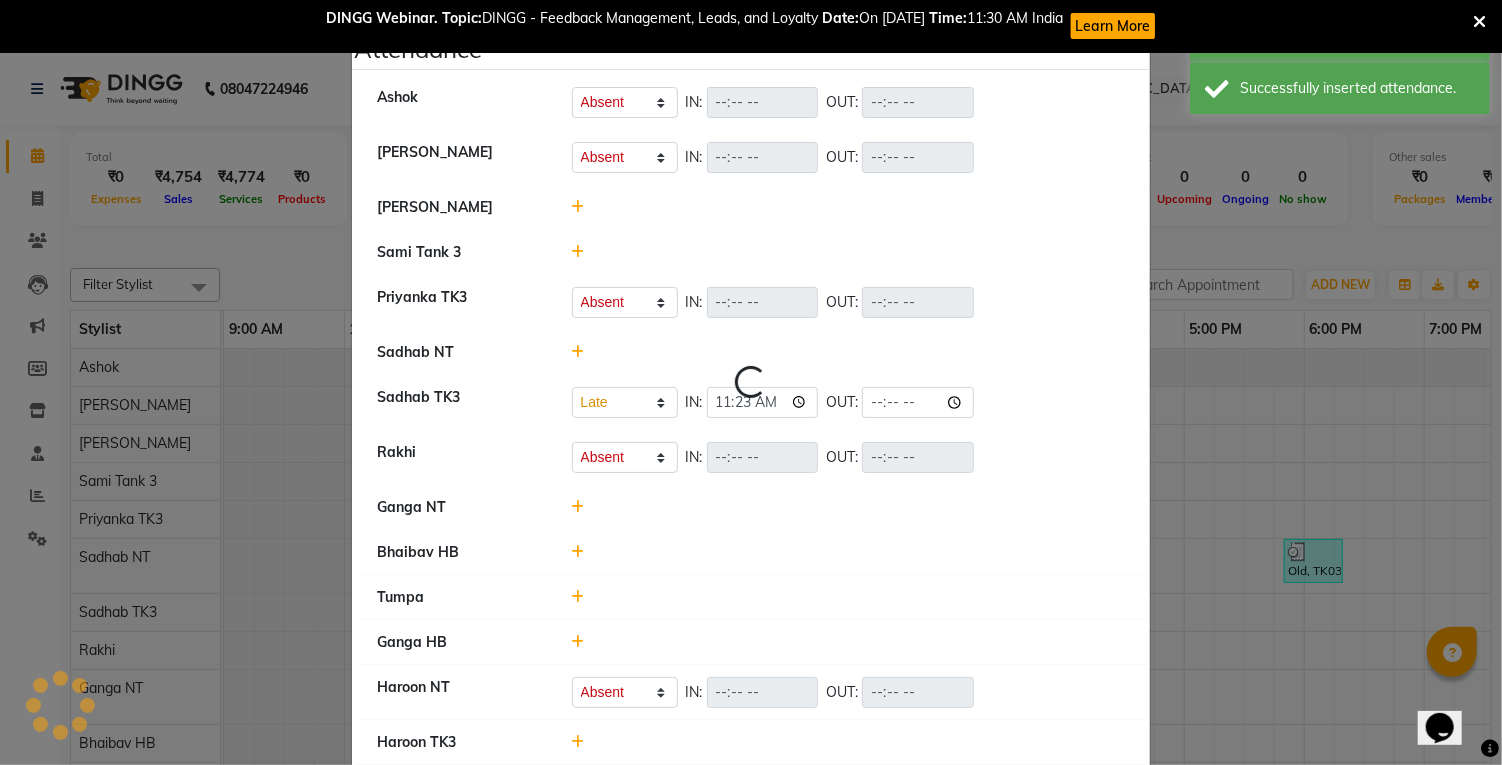 select on "A" 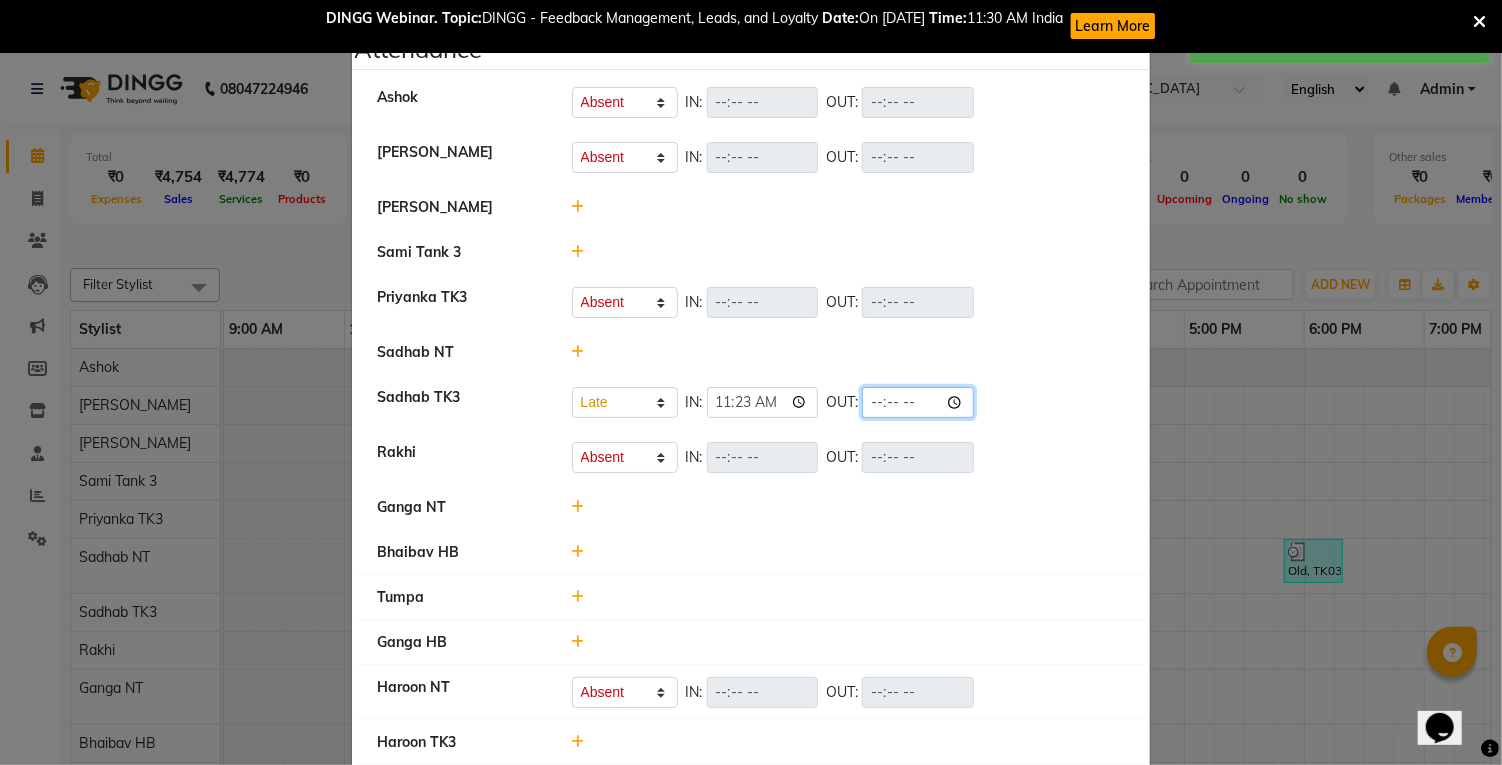 click 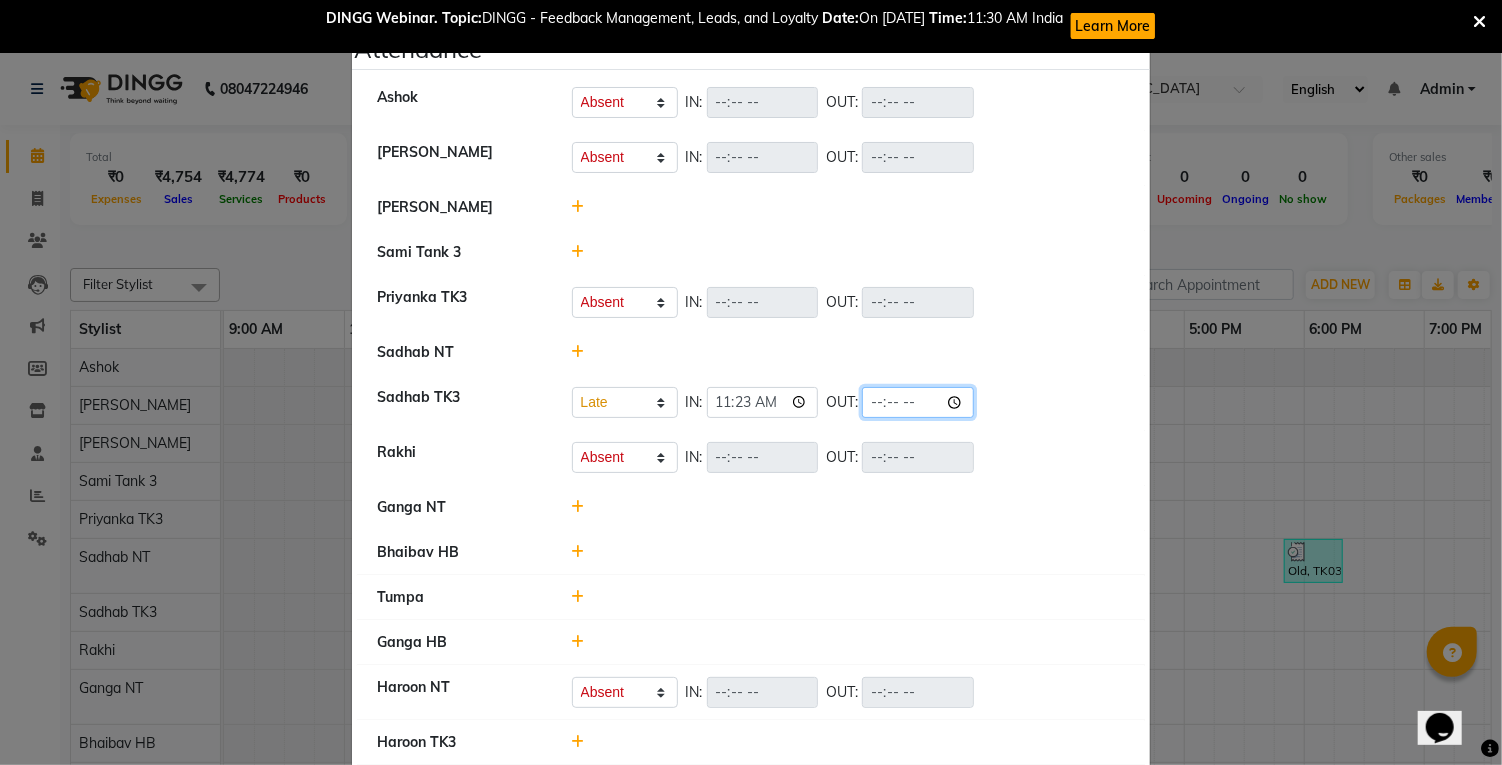 type on "21:09" 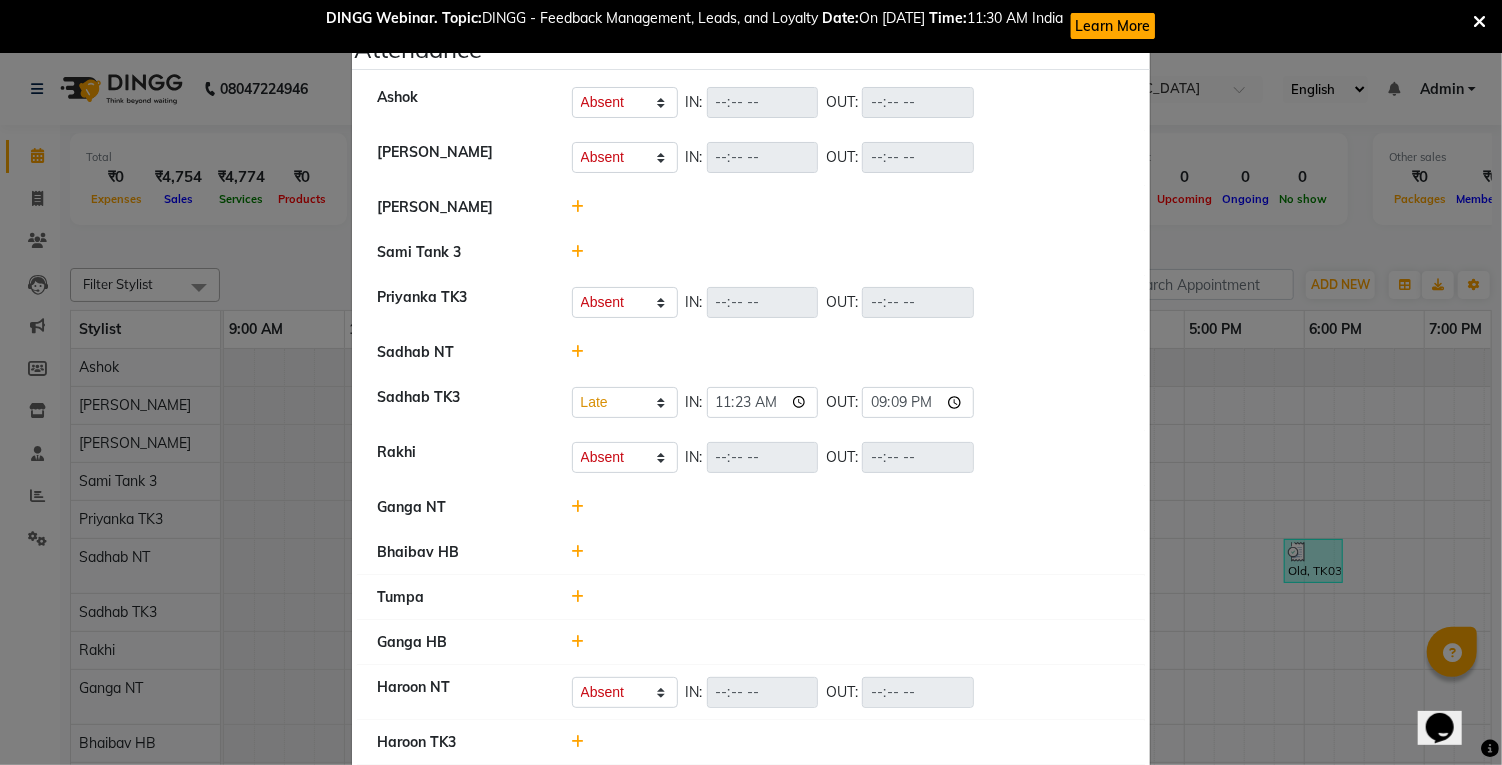 click 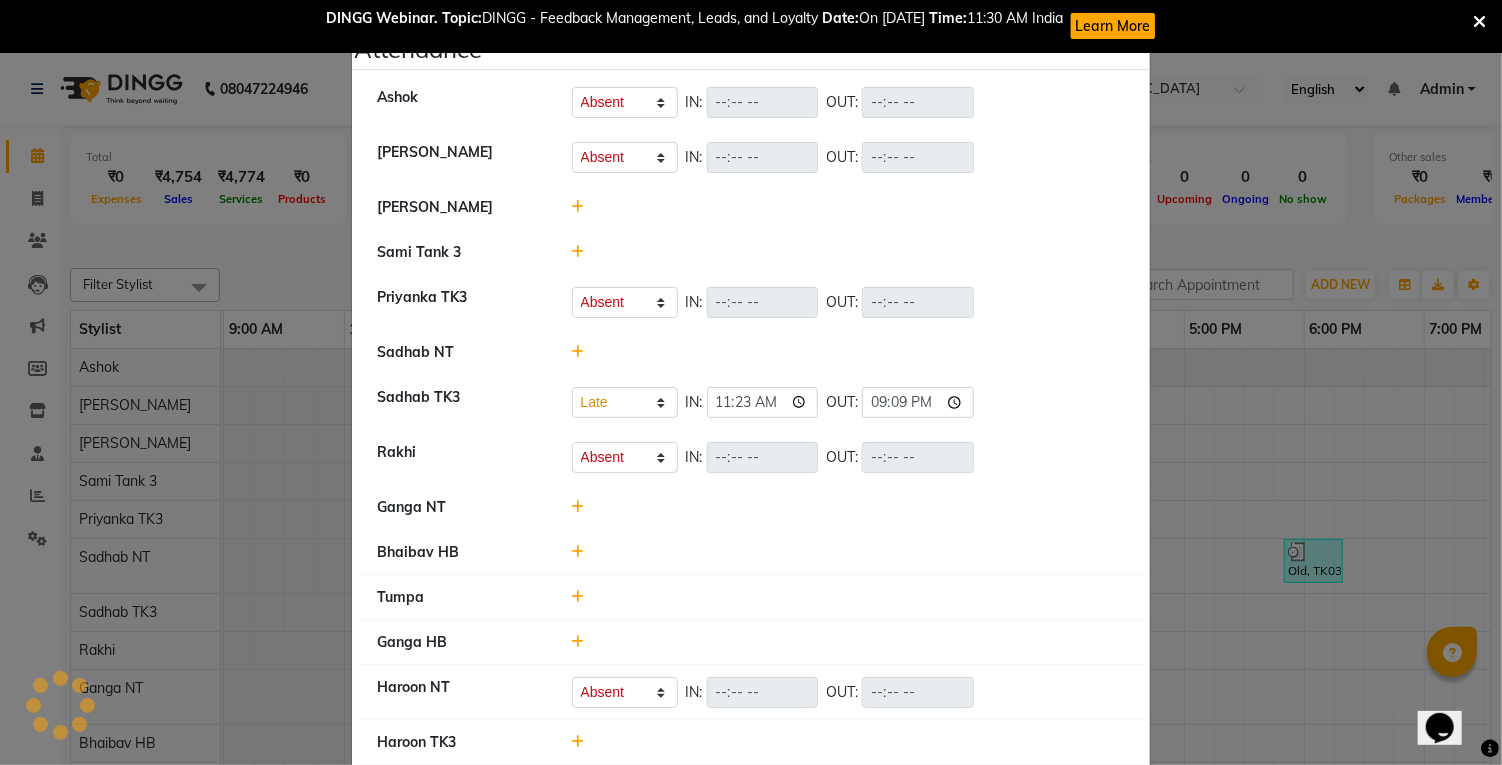 select on "A" 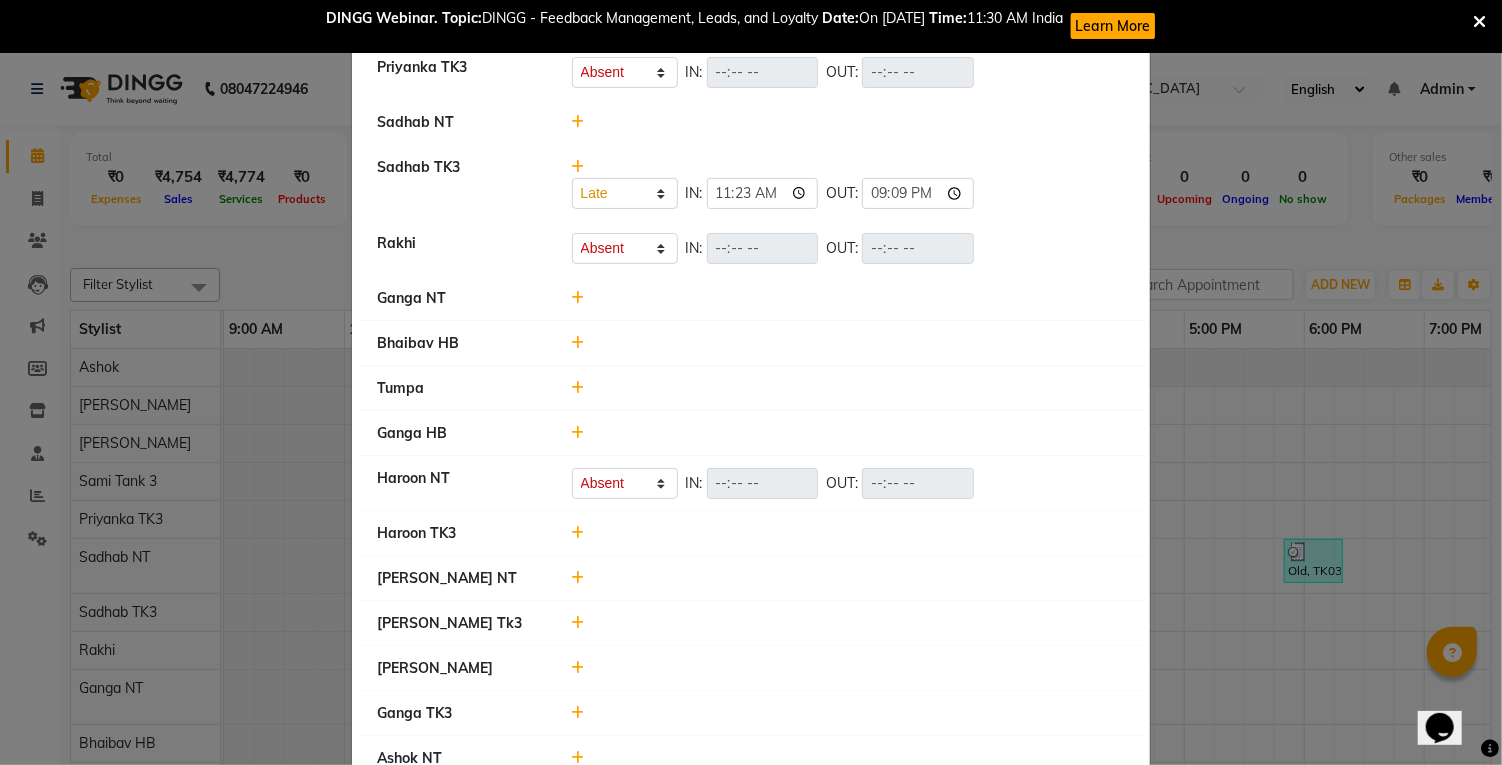 scroll, scrollTop: 232, scrollLeft: 0, axis: vertical 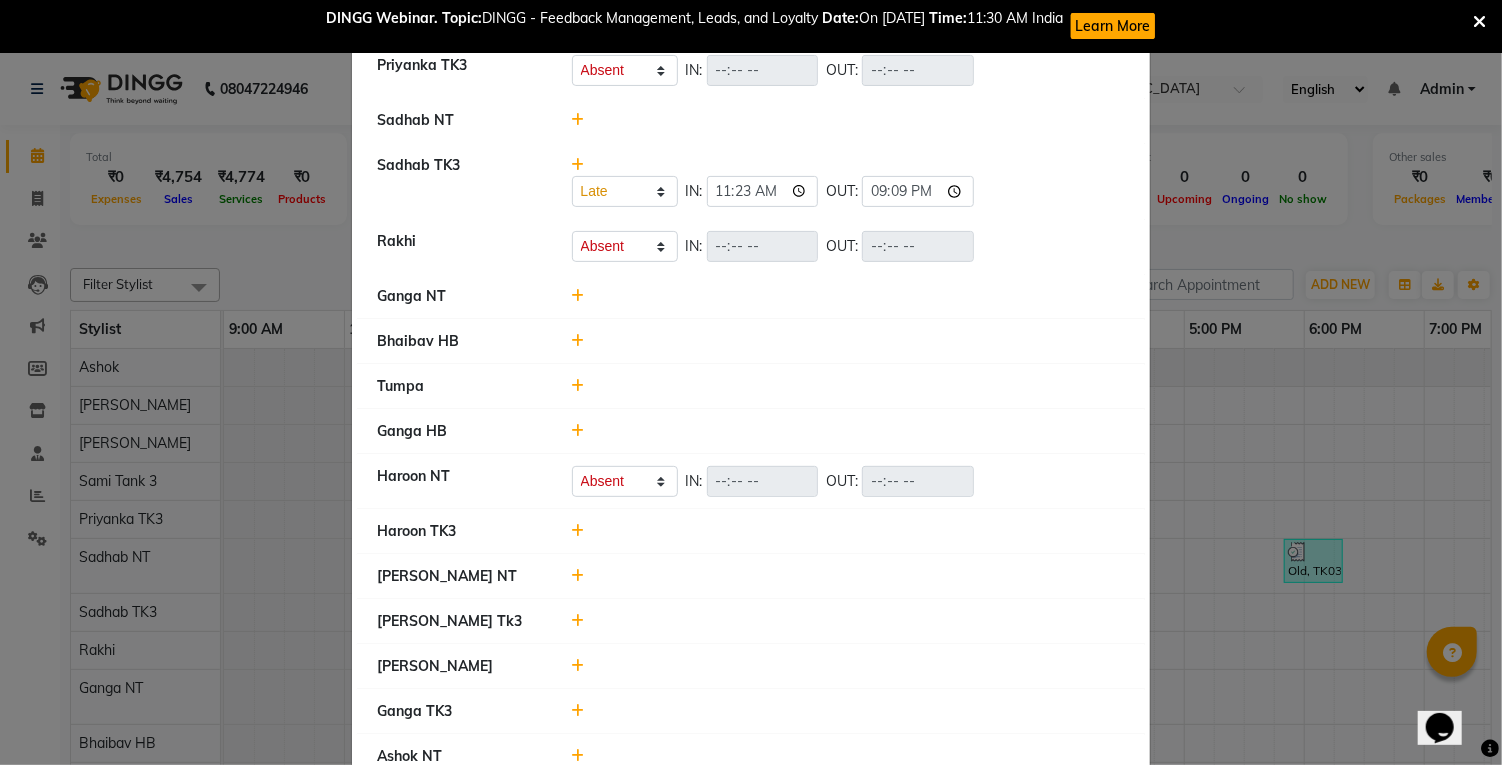 click 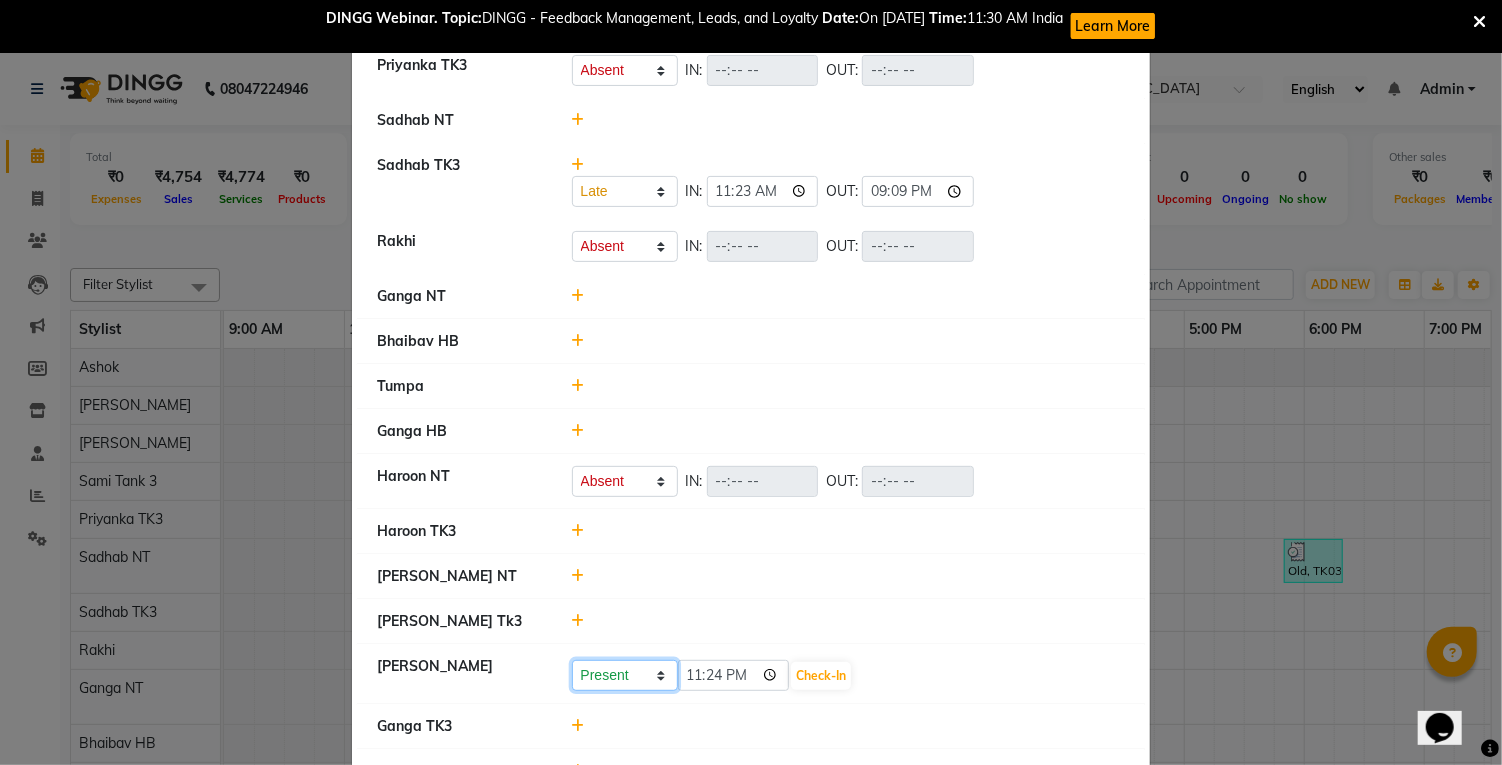 click on "Present Absent Late Half Day Weekly Off" 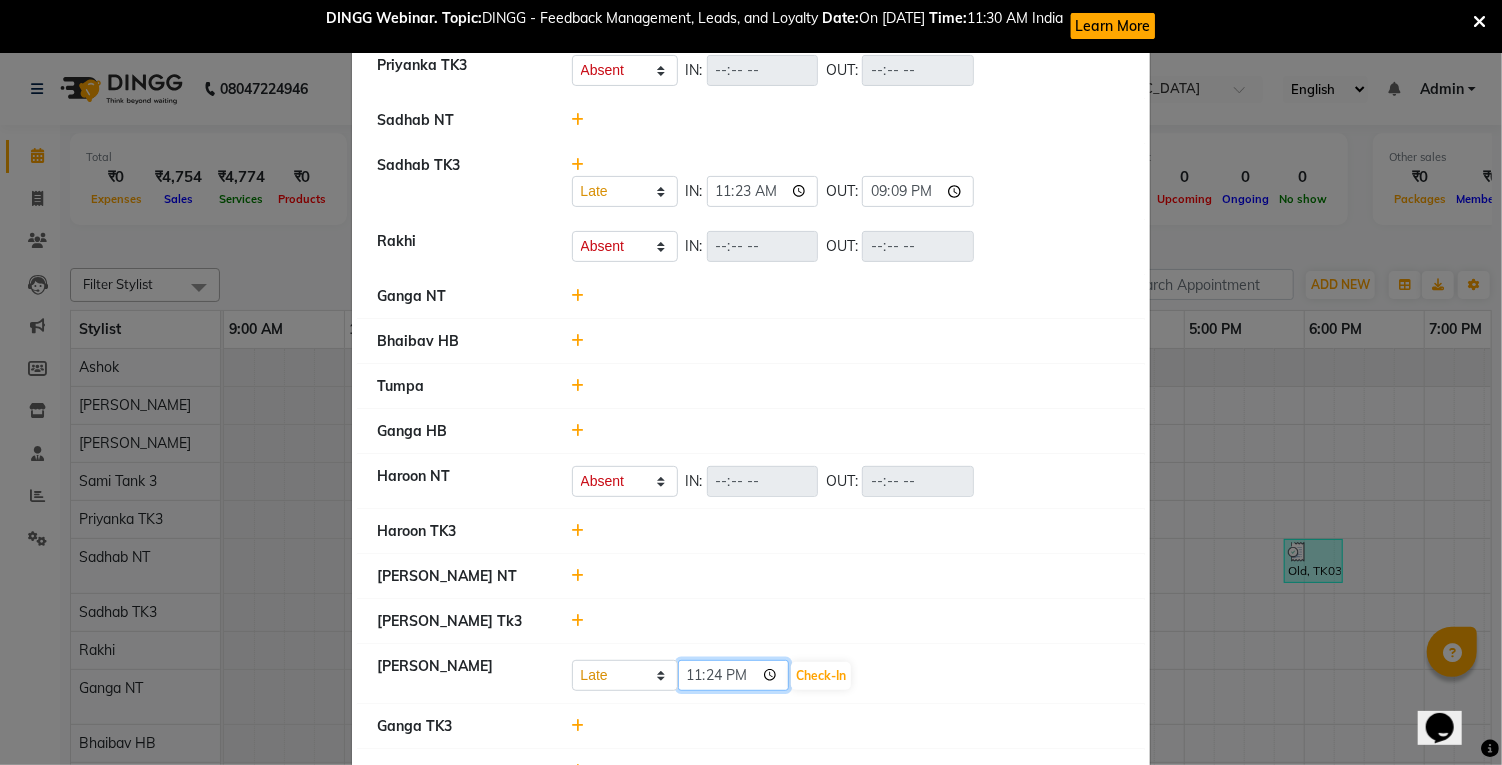 click on "23:24" 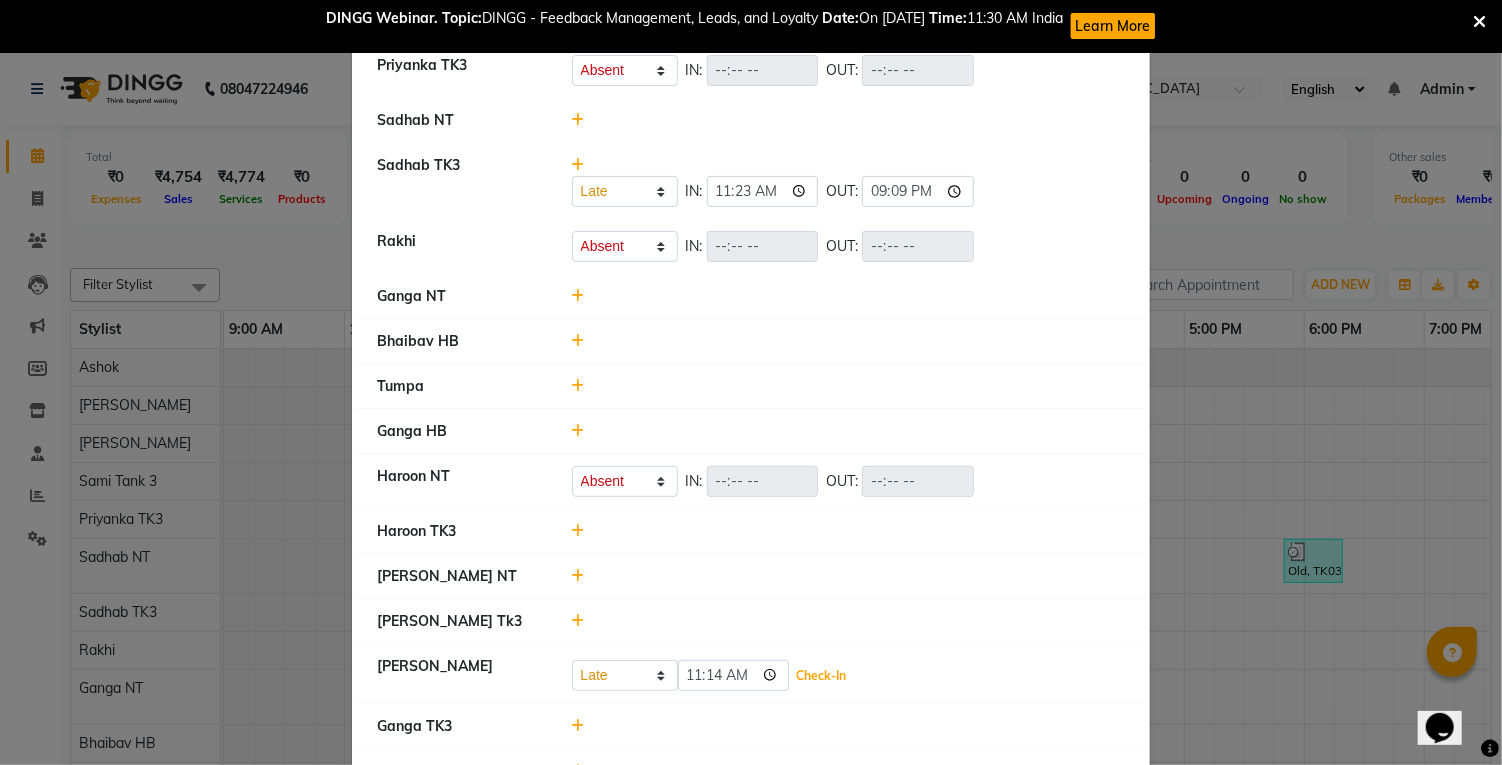 click on "Check-In" 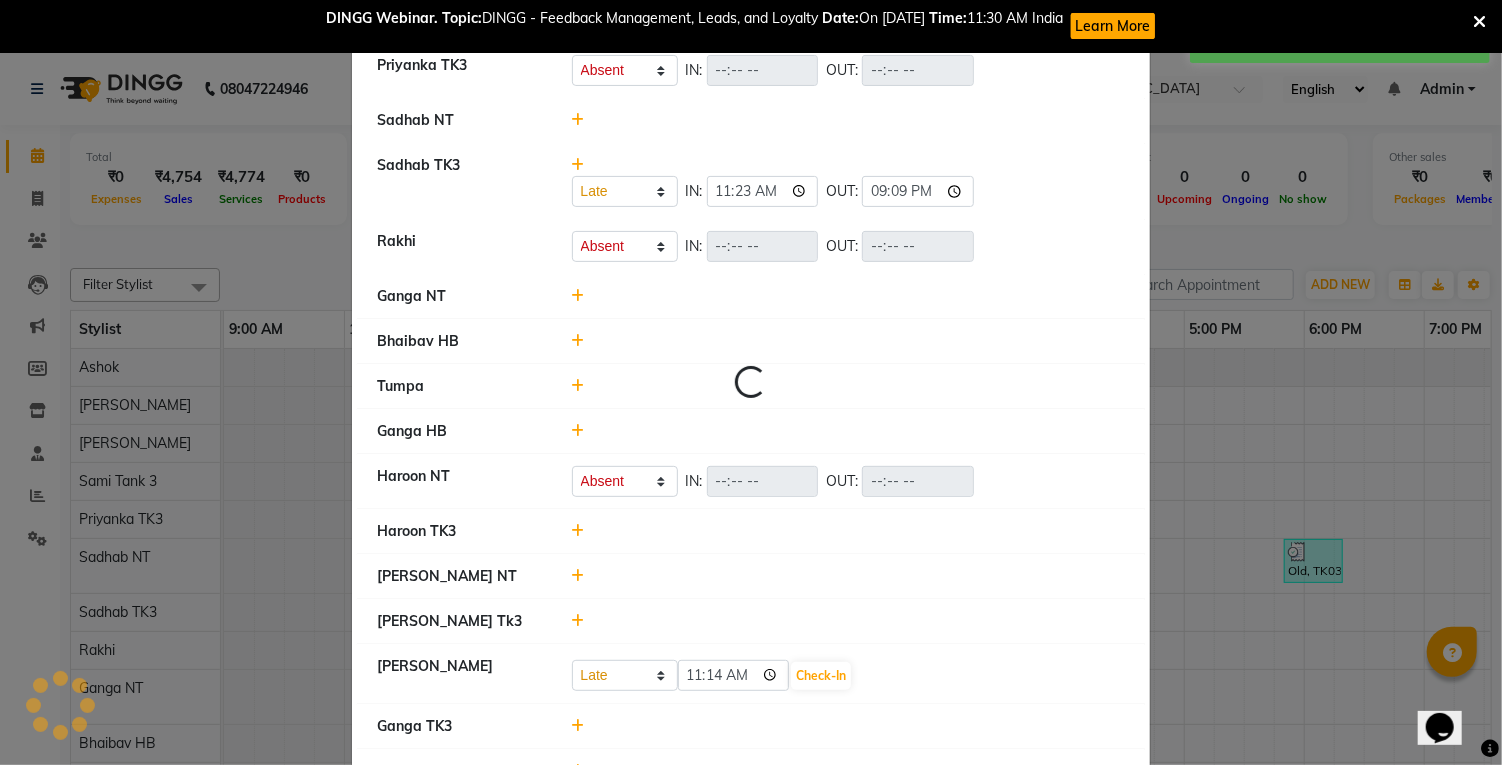 select on "A" 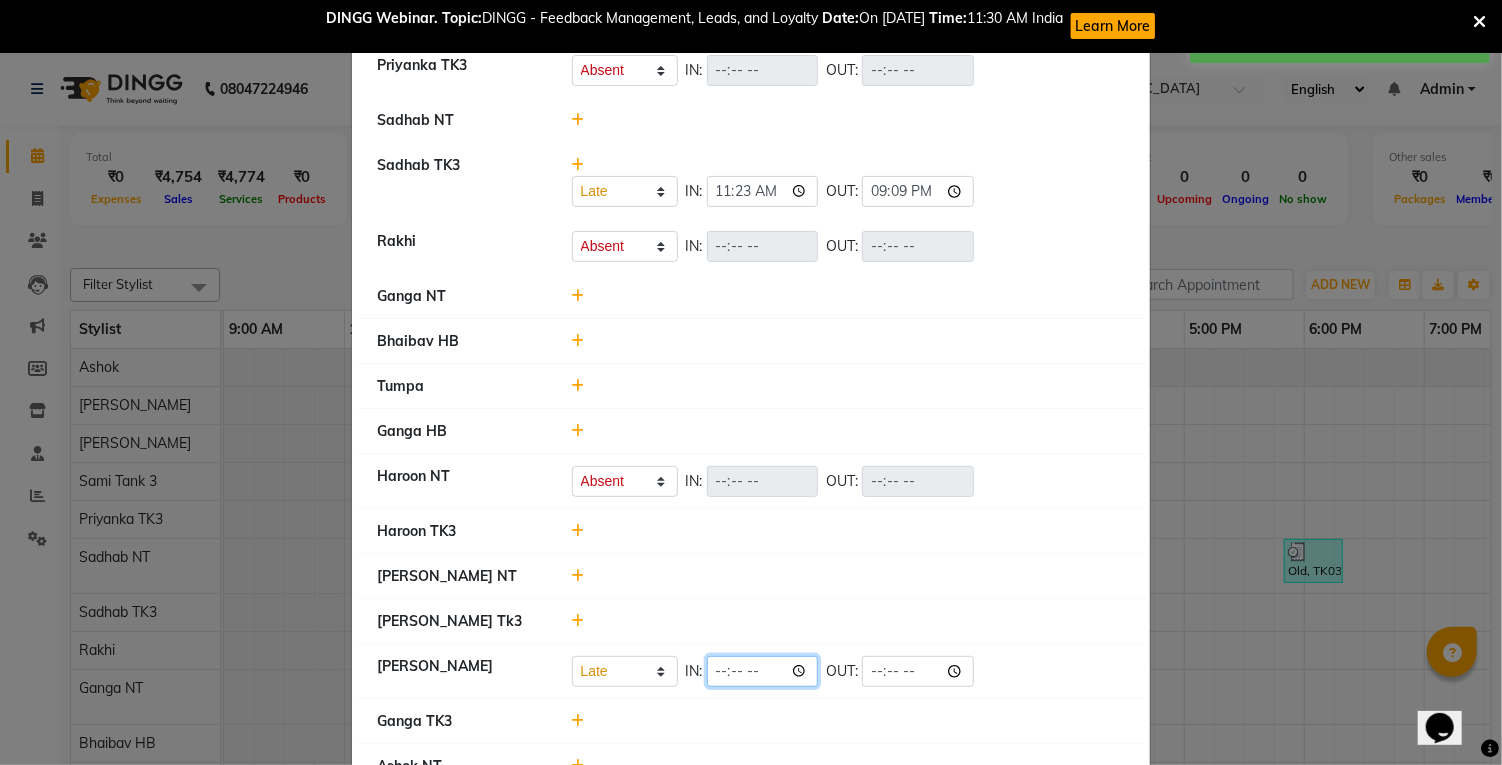 click 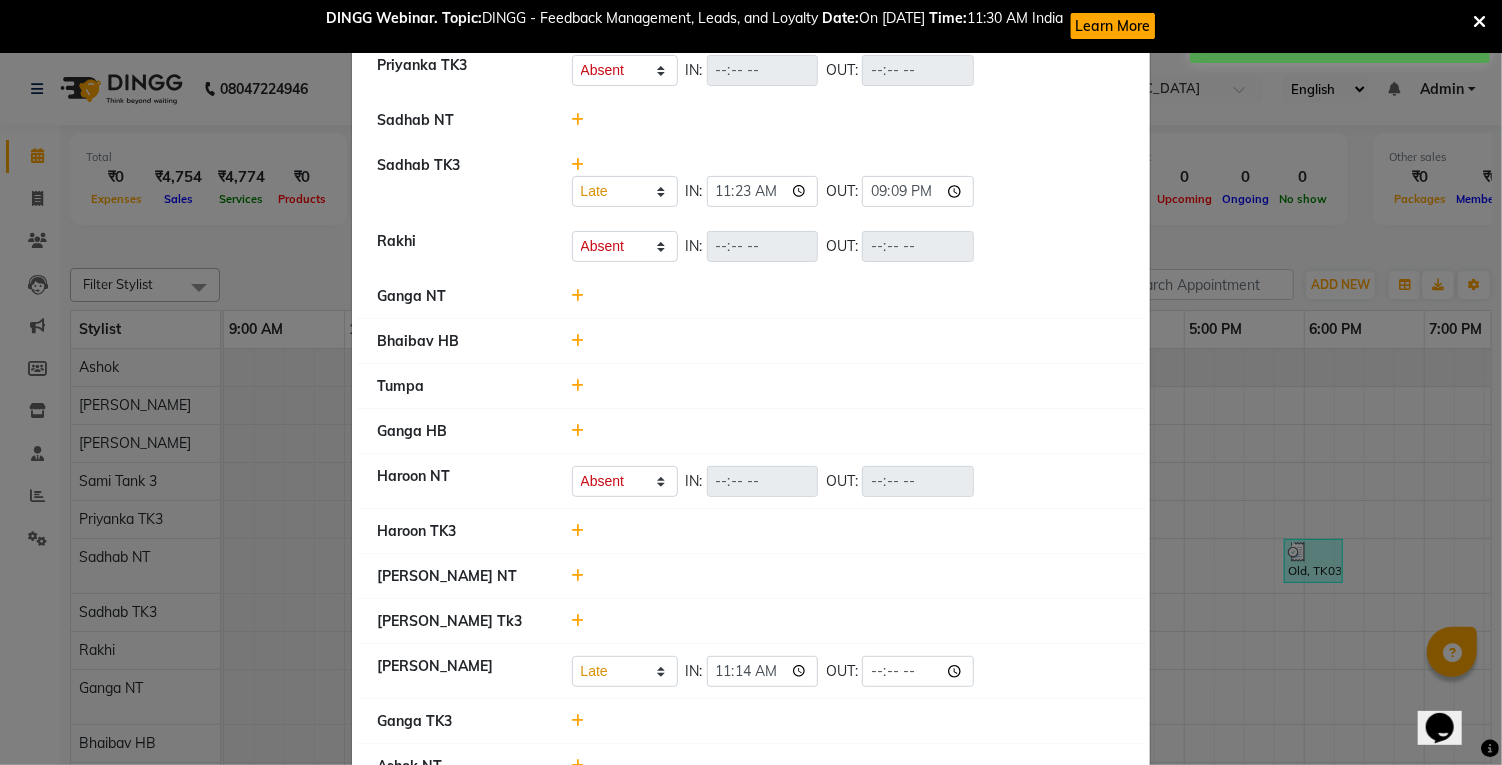 click on "[PERSON_NAME] NT" 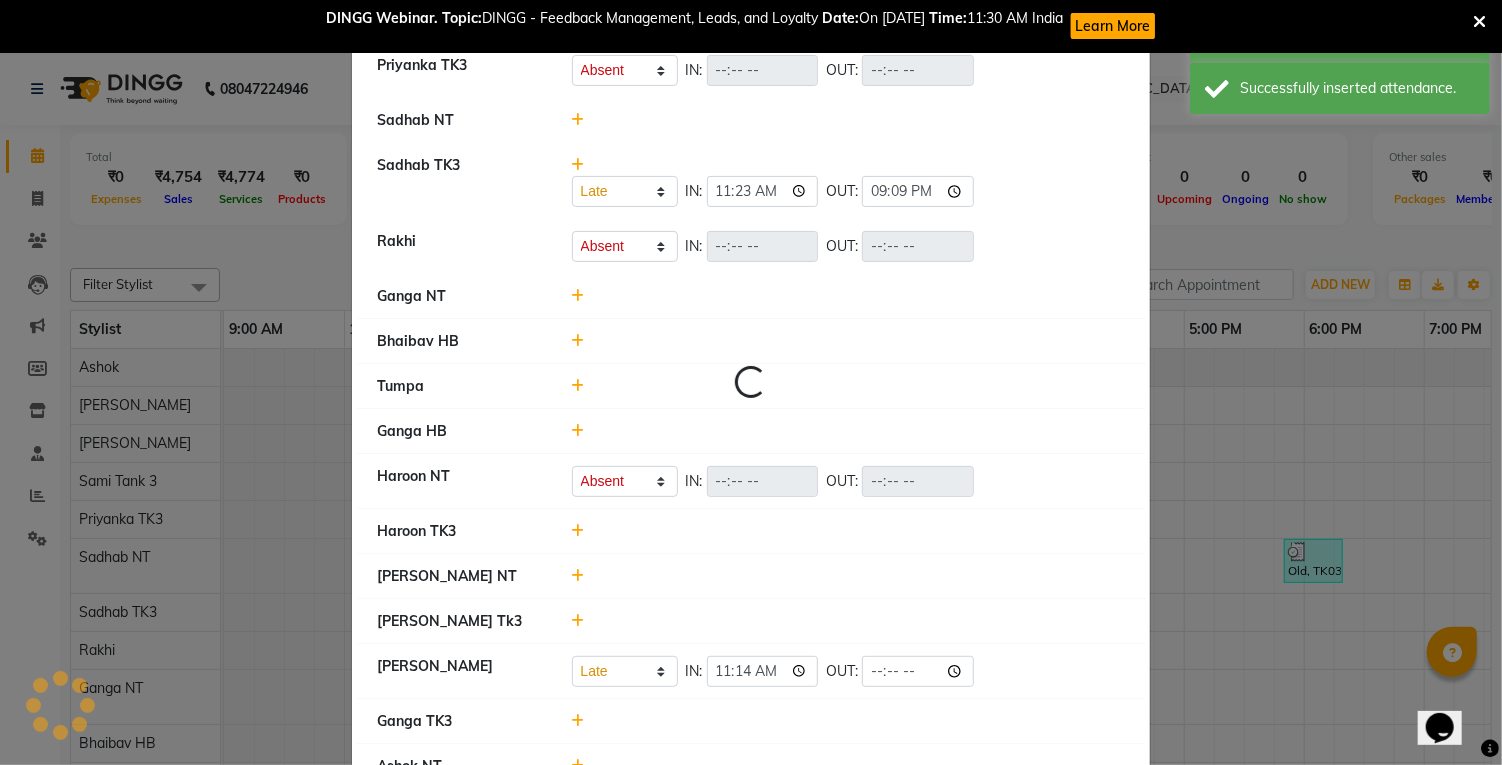 select on "A" 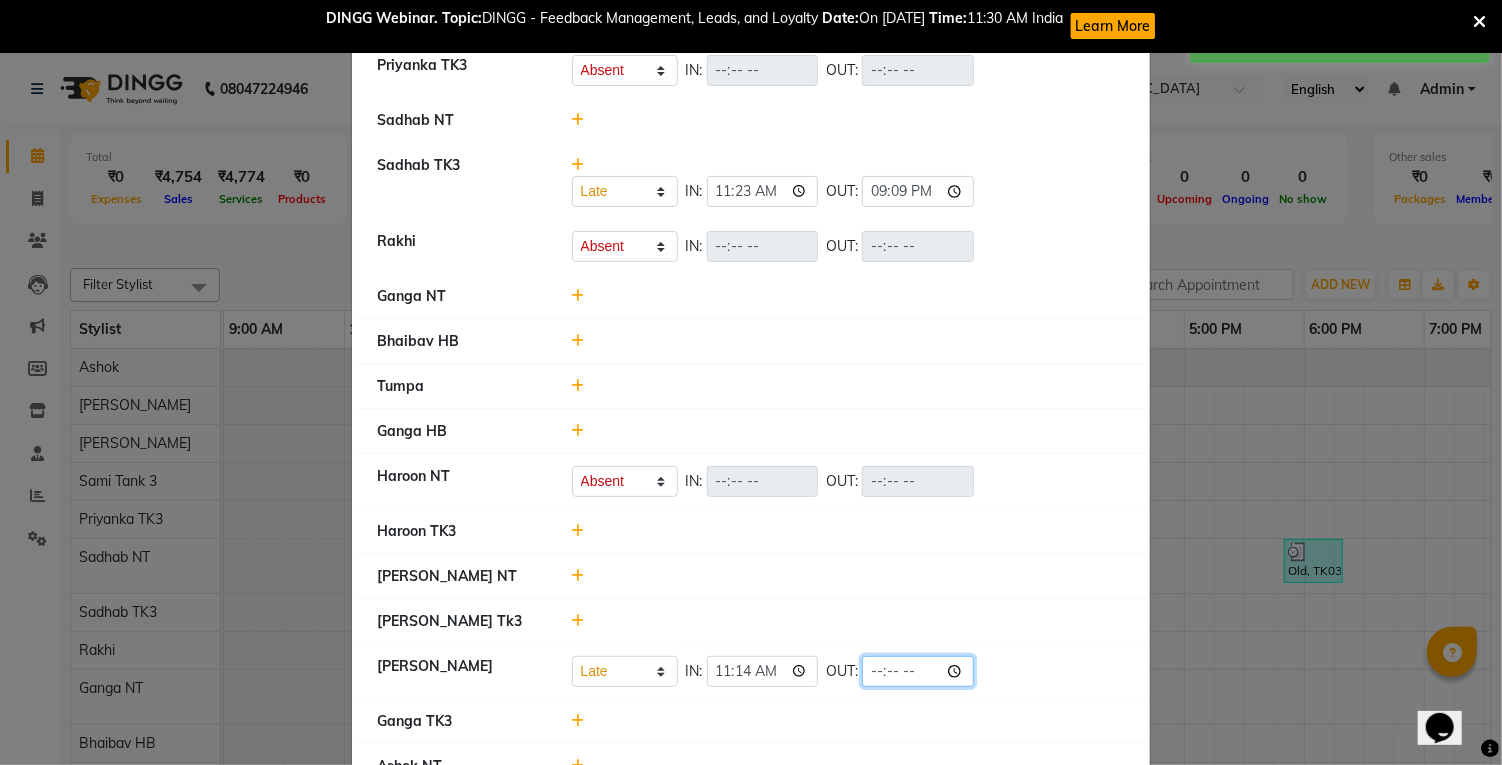 click 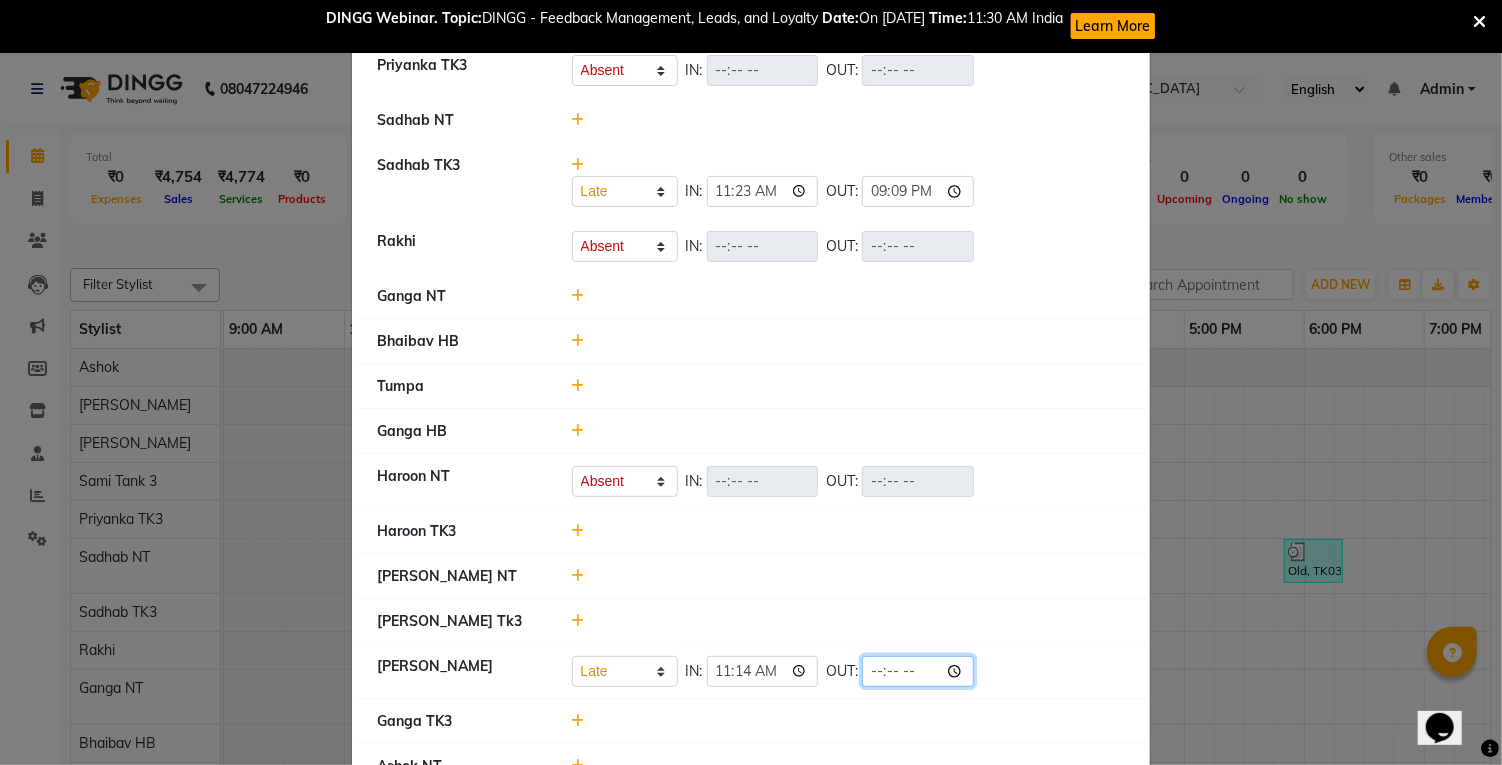 scroll, scrollTop: 247, scrollLeft: 0, axis: vertical 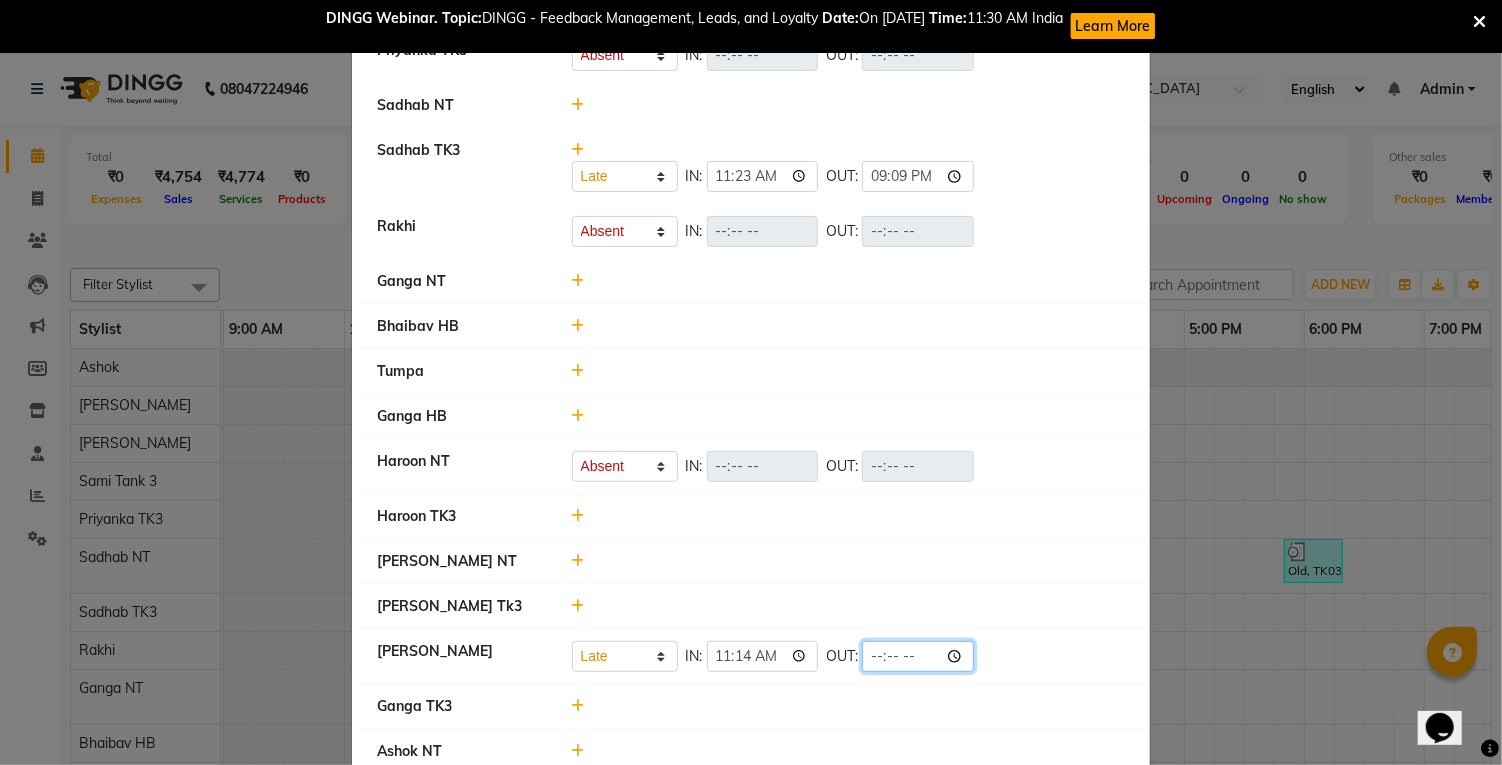 type on "21:14" 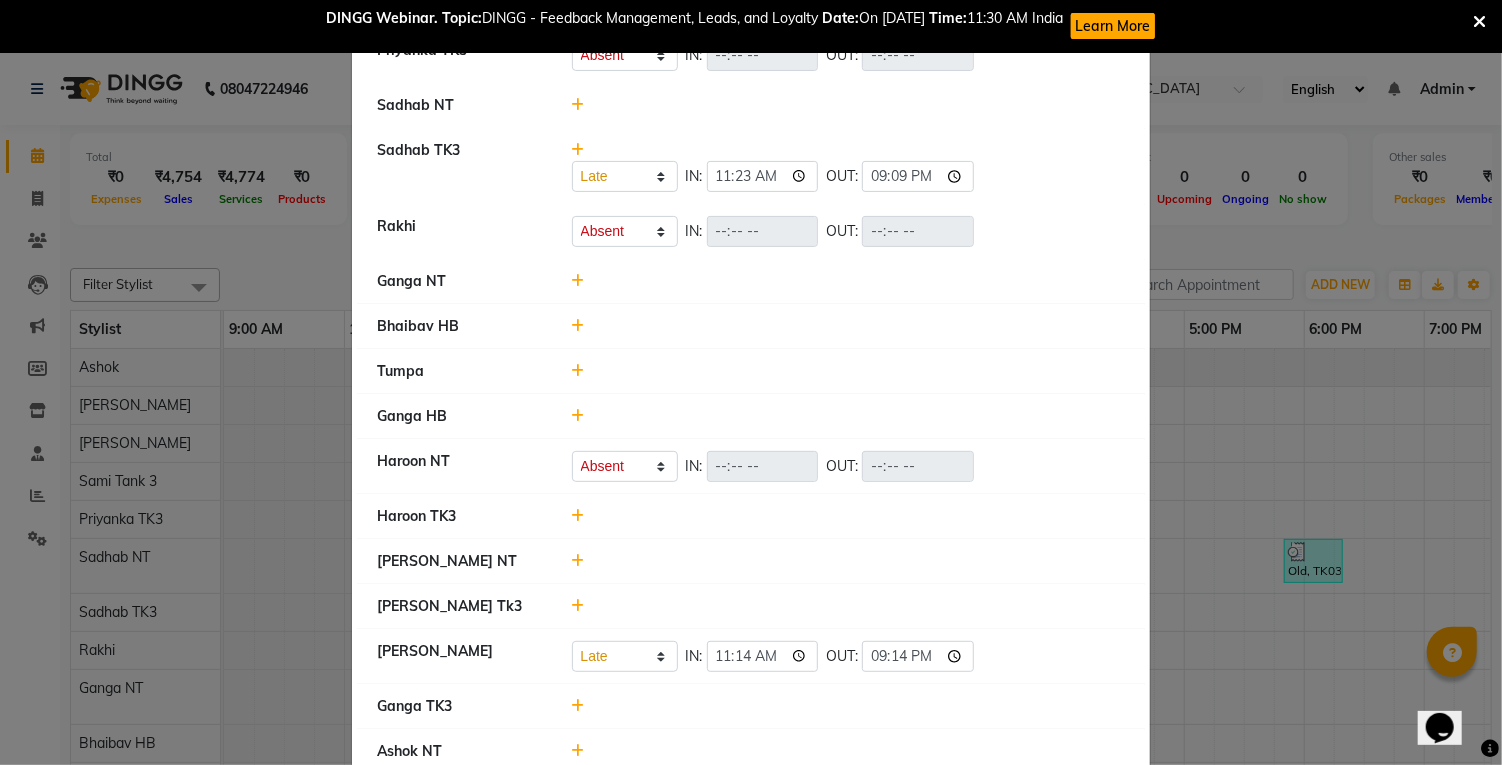 click 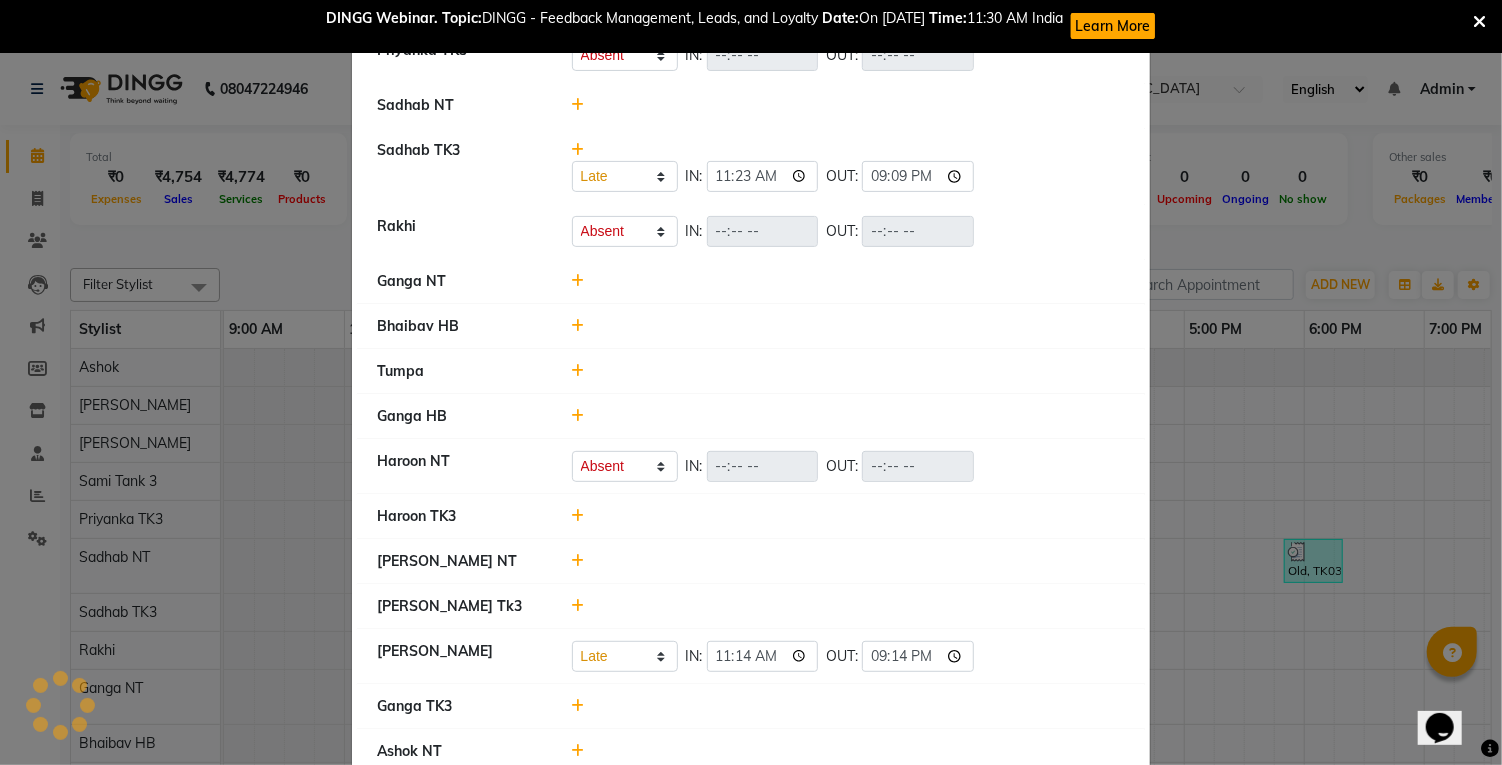 select on "A" 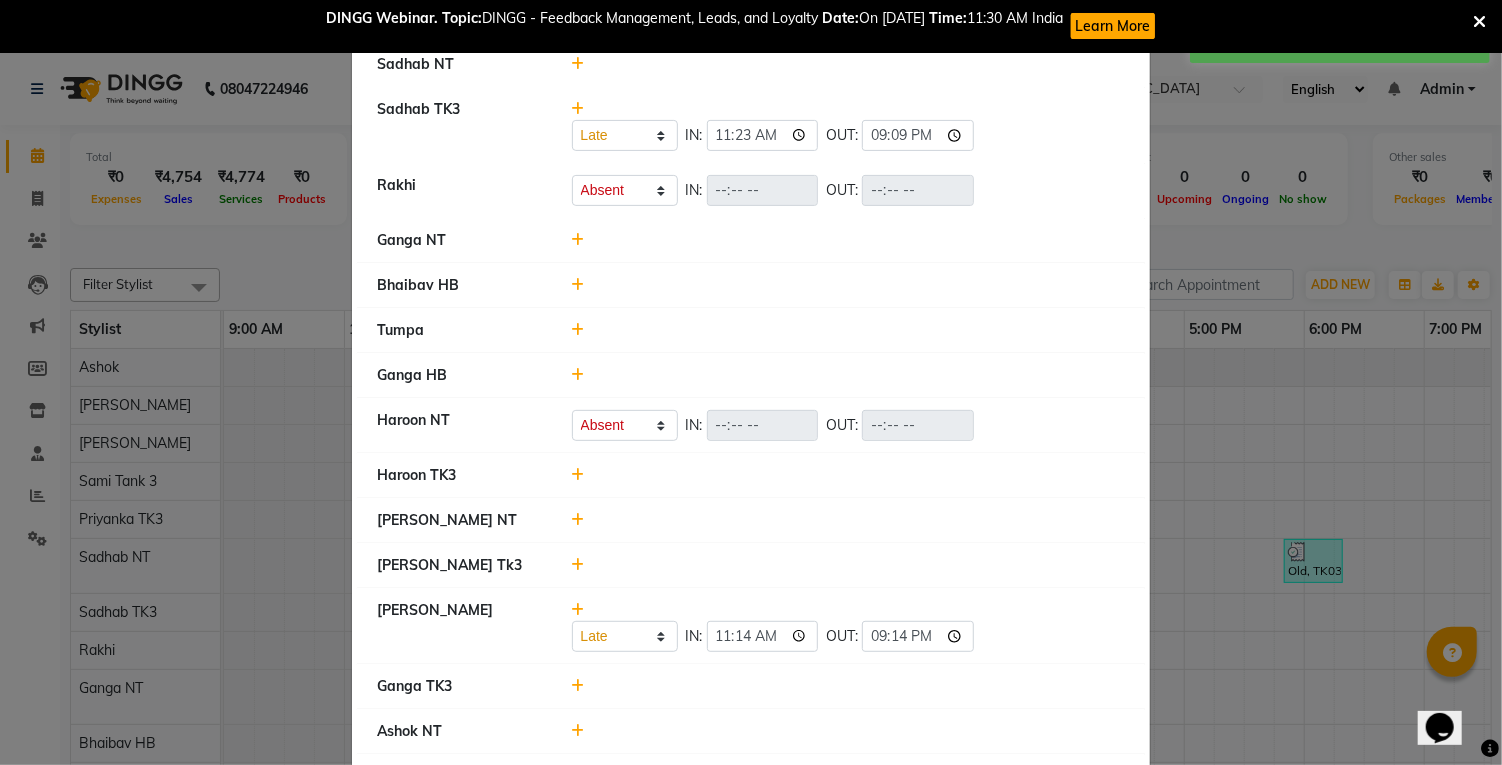 scroll, scrollTop: 292, scrollLeft: 0, axis: vertical 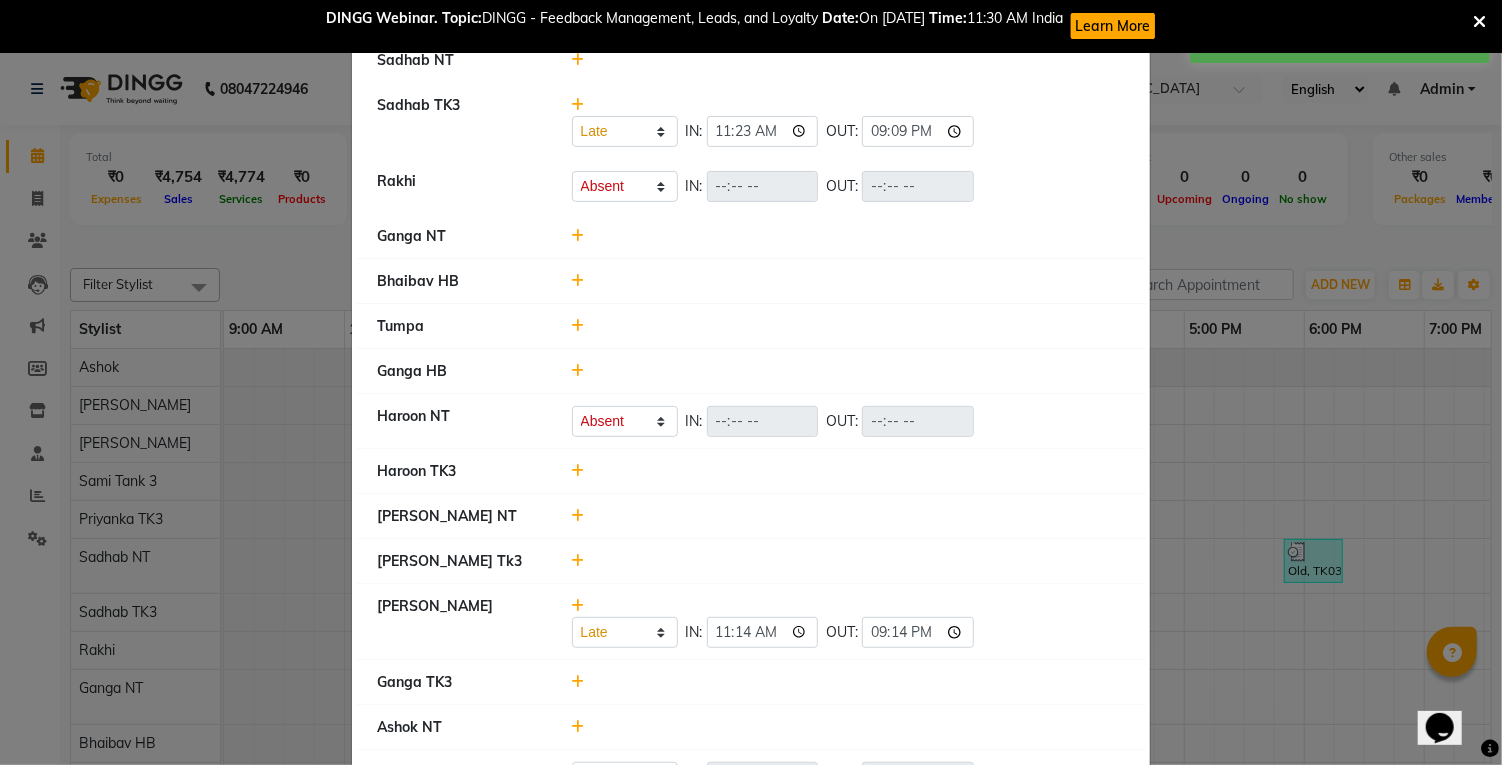 click 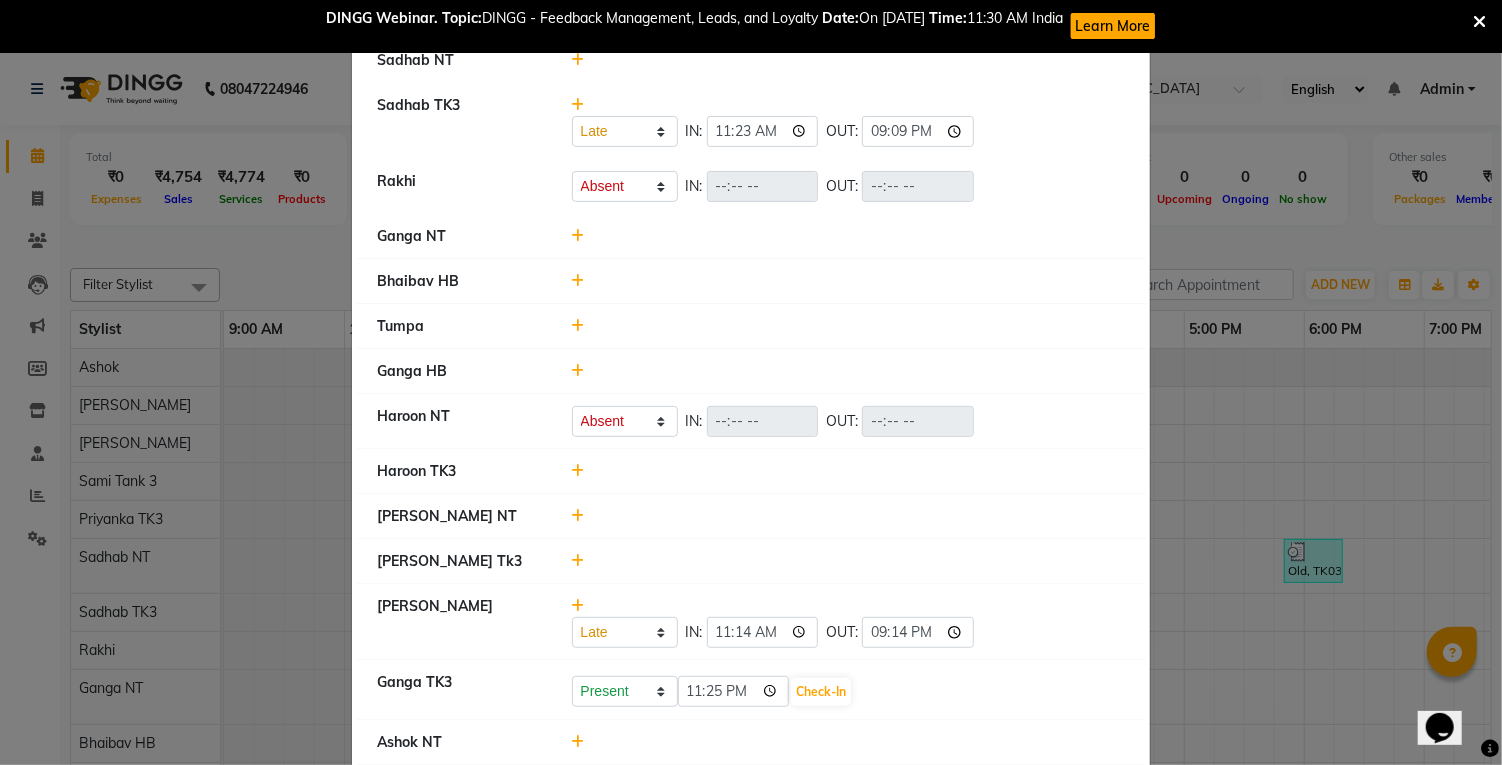 click 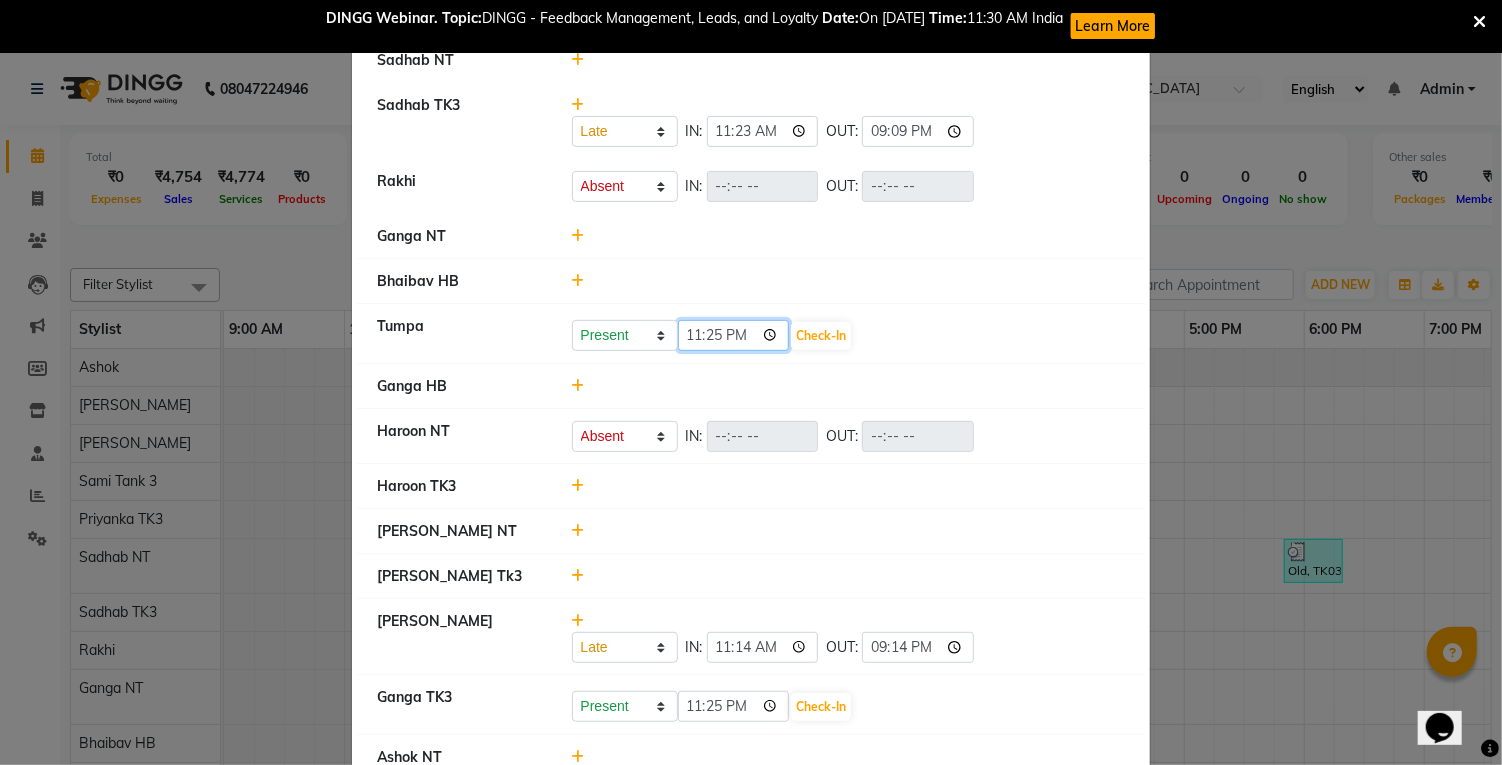 click on "23:25" 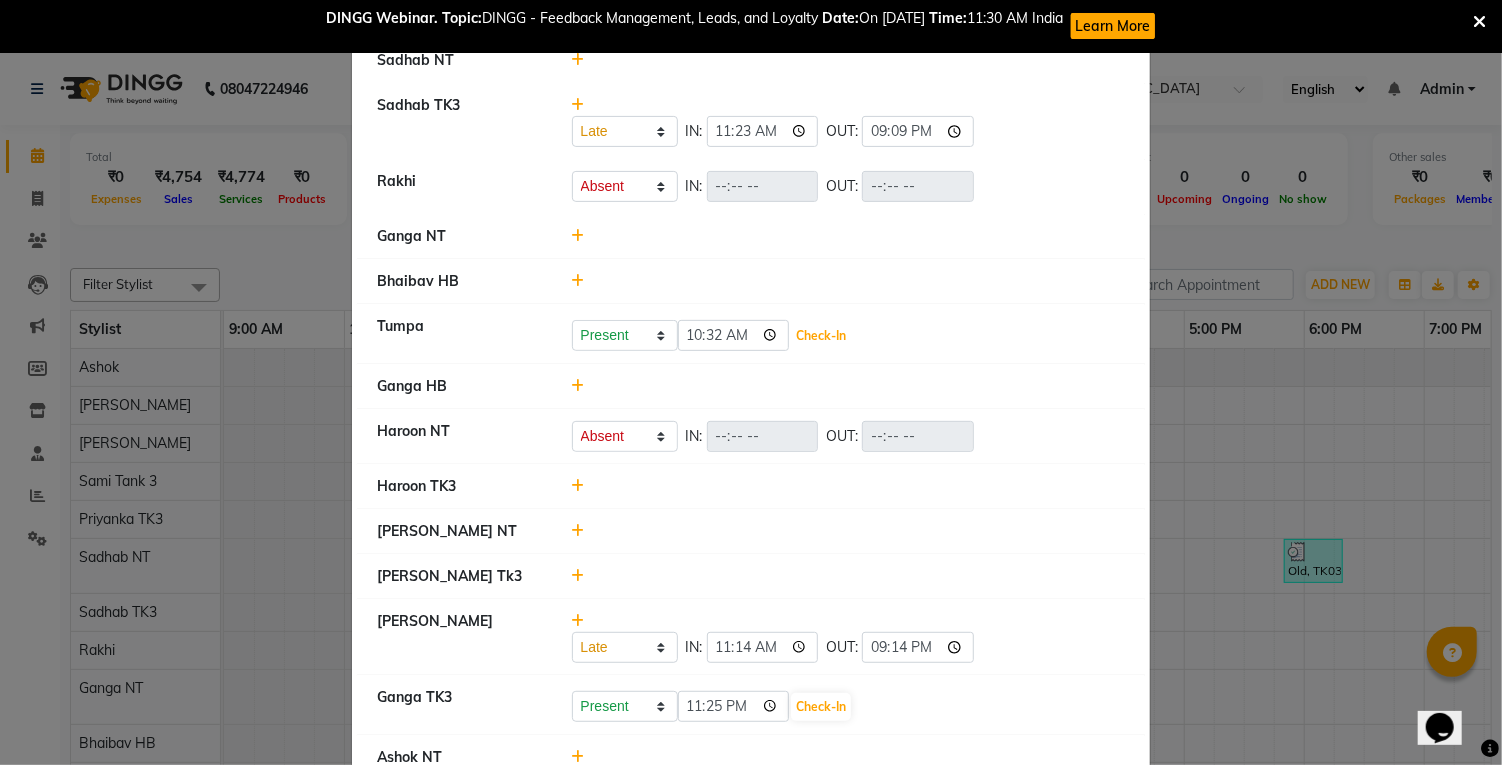click on "Check-In" 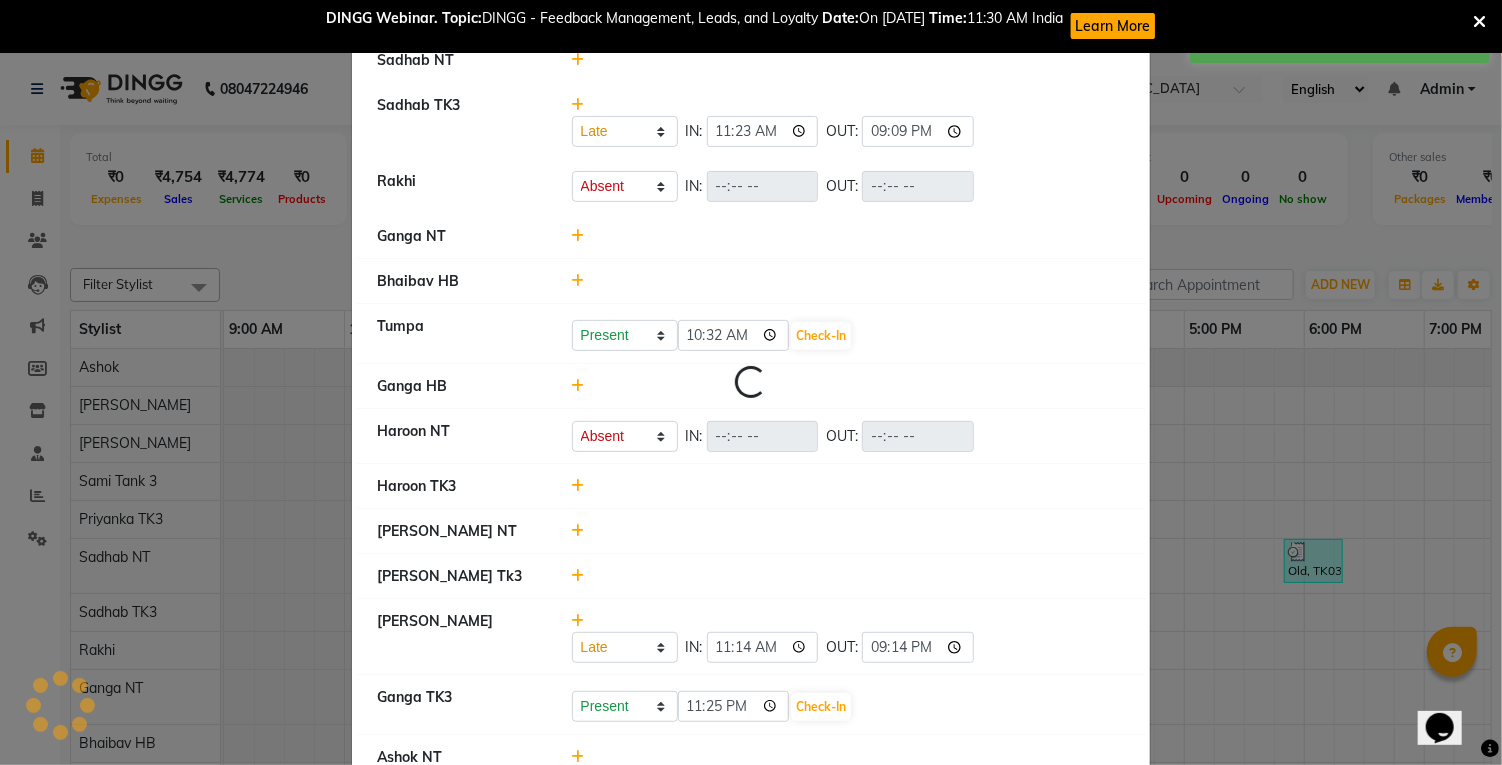 select on "A" 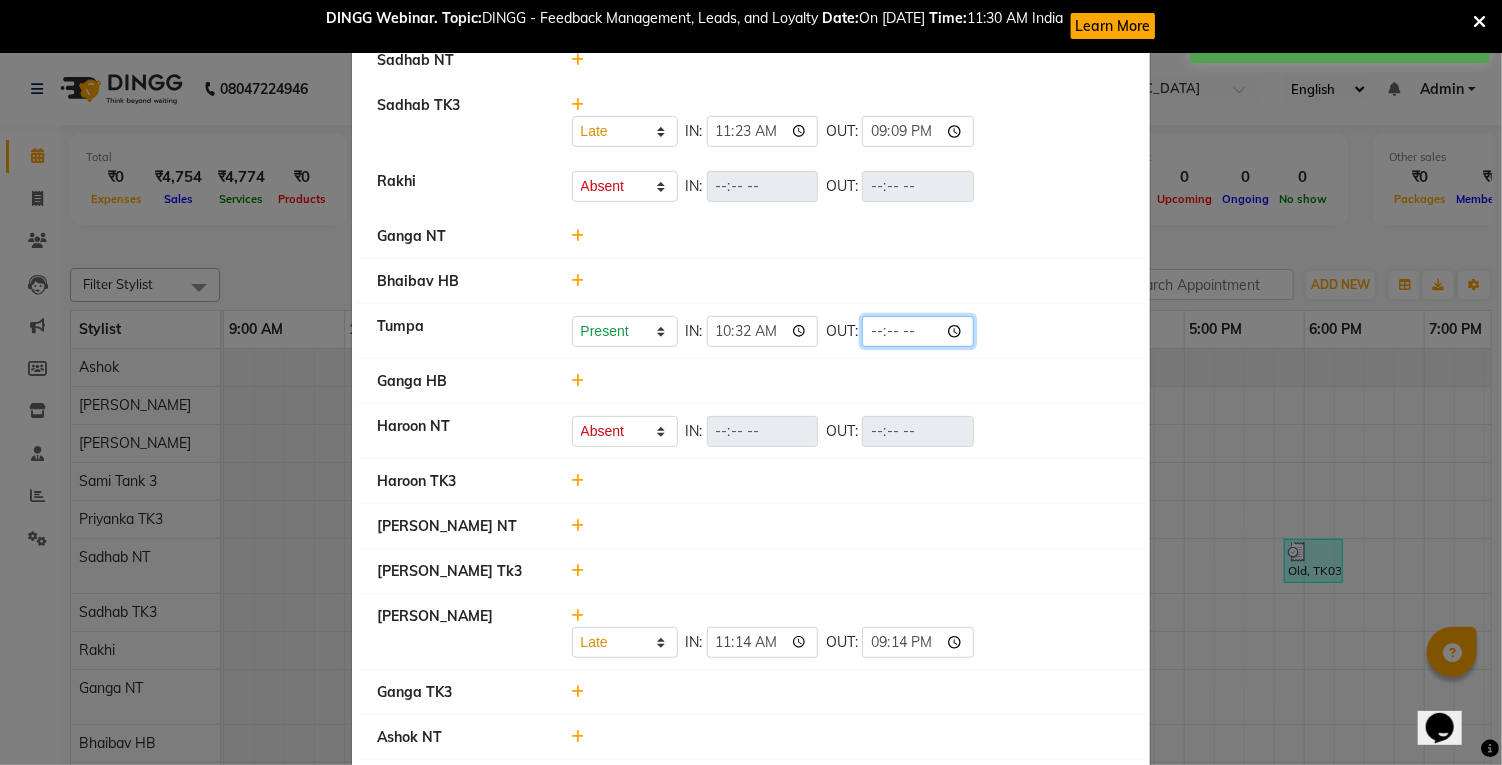 click 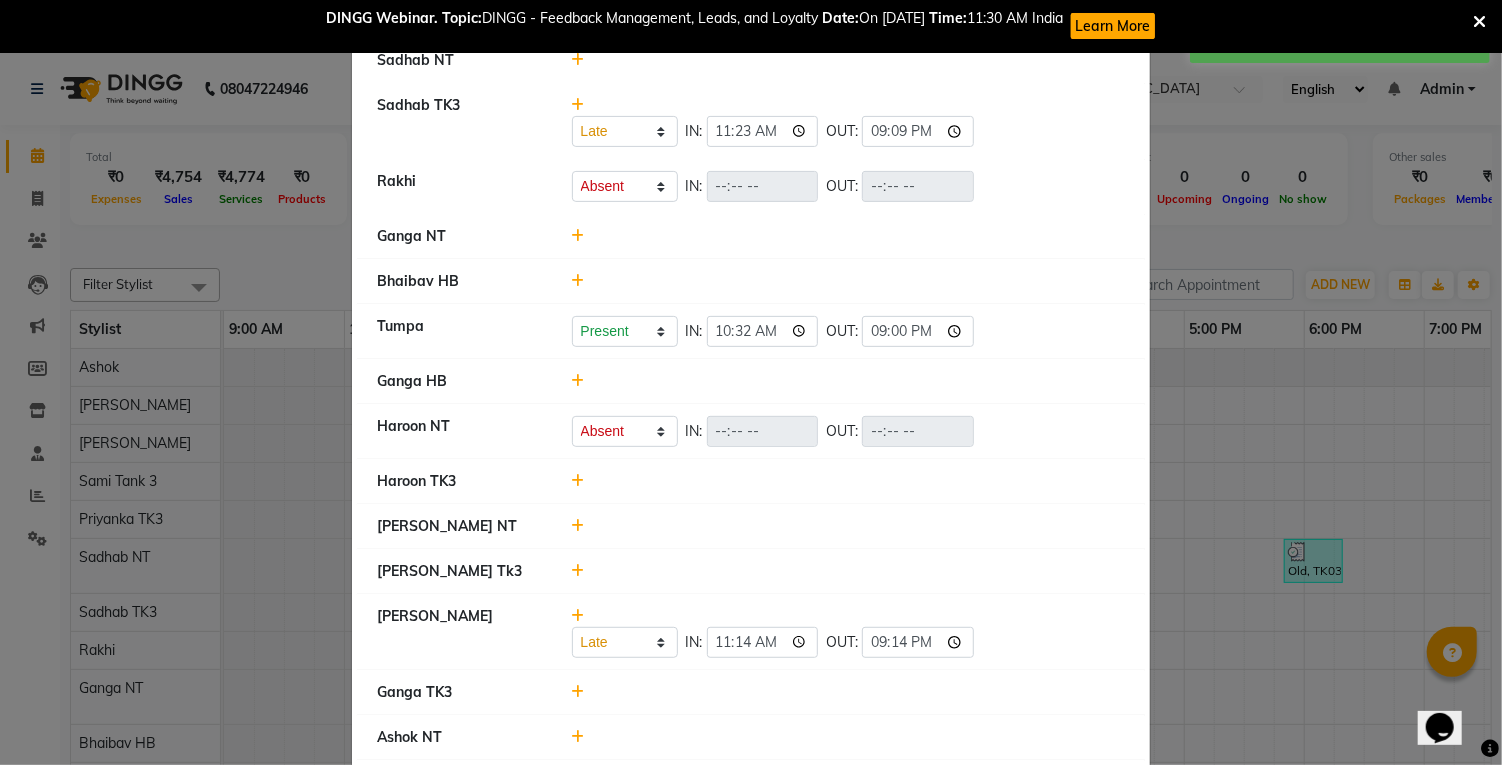 click on "Present   Absent   Late   Half Day   Weekly Off  IN:  OUT:" 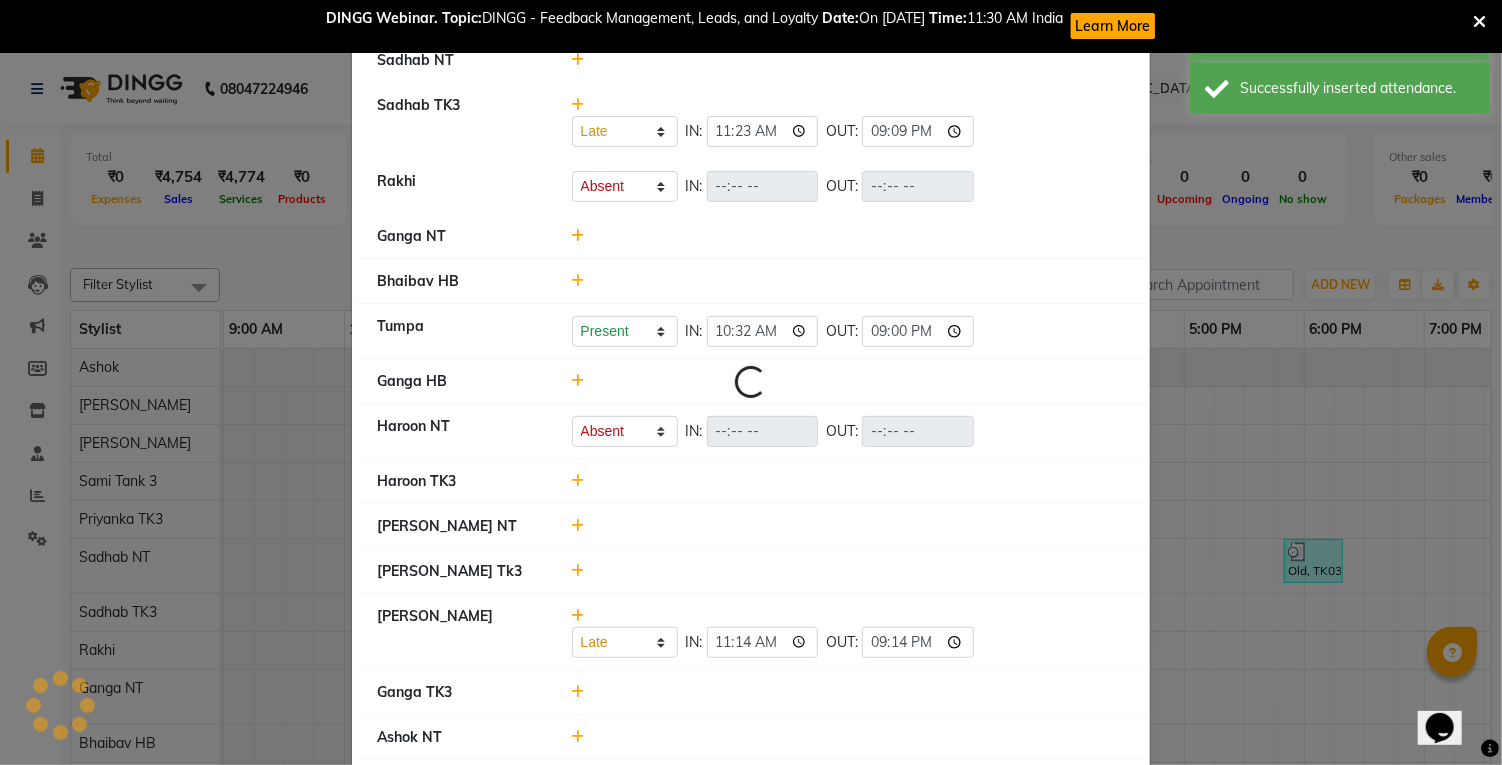 select on "A" 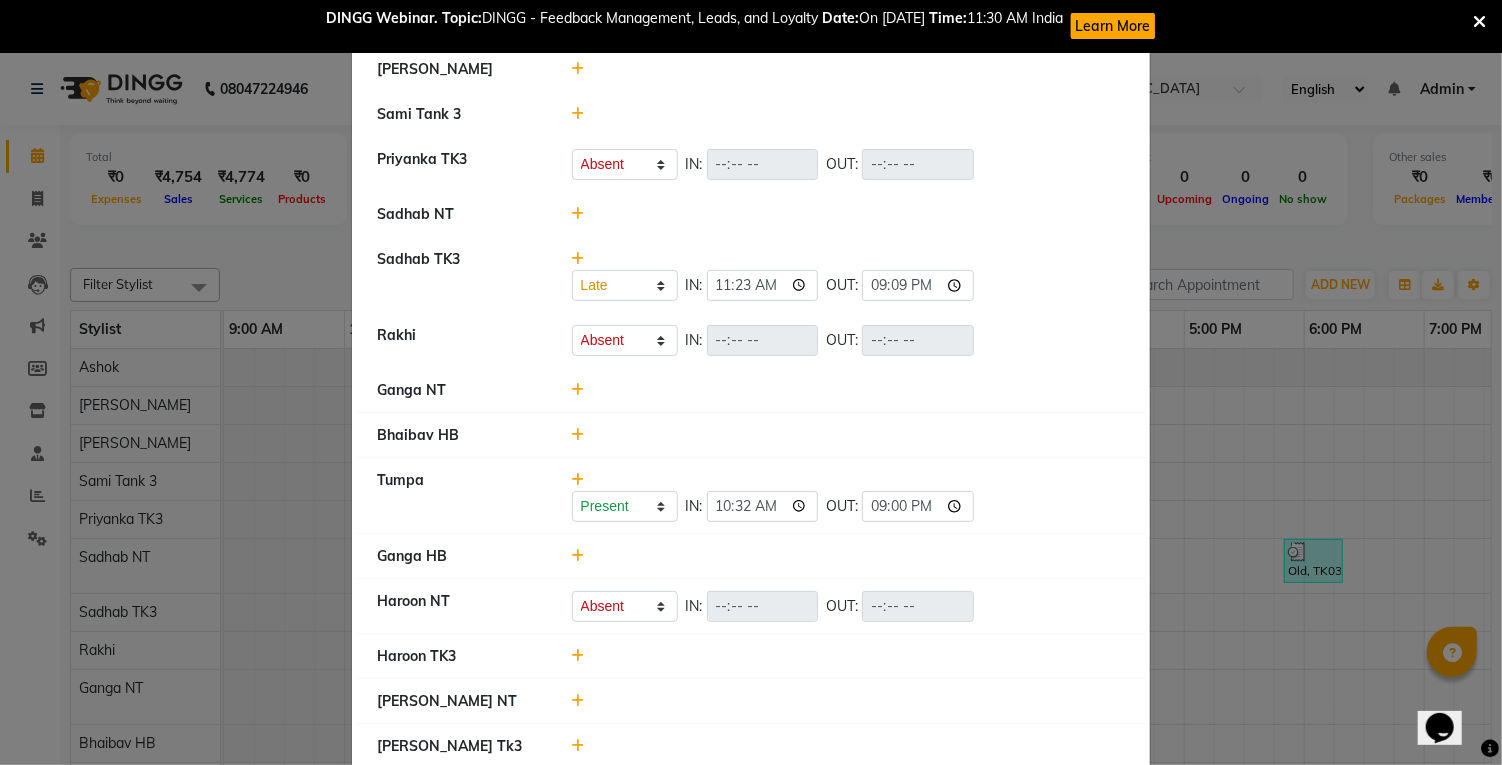 scroll, scrollTop: 326, scrollLeft: 0, axis: vertical 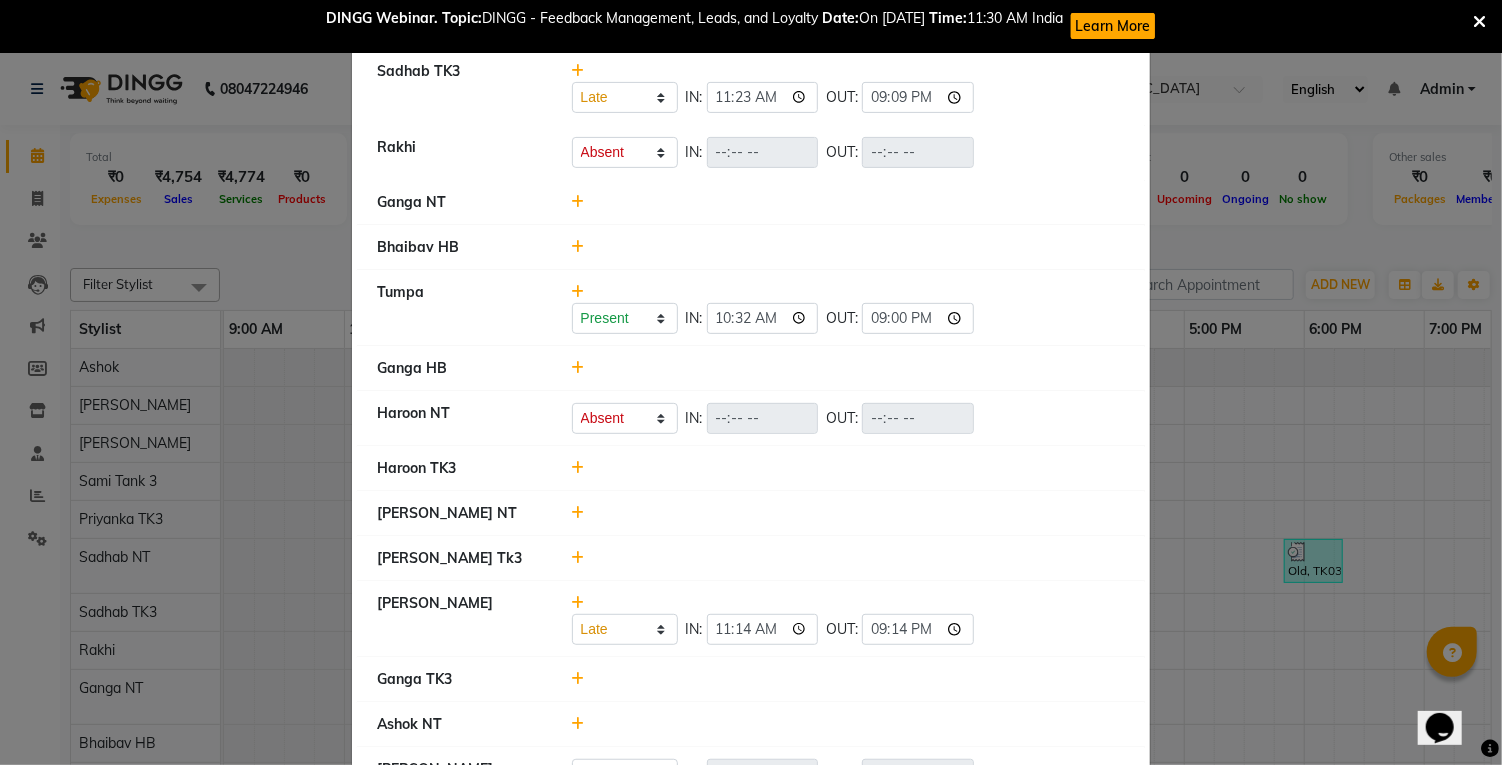 click 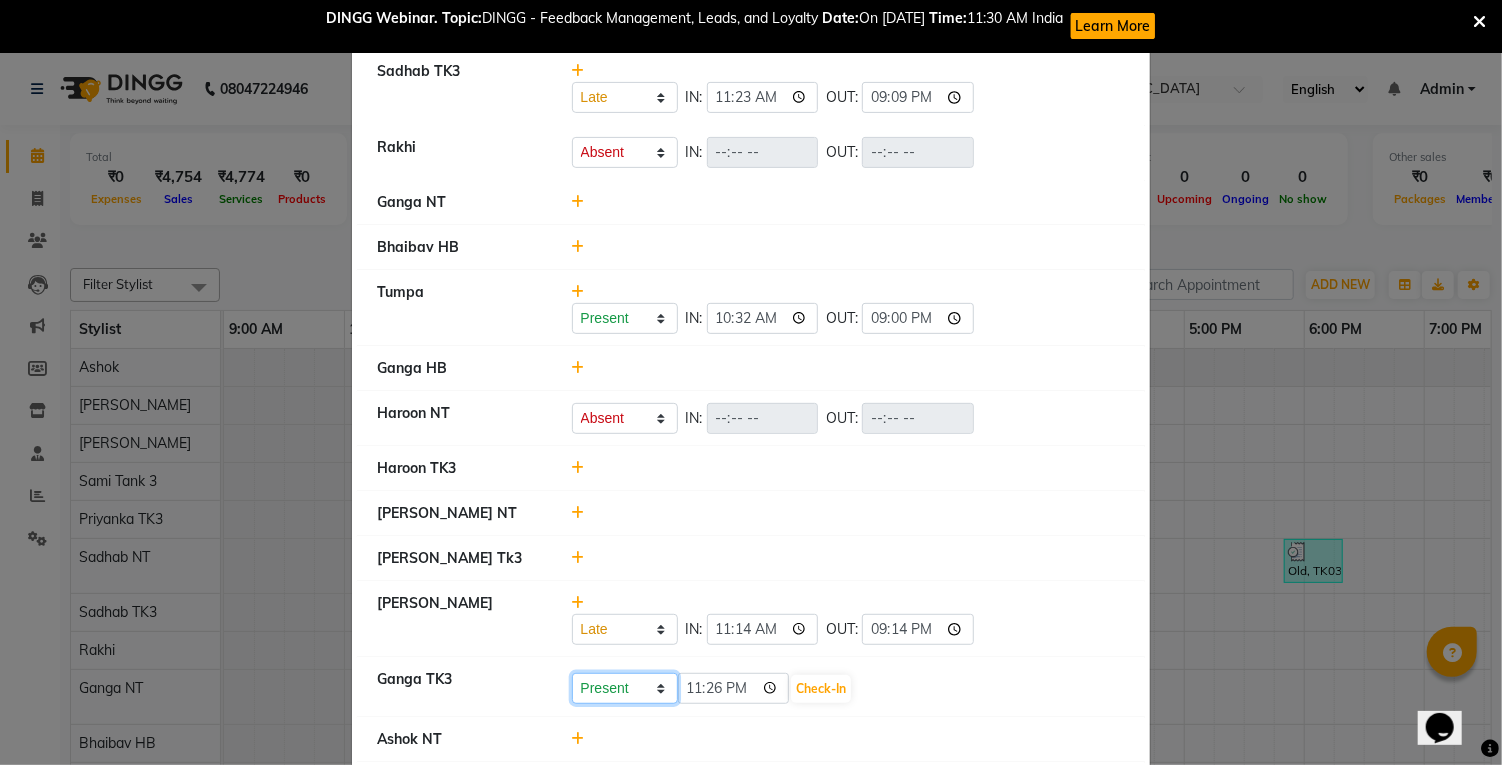 click on "Present Absent Late Half Day Weekly Off" 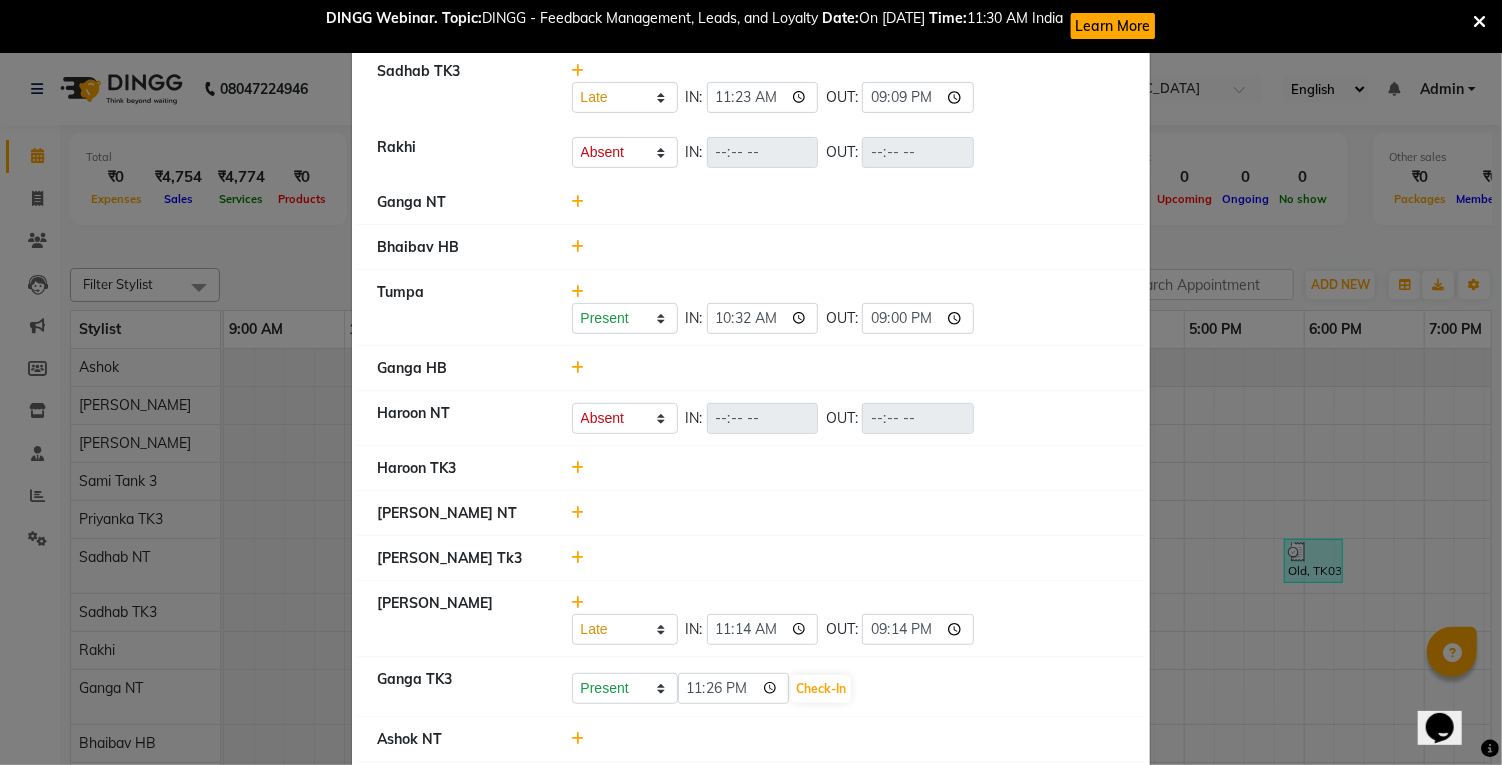 click on "[PERSON_NAME]   Present   Absent   Late   Half Day   Weekly Off  IN:  11:14 OUT:  21:14" 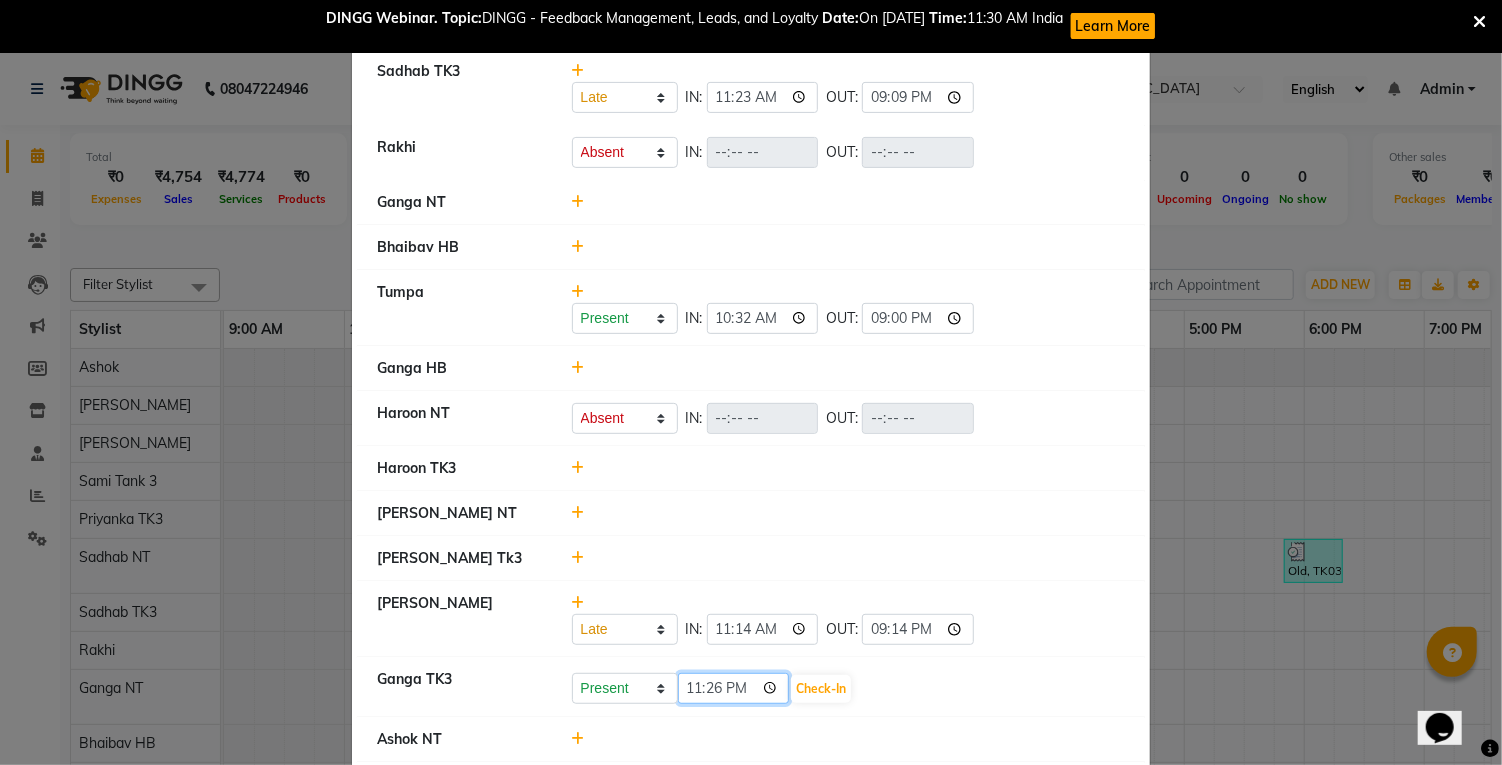 click on "23:26" 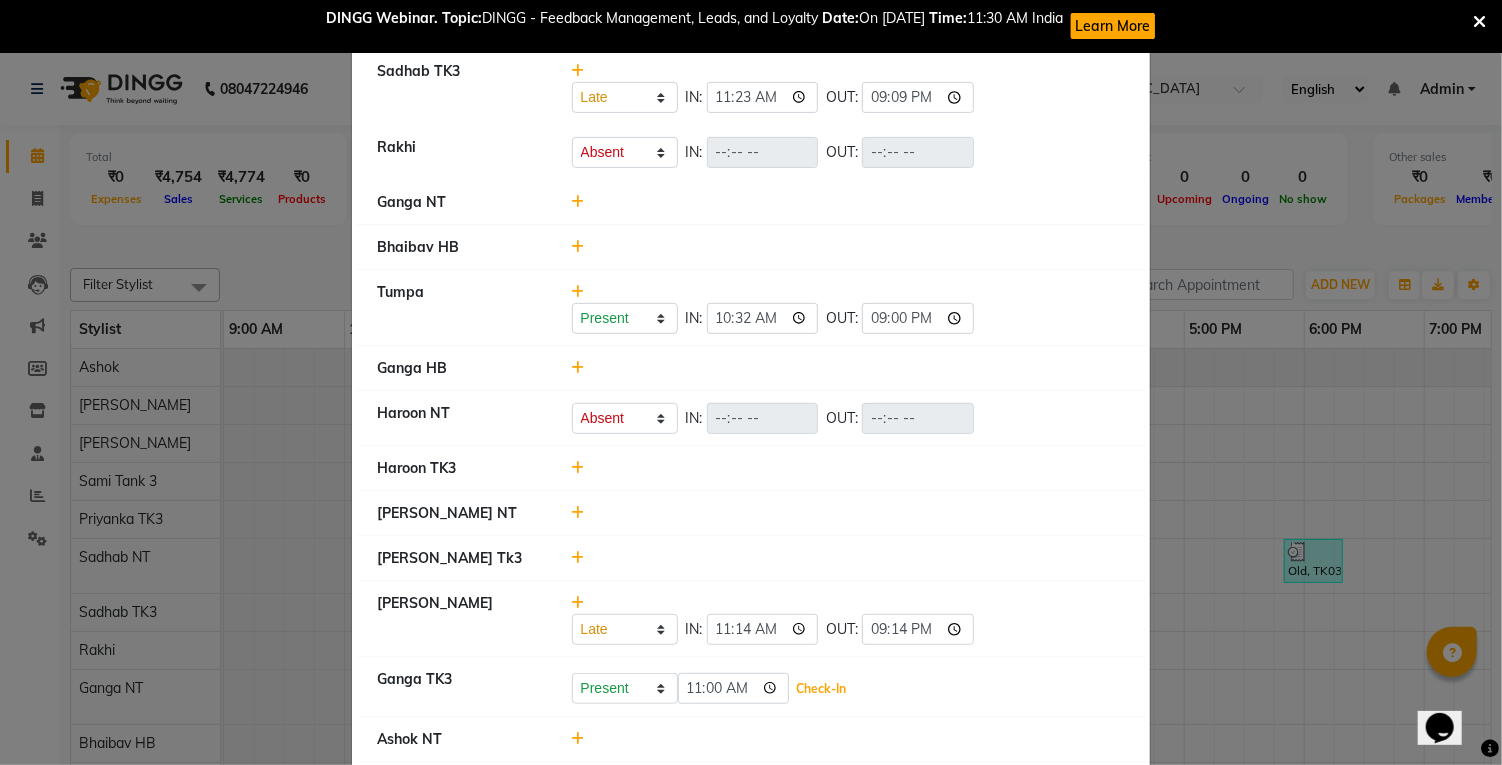 click on "Check-In" 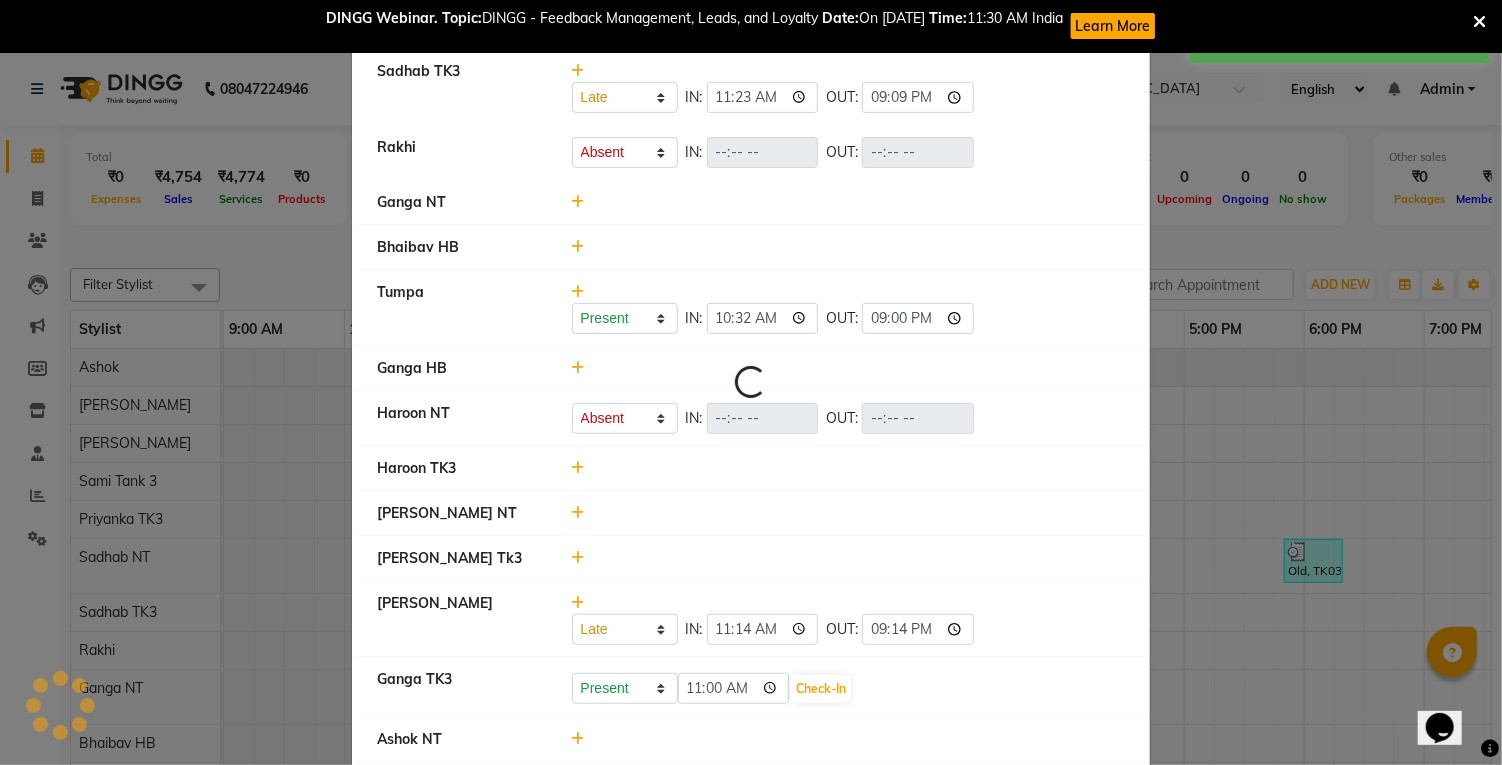 select on "A" 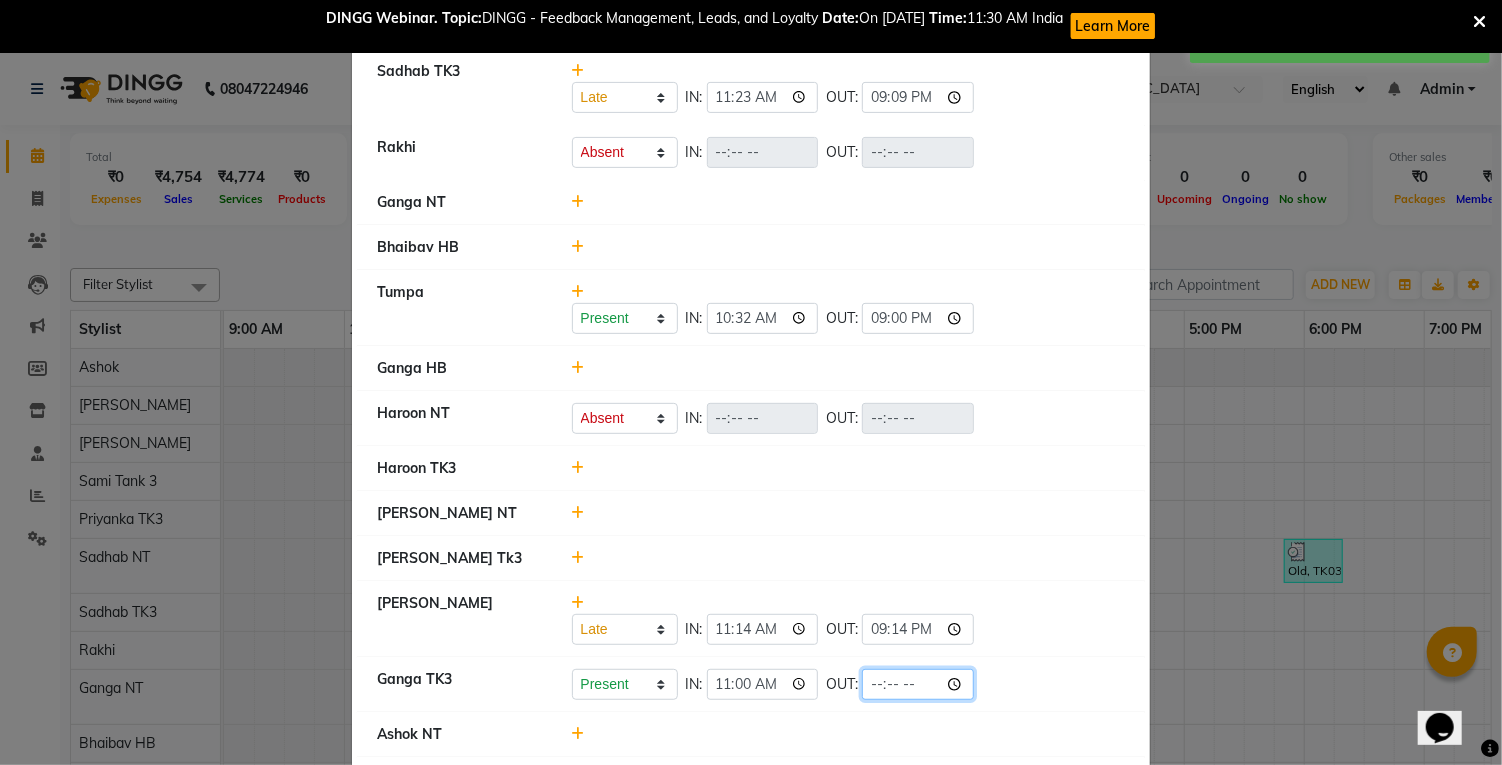 click 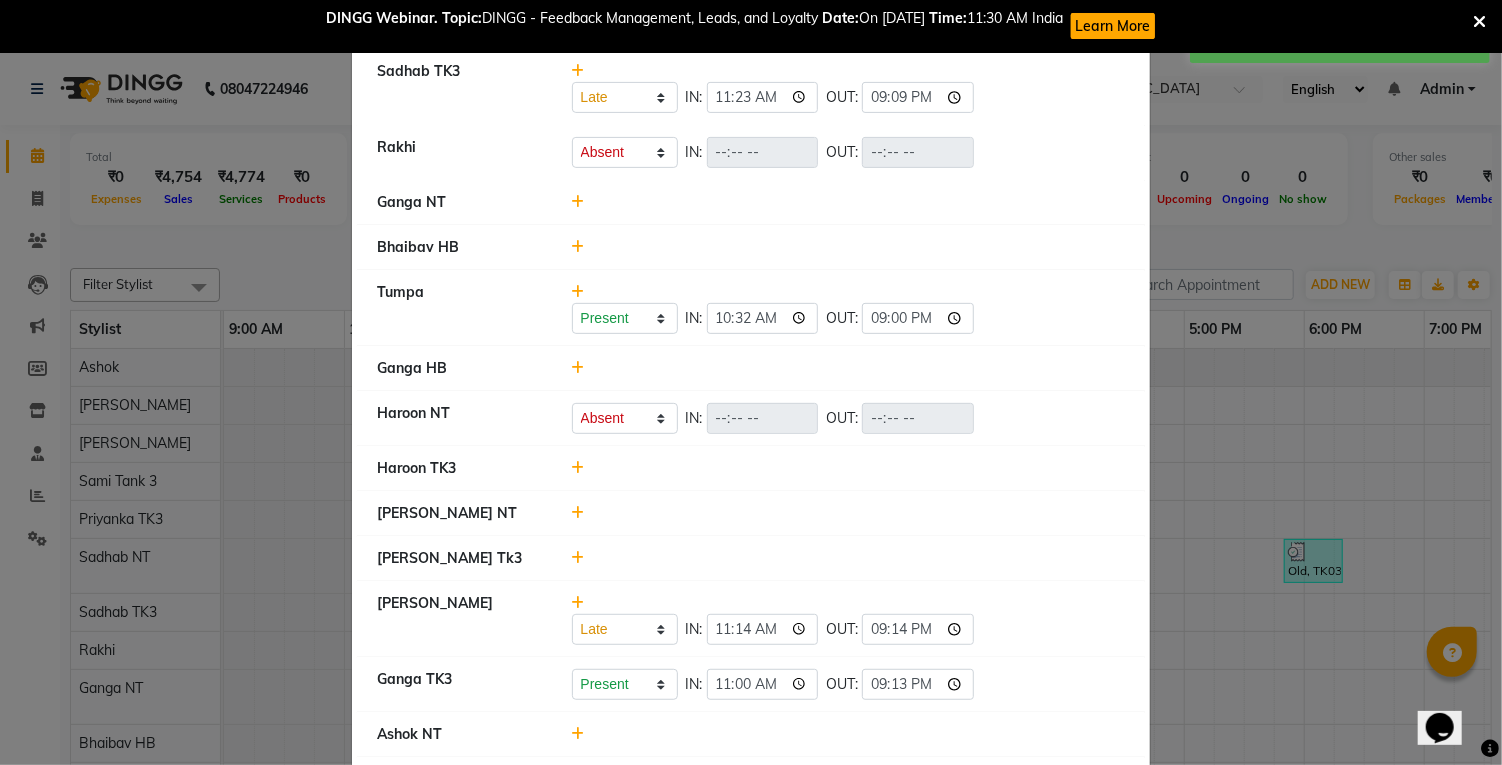 click on "Present   Absent   Late   Half Day   Weekly Off  IN:  11:00 OUT:  21:13" 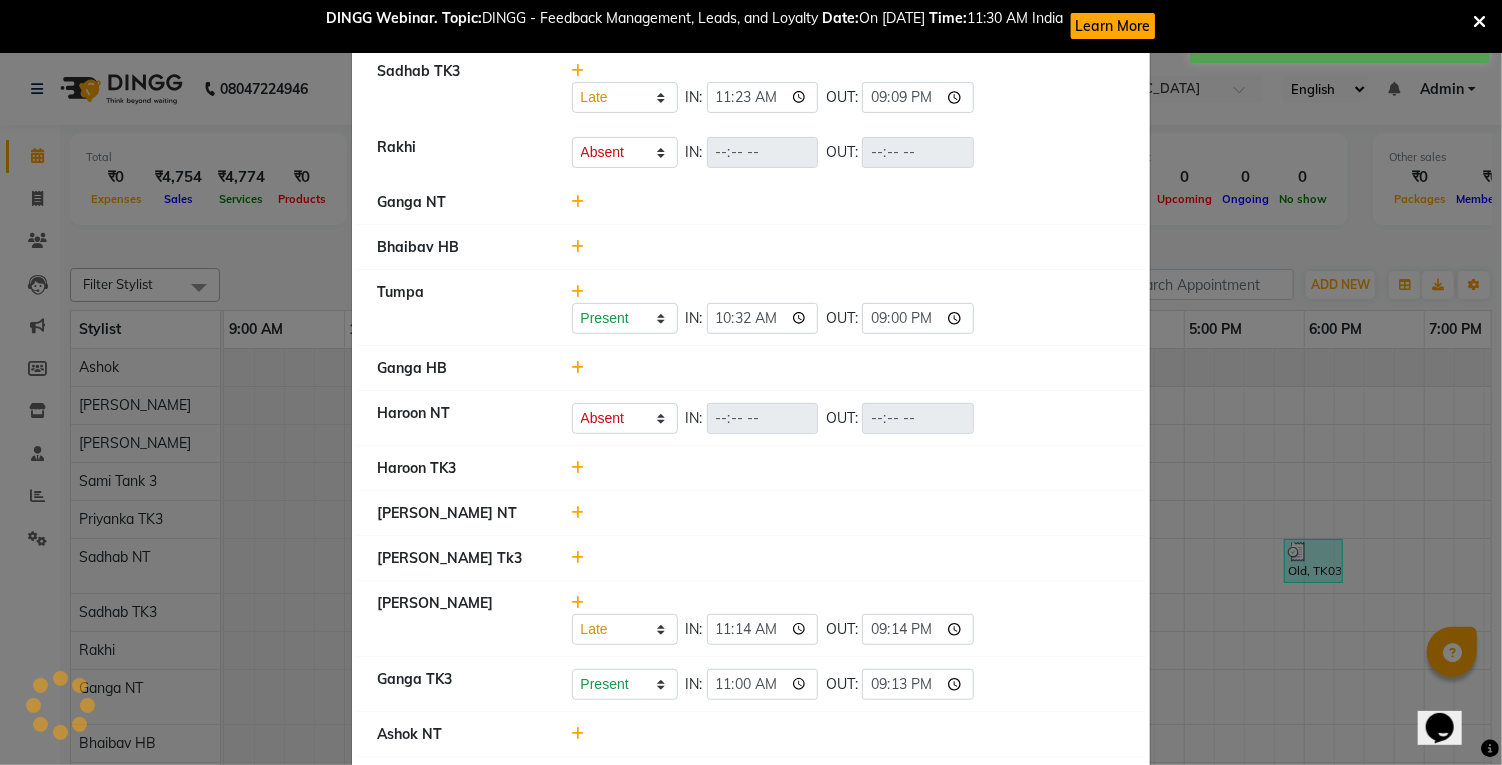 select on "A" 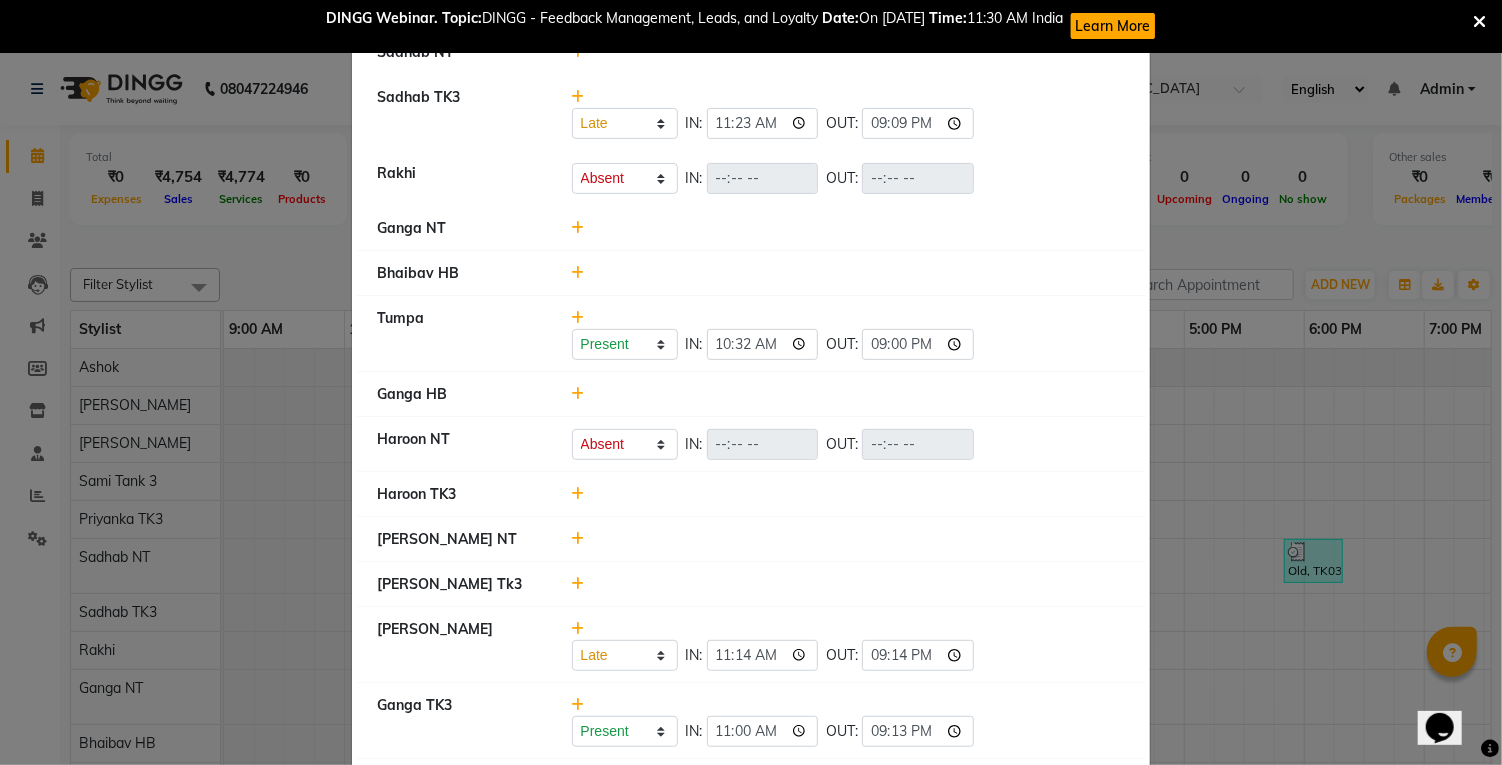 scroll, scrollTop: 358, scrollLeft: 0, axis: vertical 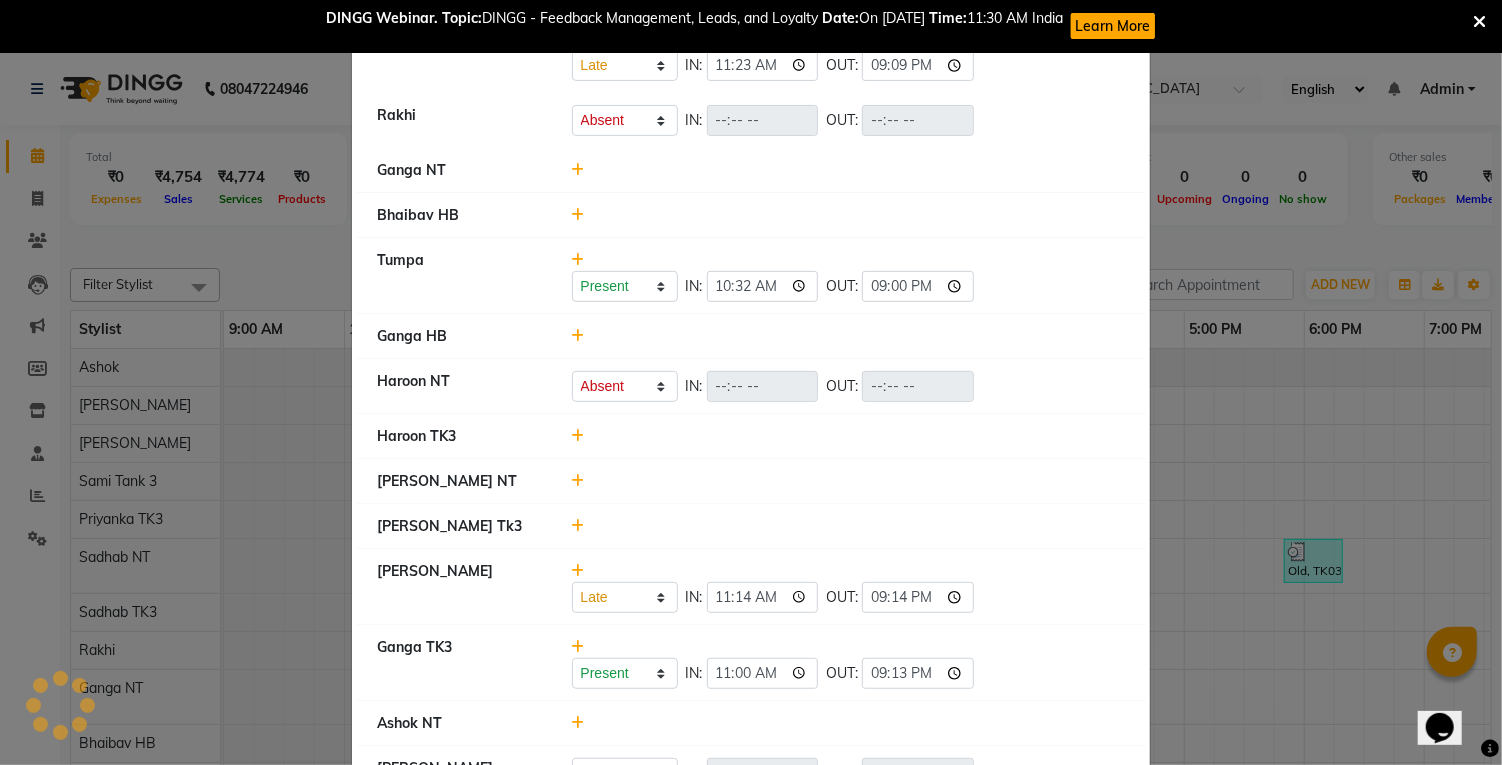 click 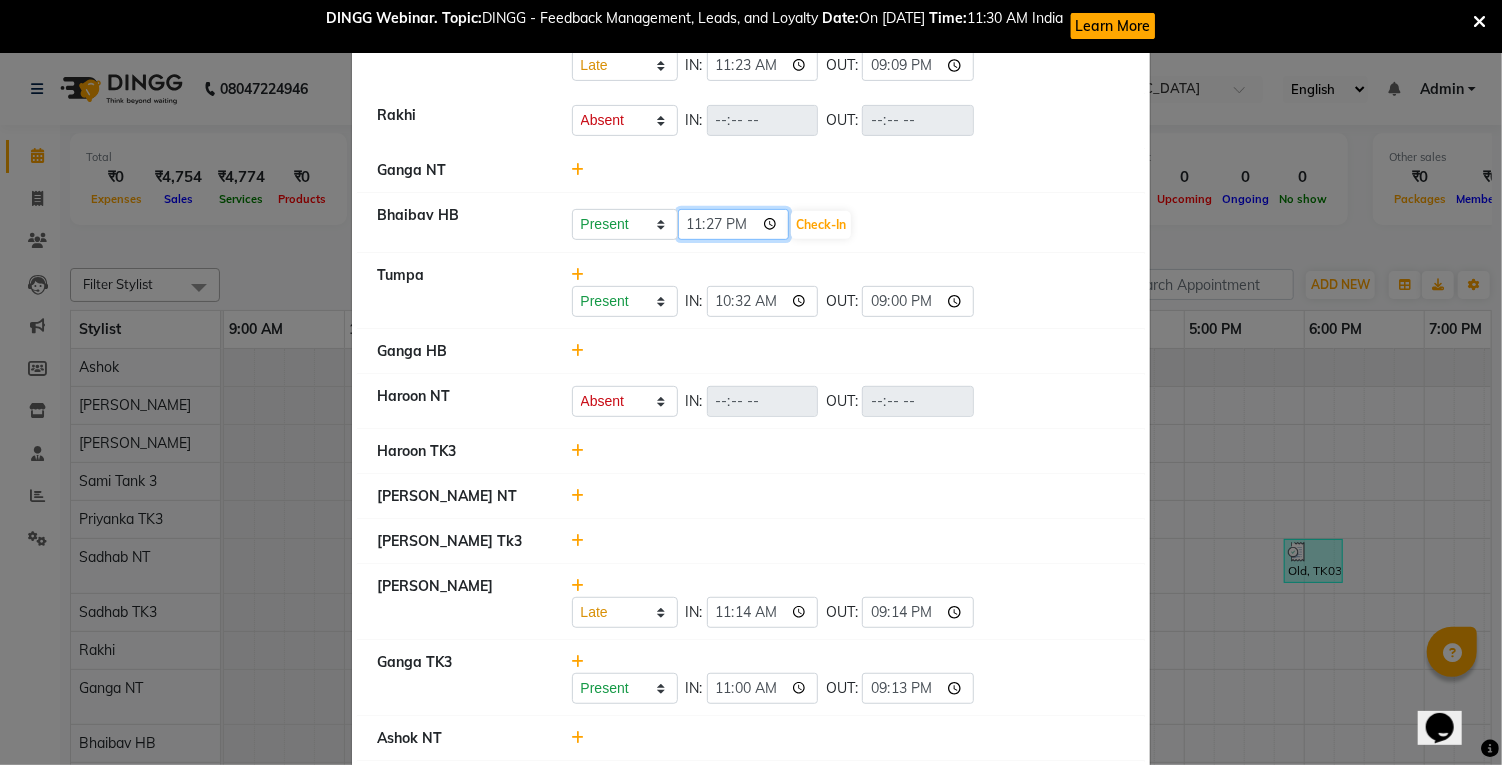 click on "23:27" 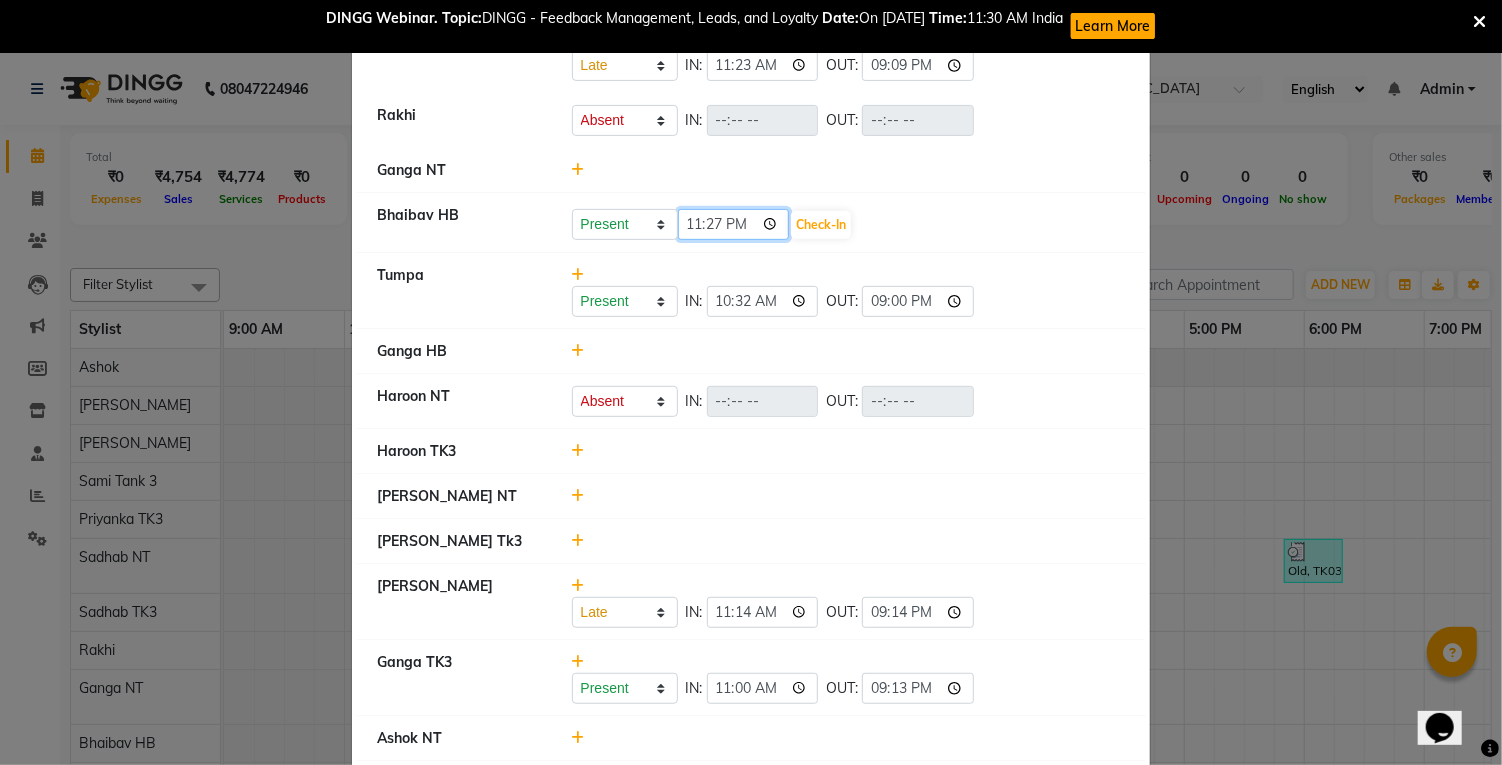 type on "11:03" 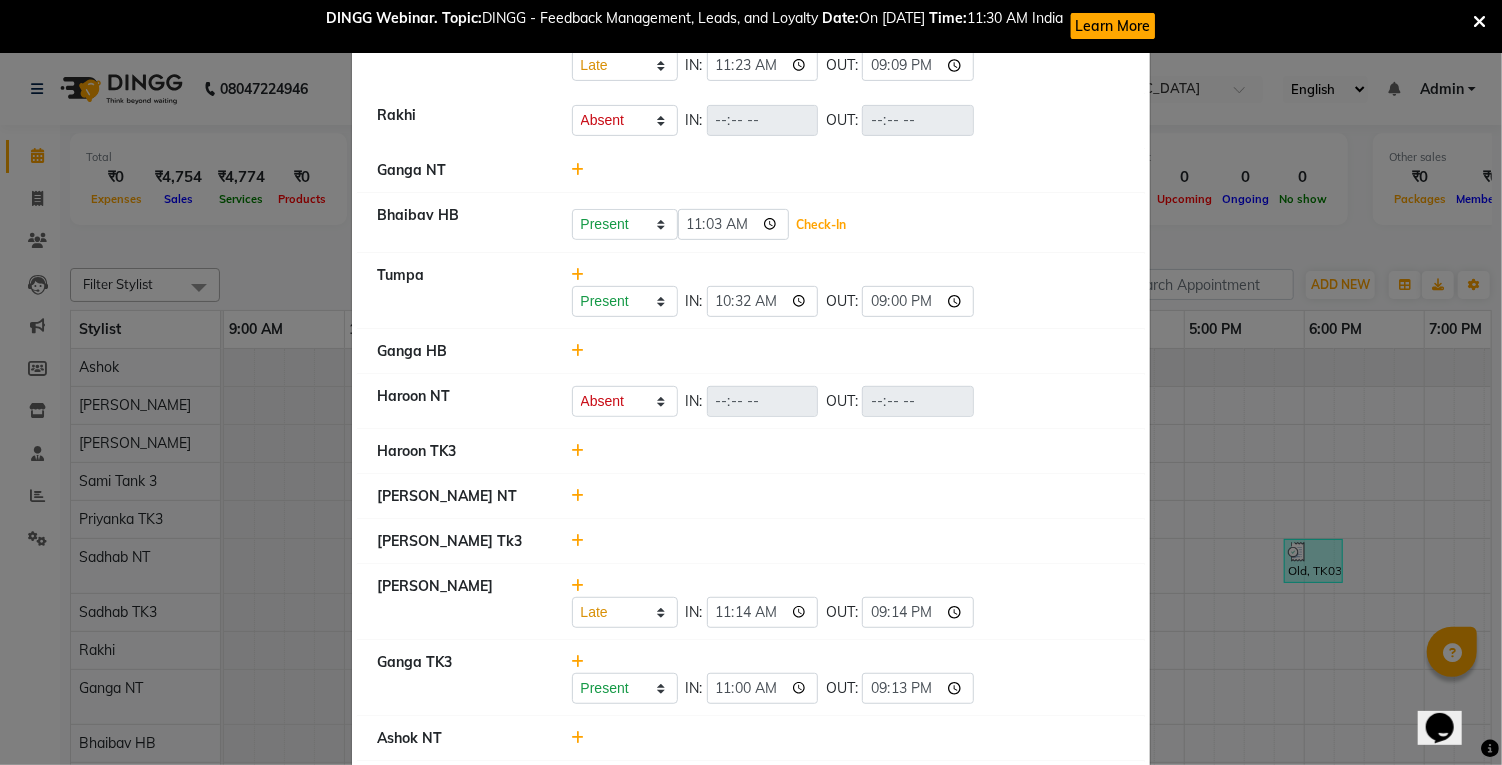 click on "Check-In" 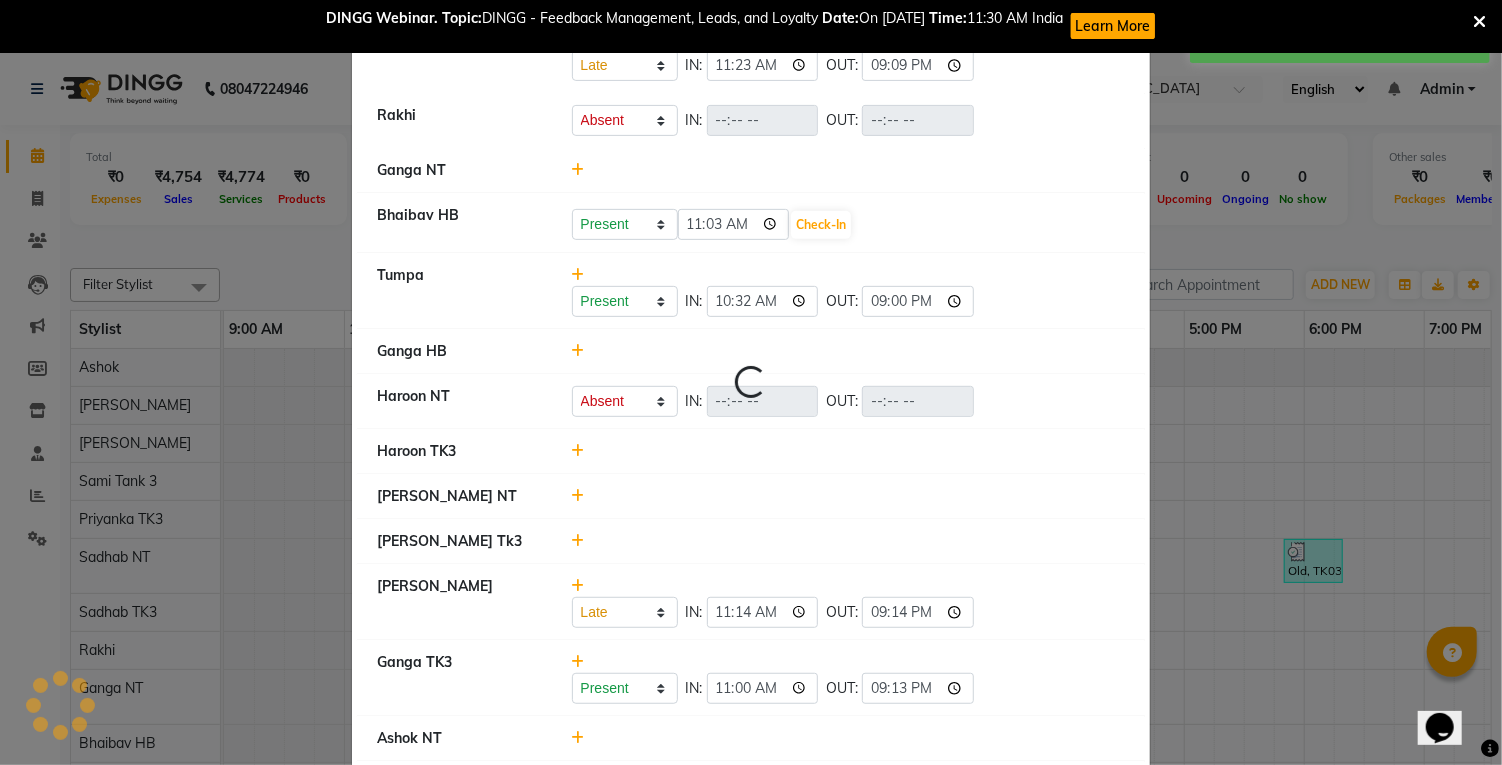 select on "A" 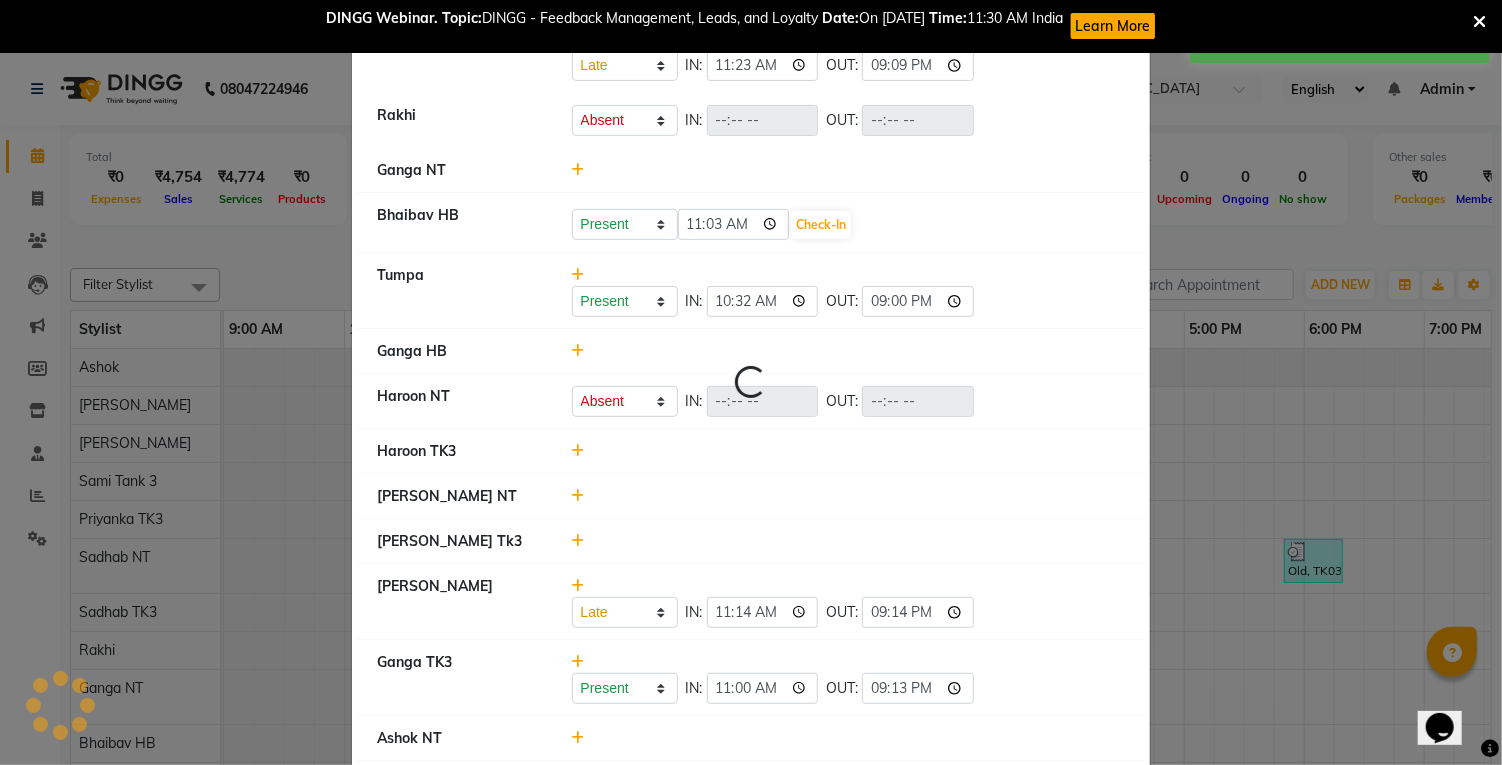 select on "A" 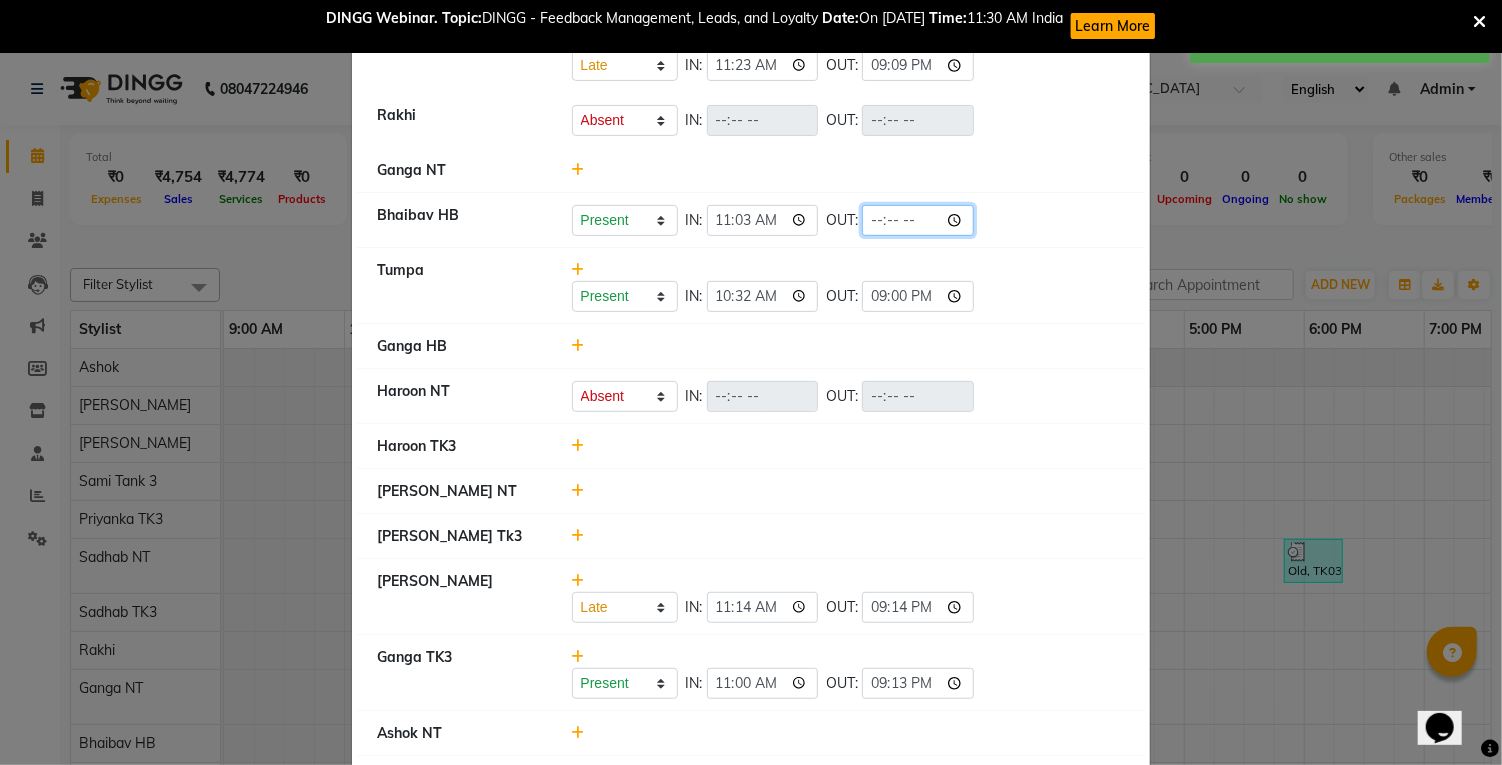 click 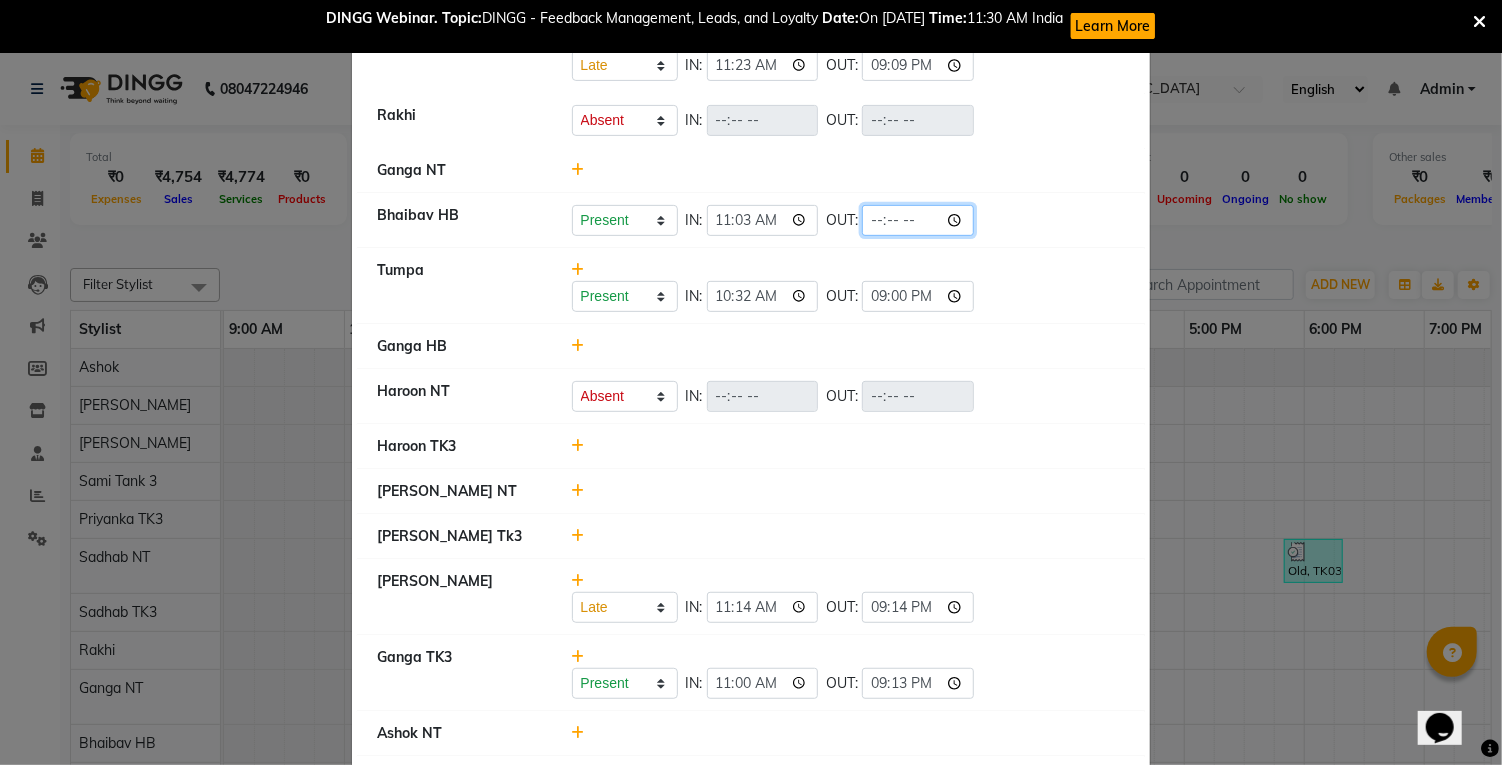 type on "21:14" 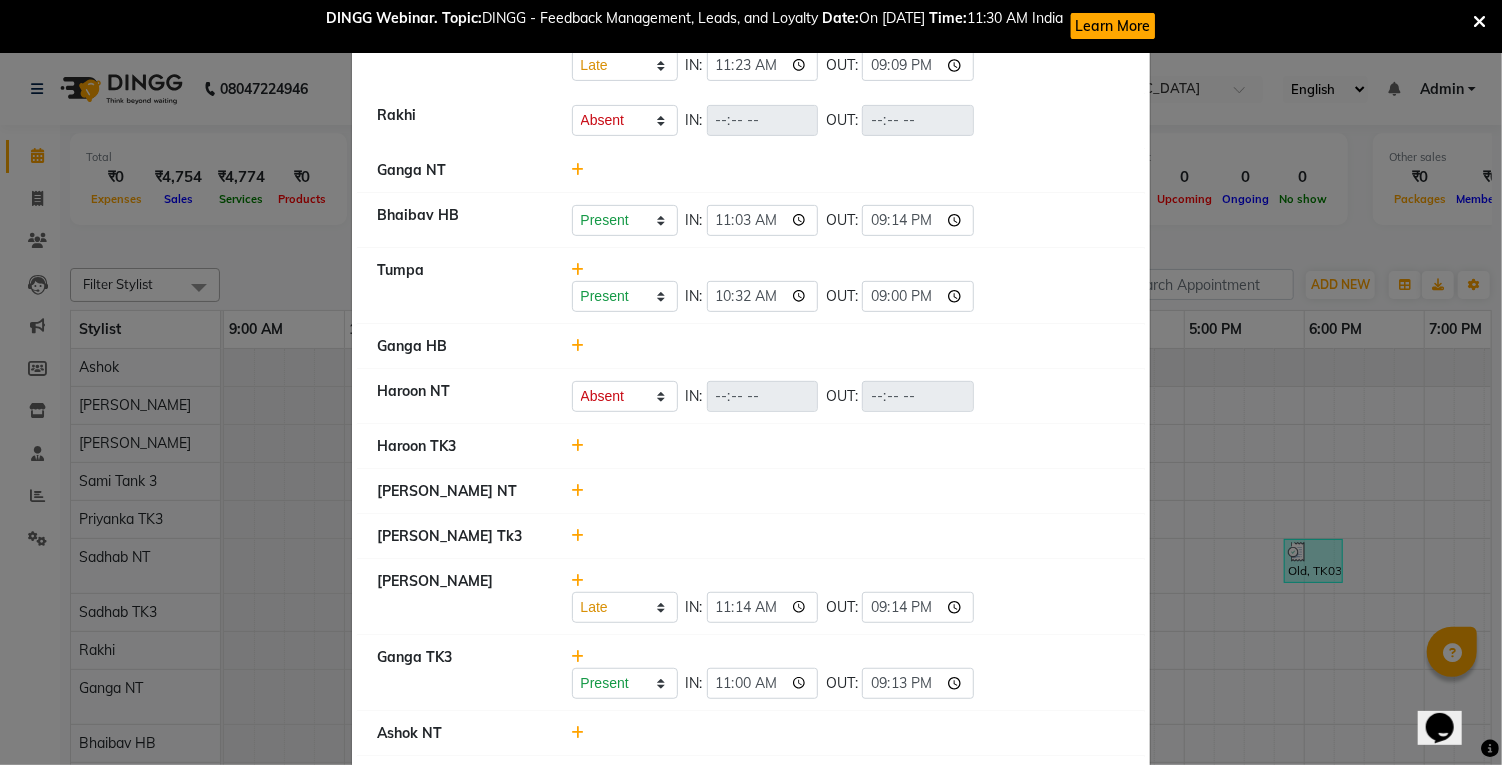 click on "Present   Absent   Late   Half Day   Weekly Off  IN:  11:03 OUT:  21:14" 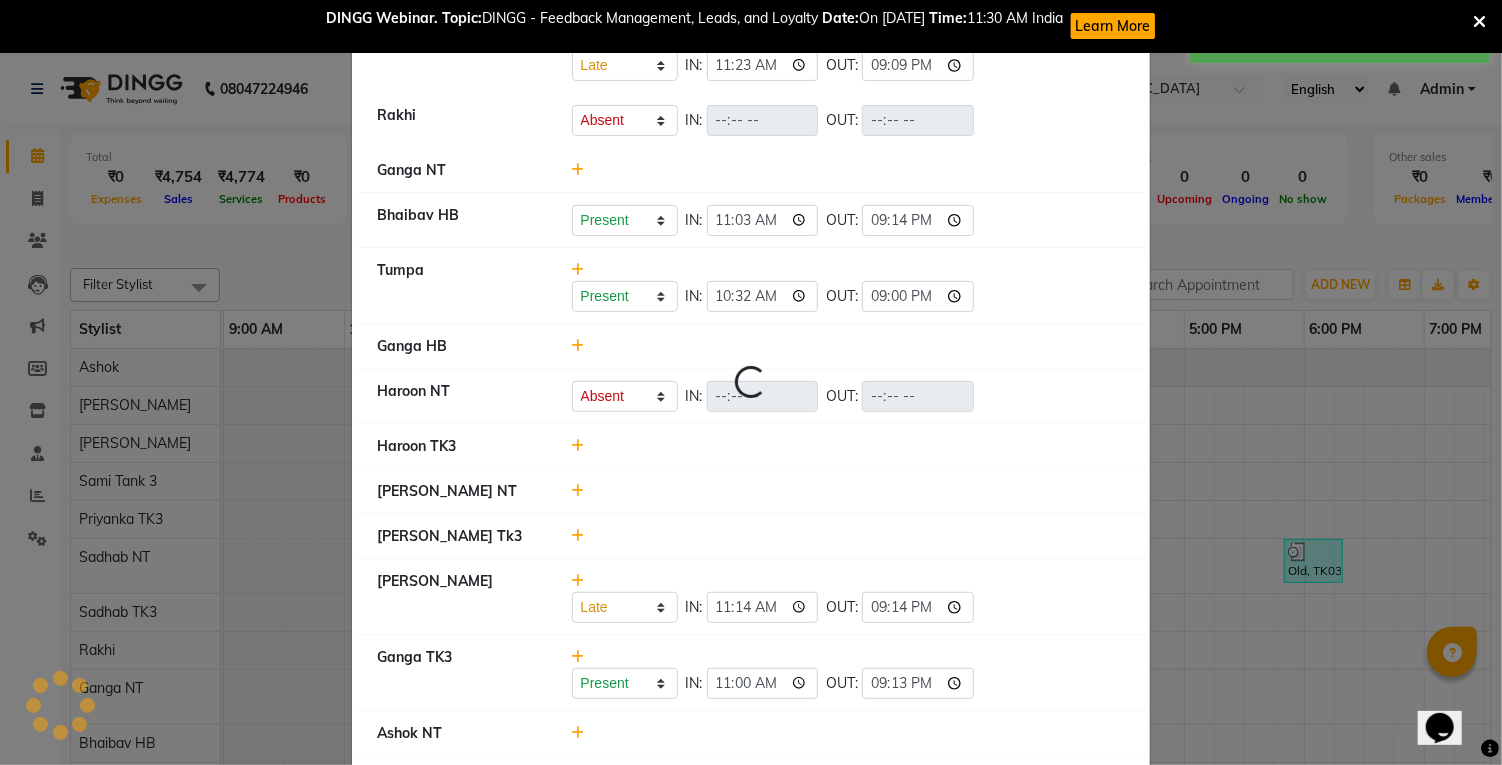 select on "A" 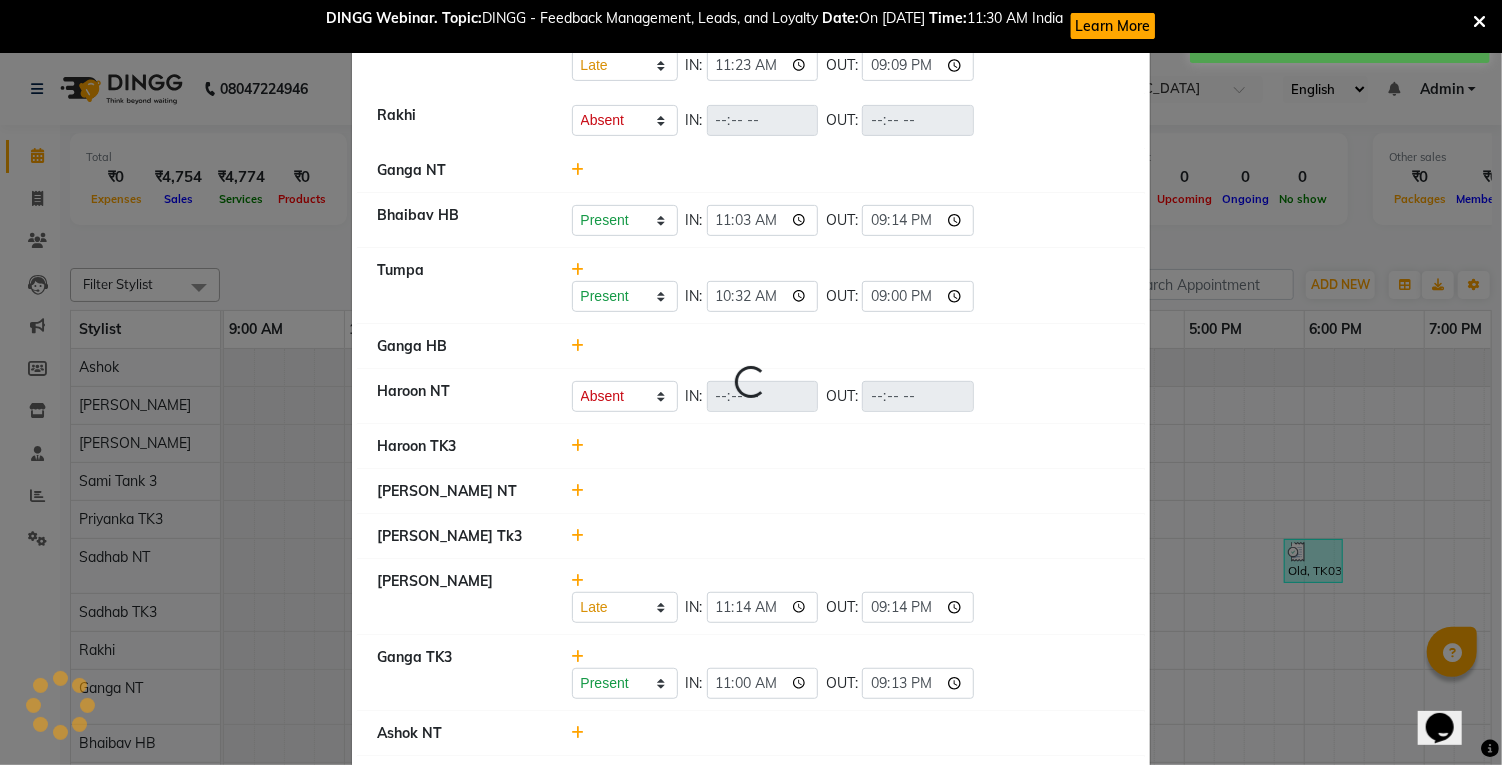 select on "A" 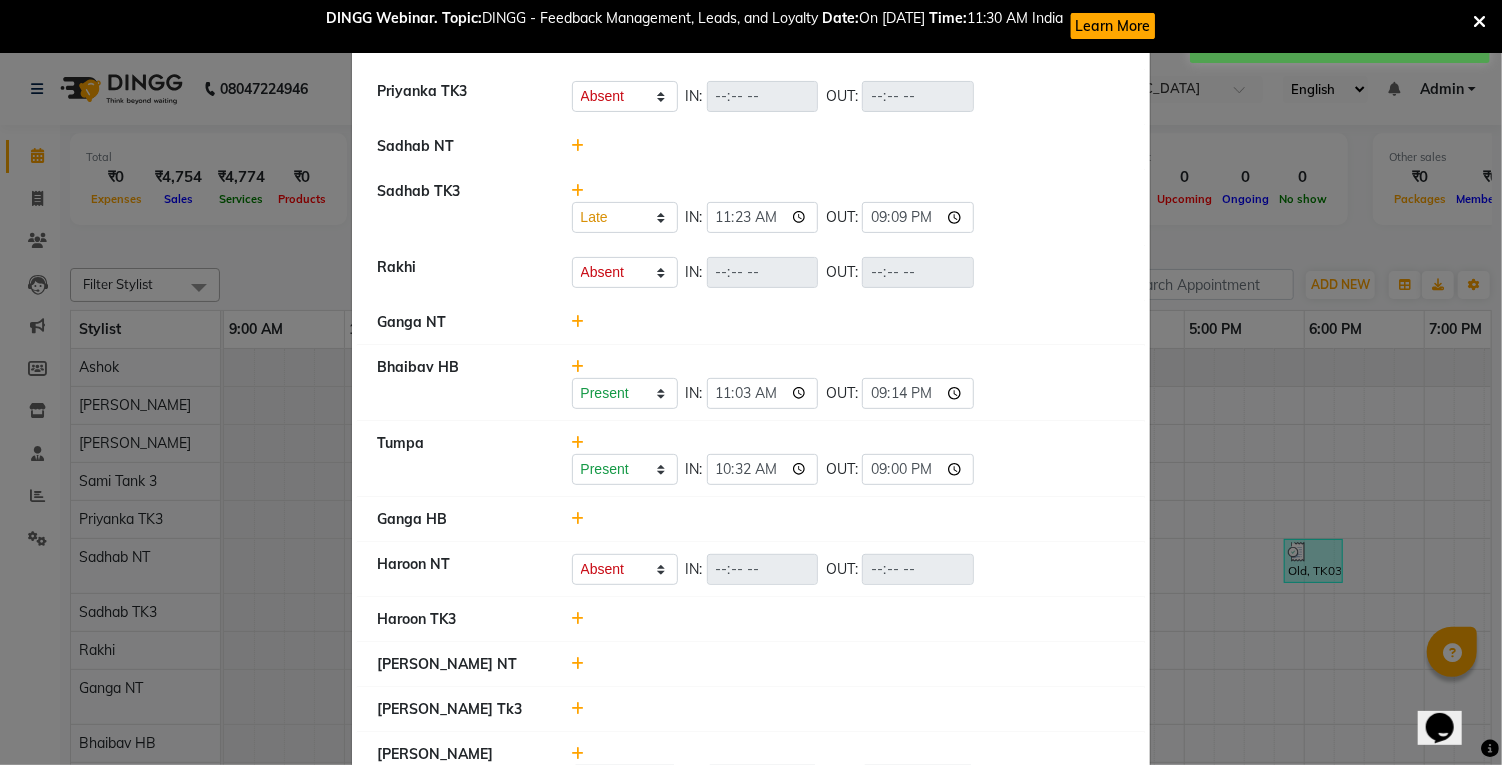 scroll, scrollTop: 0, scrollLeft: 0, axis: both 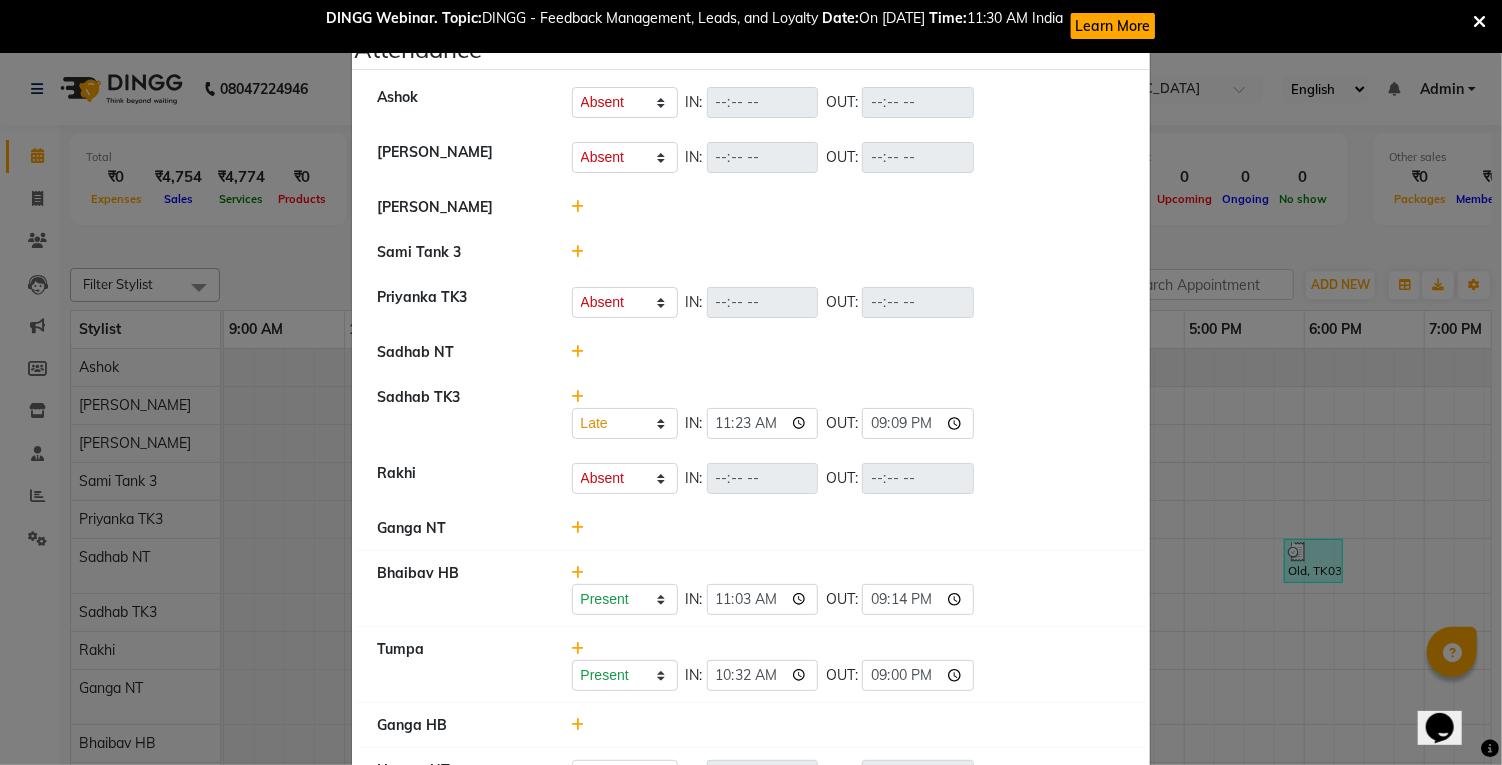 click at bounding box center [1479, 22] 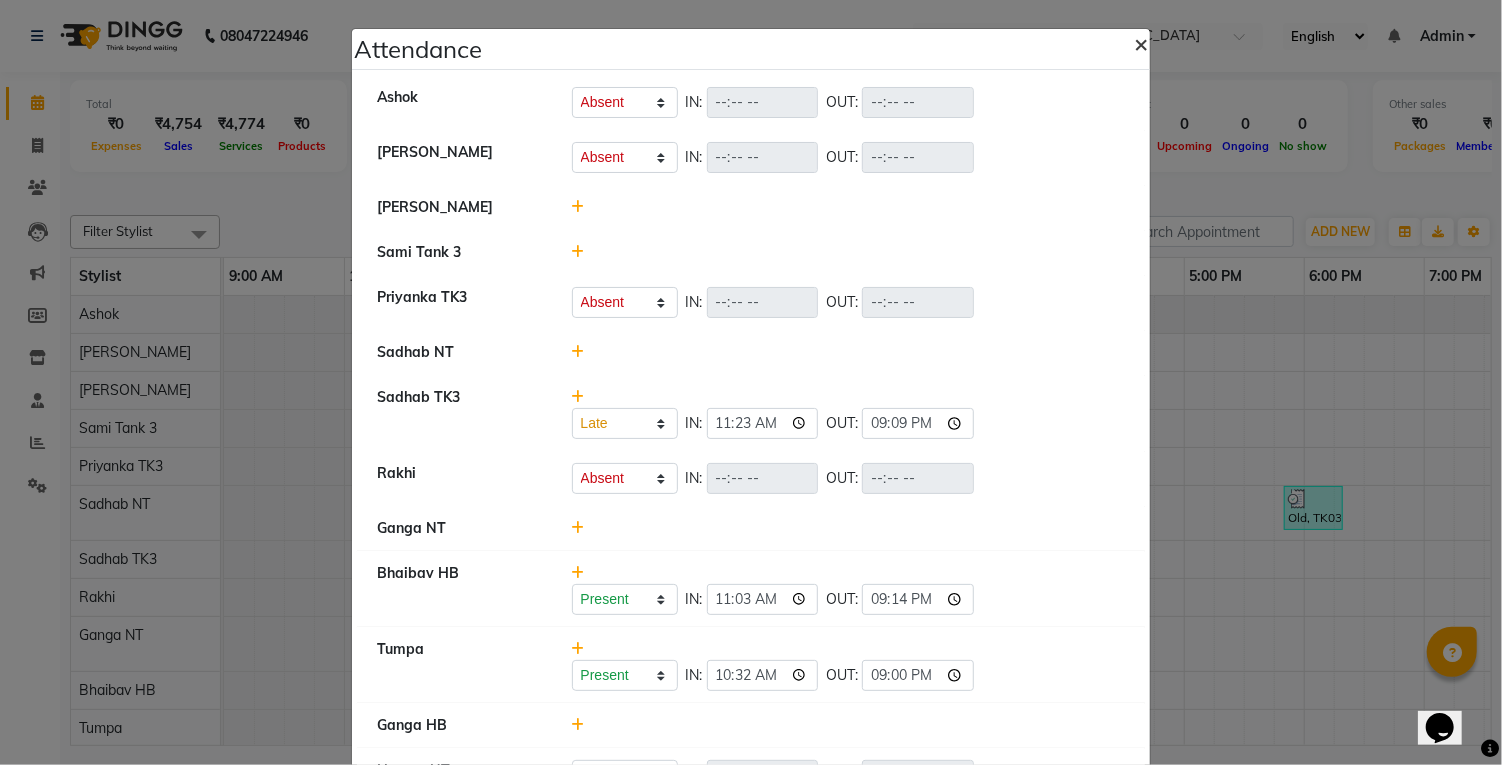 click on "×" 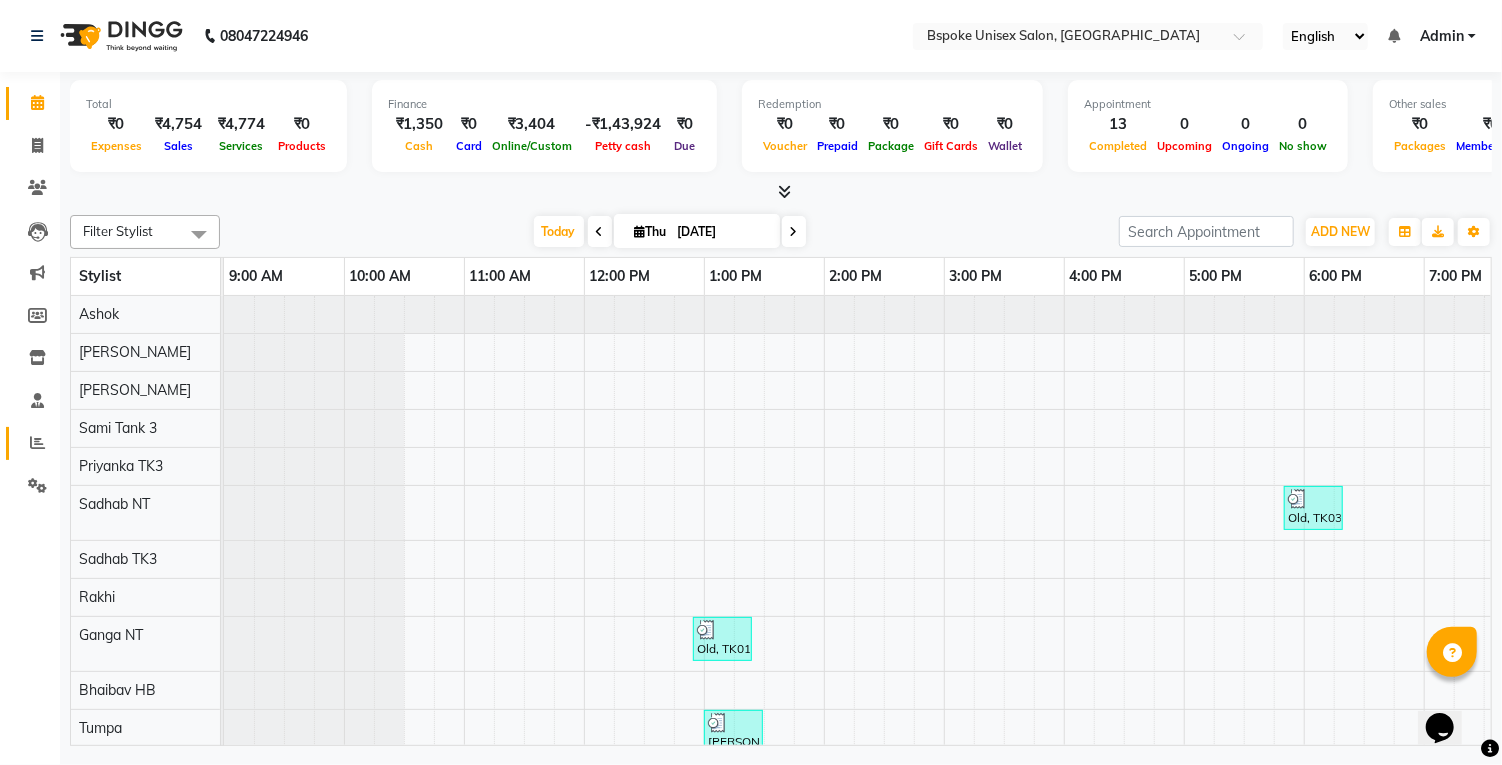 click 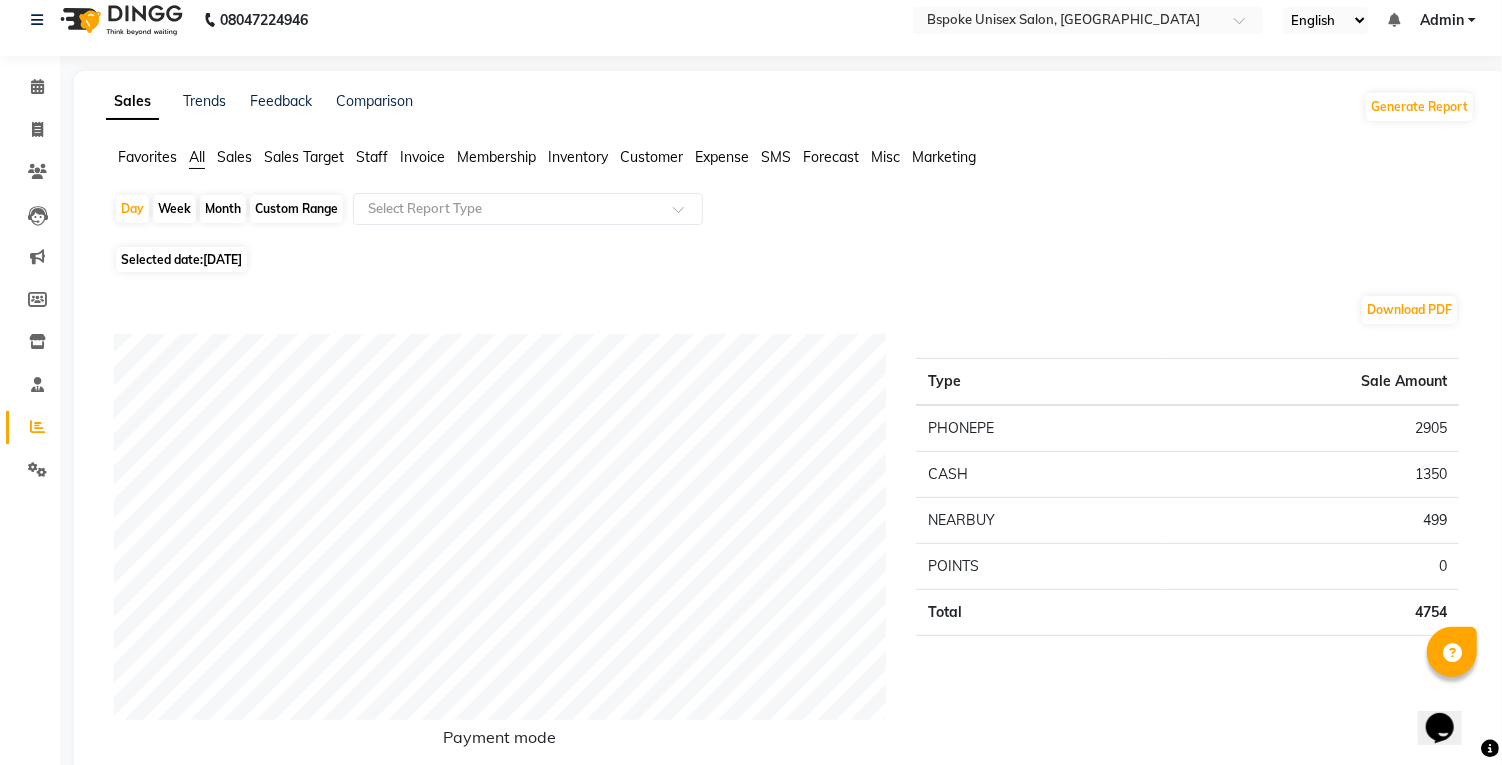 scroll, scrollTop: 0, scrollLeft: 0, axis: both 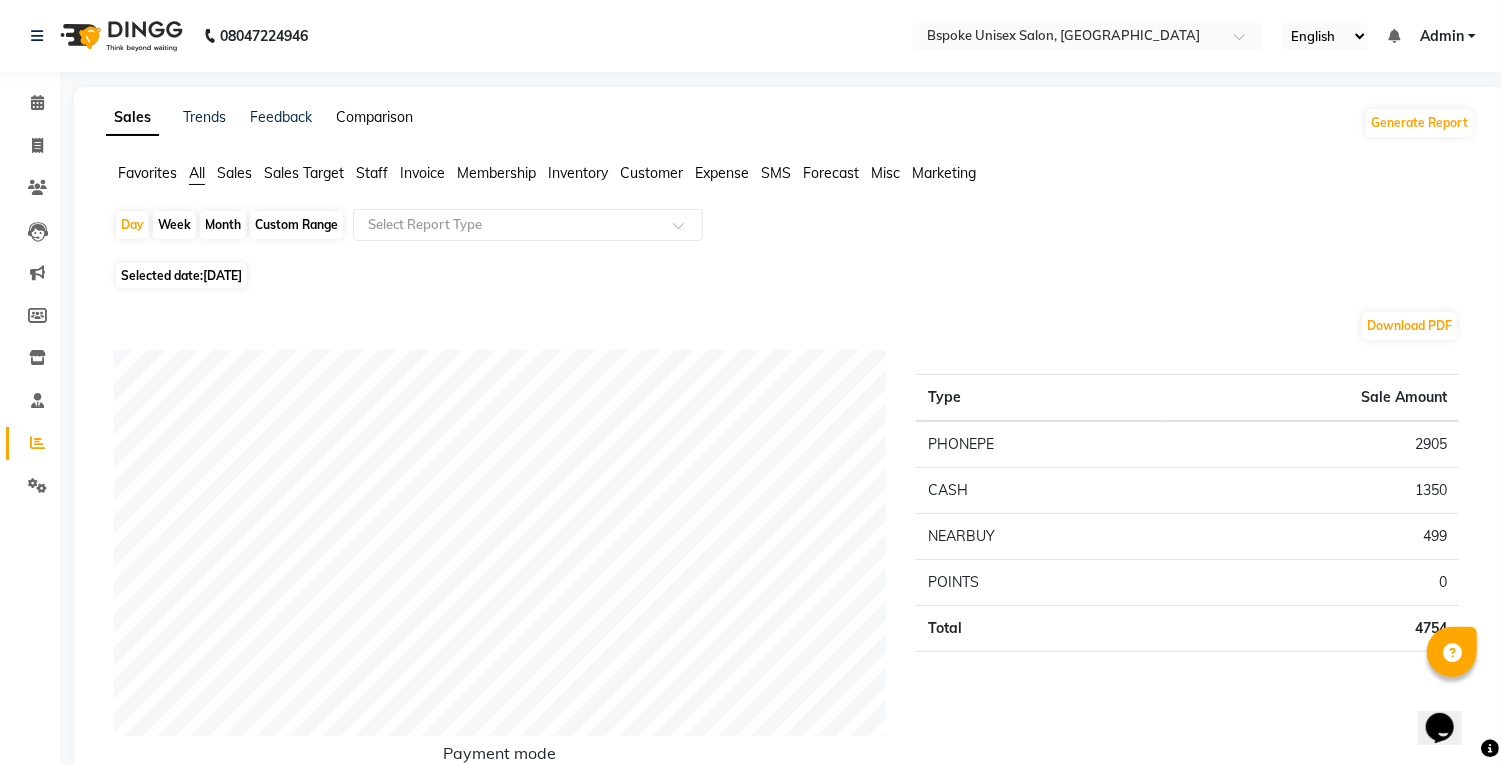 click on "Comparison" 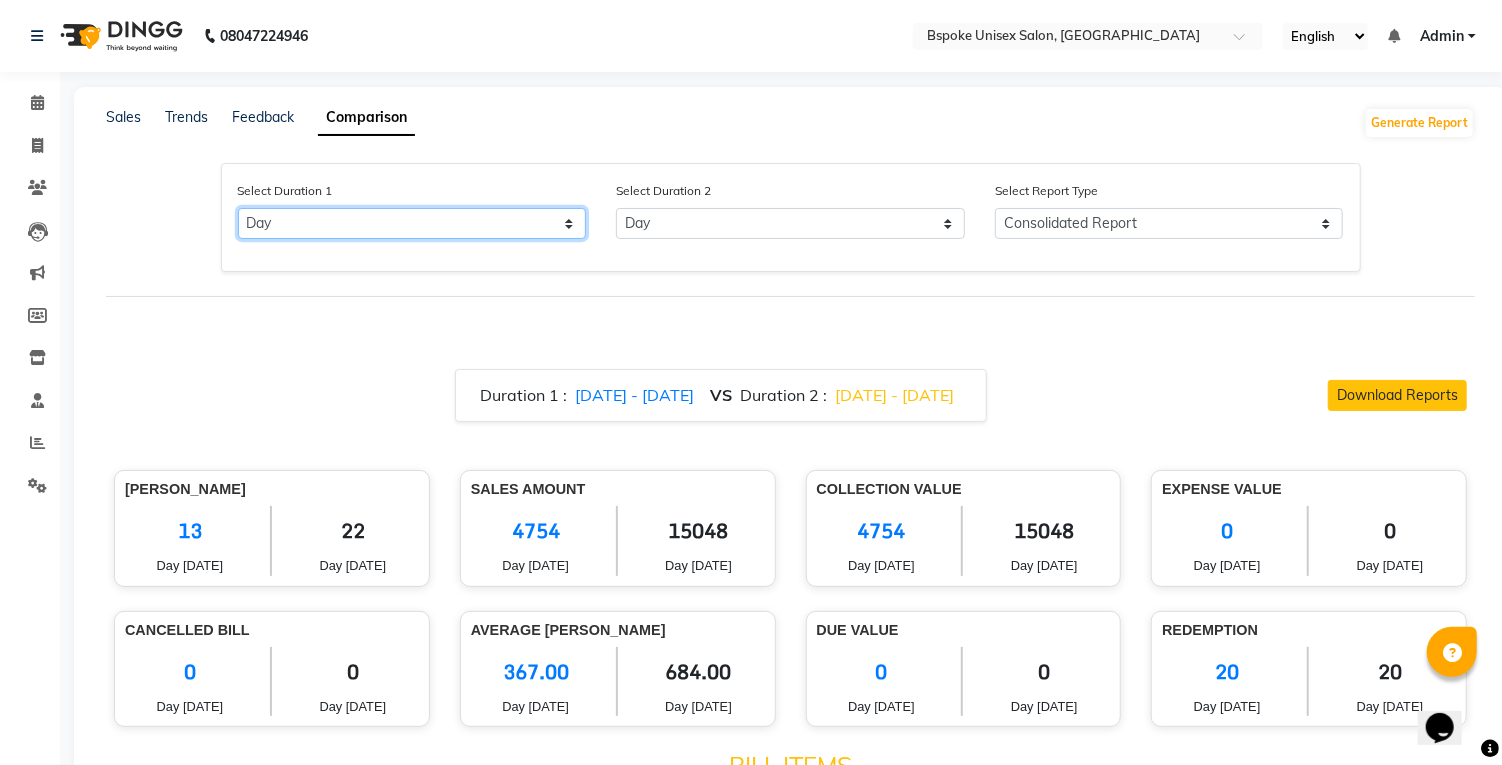 click on "Select Day Month Week Custom" 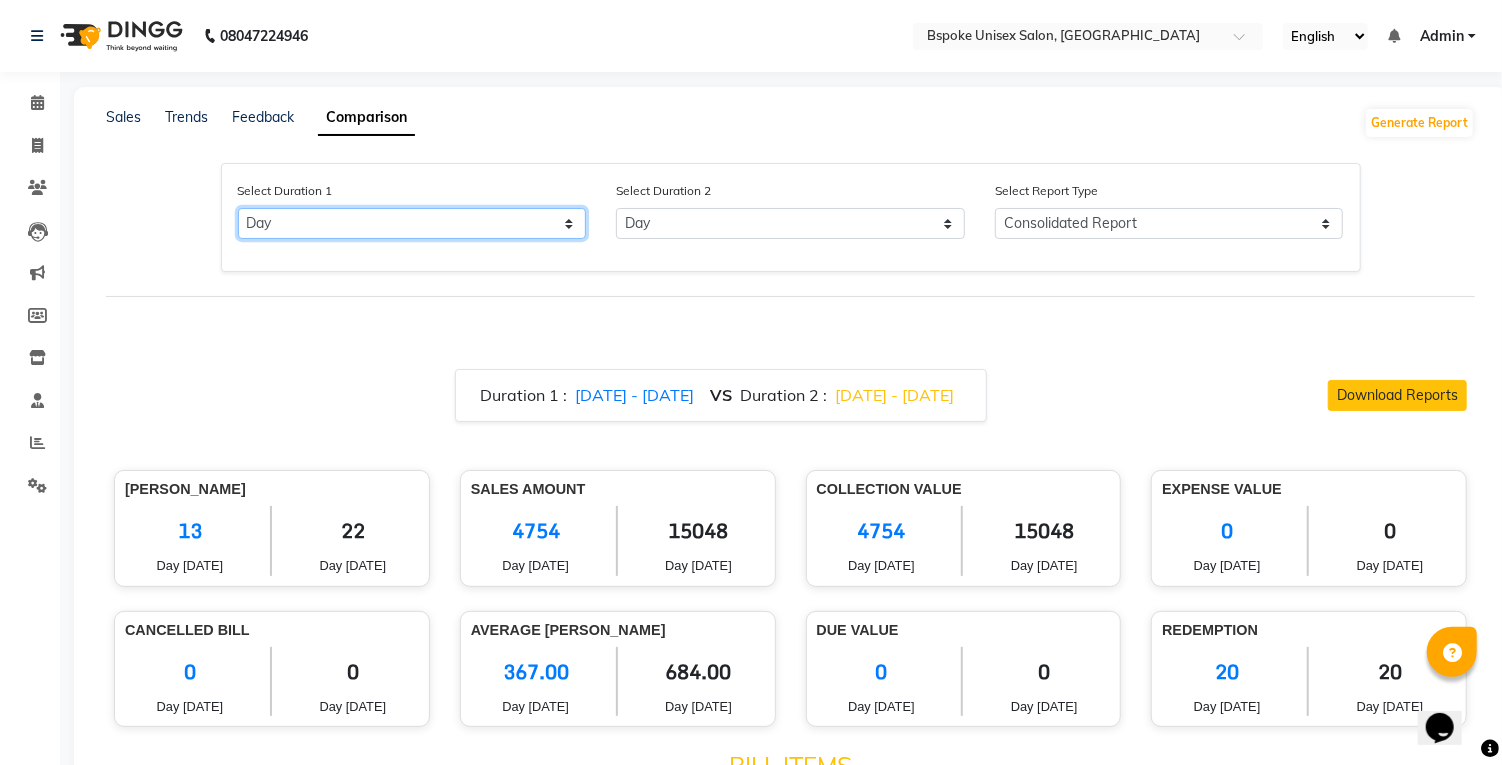 select on "custom" 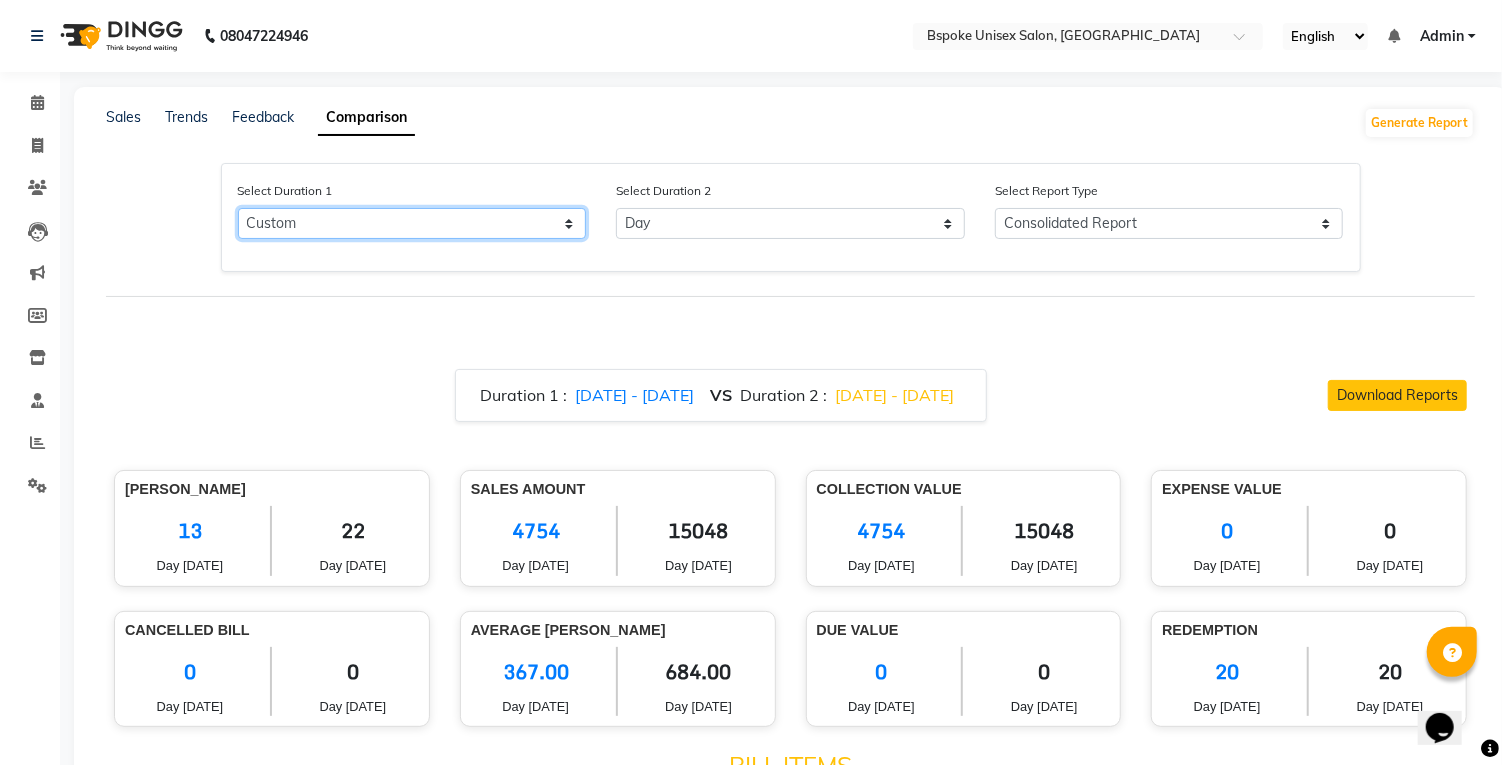 select on "7" 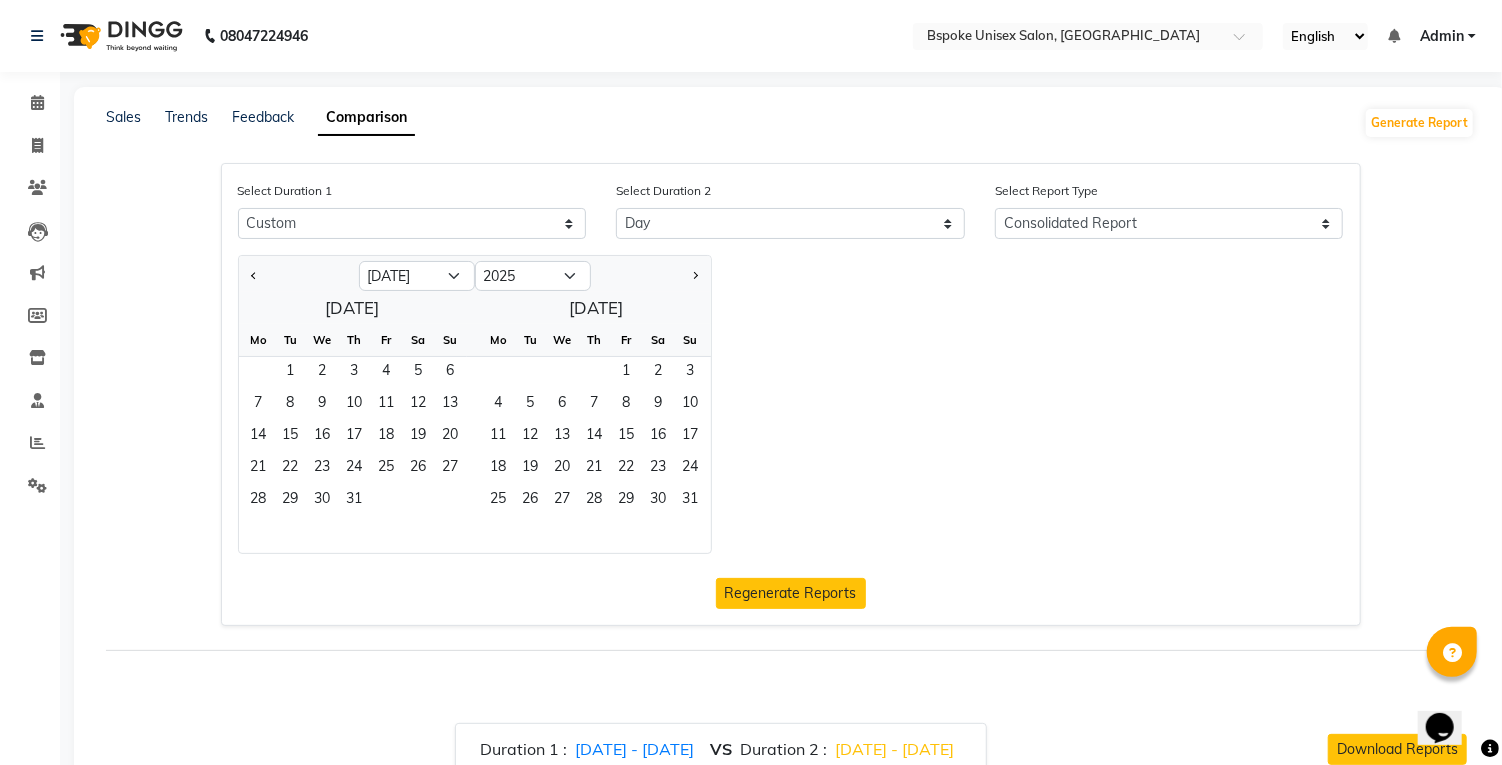 click 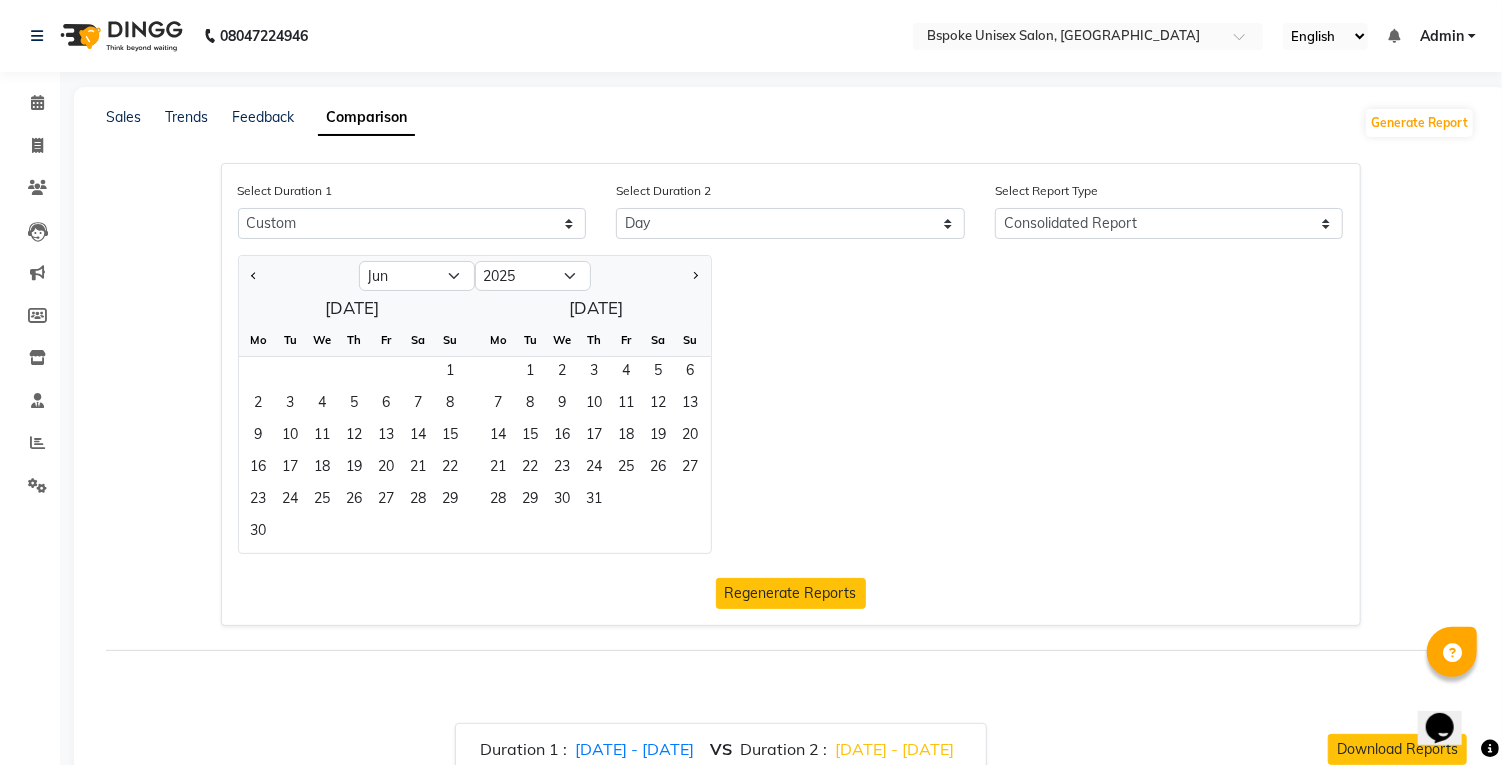 click on "1" 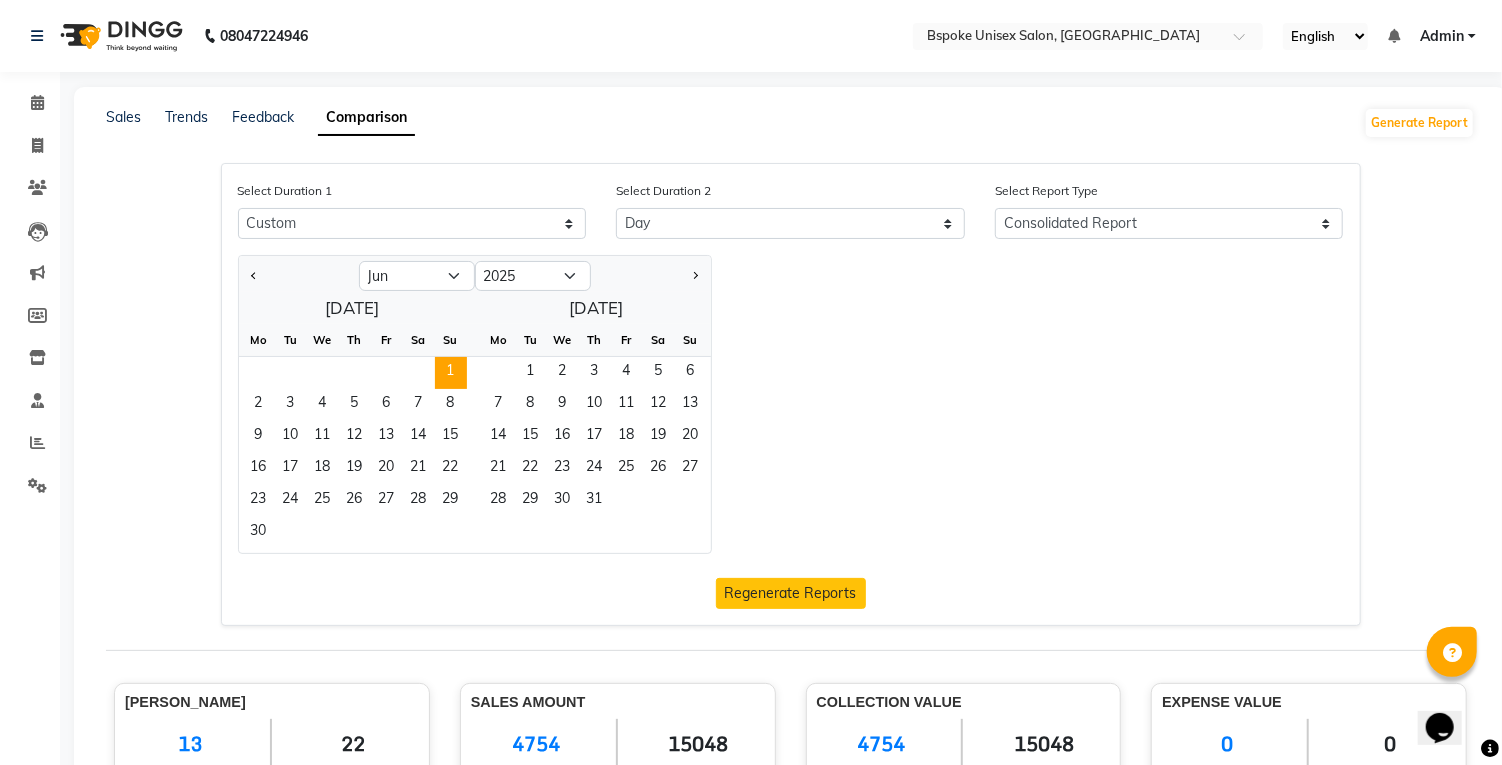 click on "10" 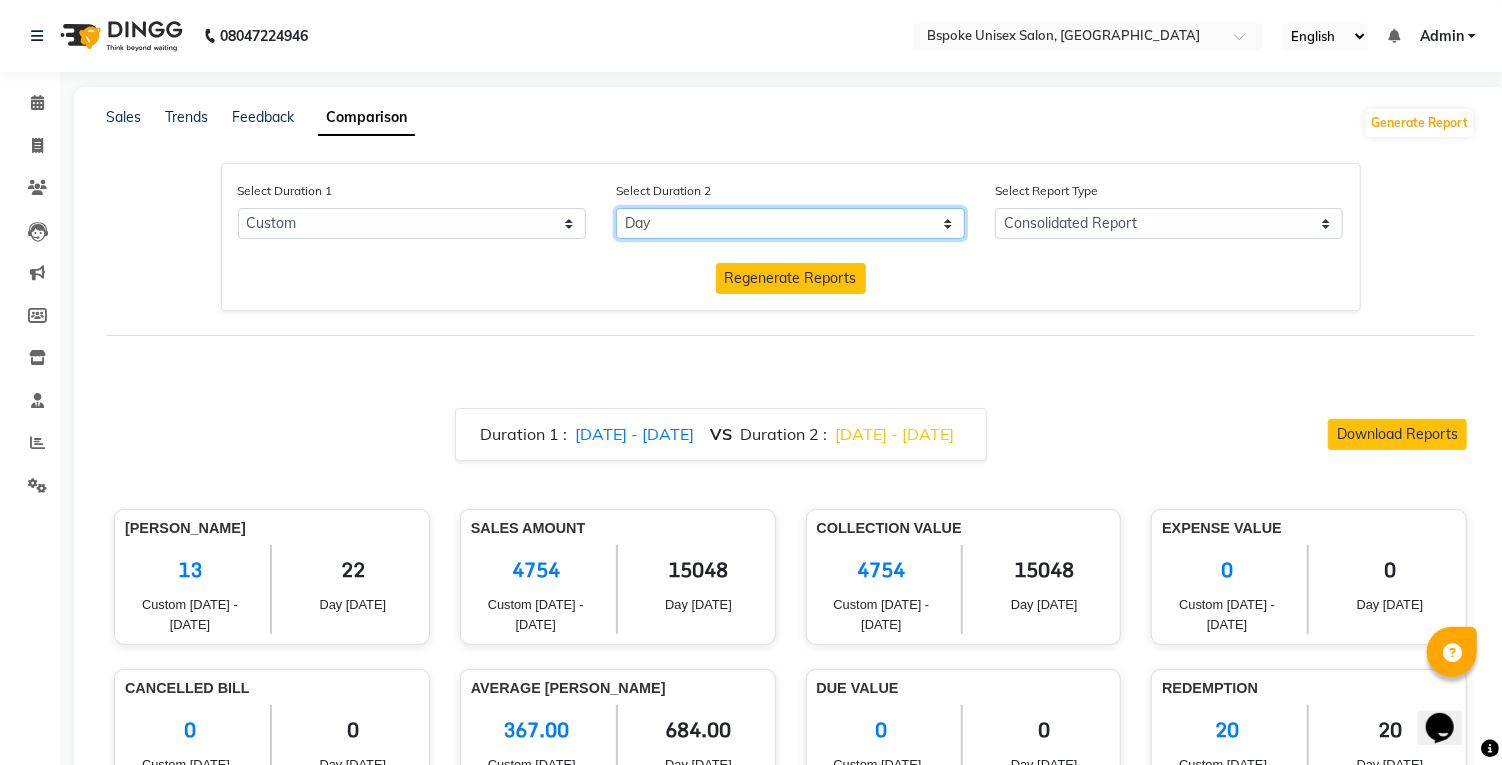 click on "Select Day Month Week Custom" 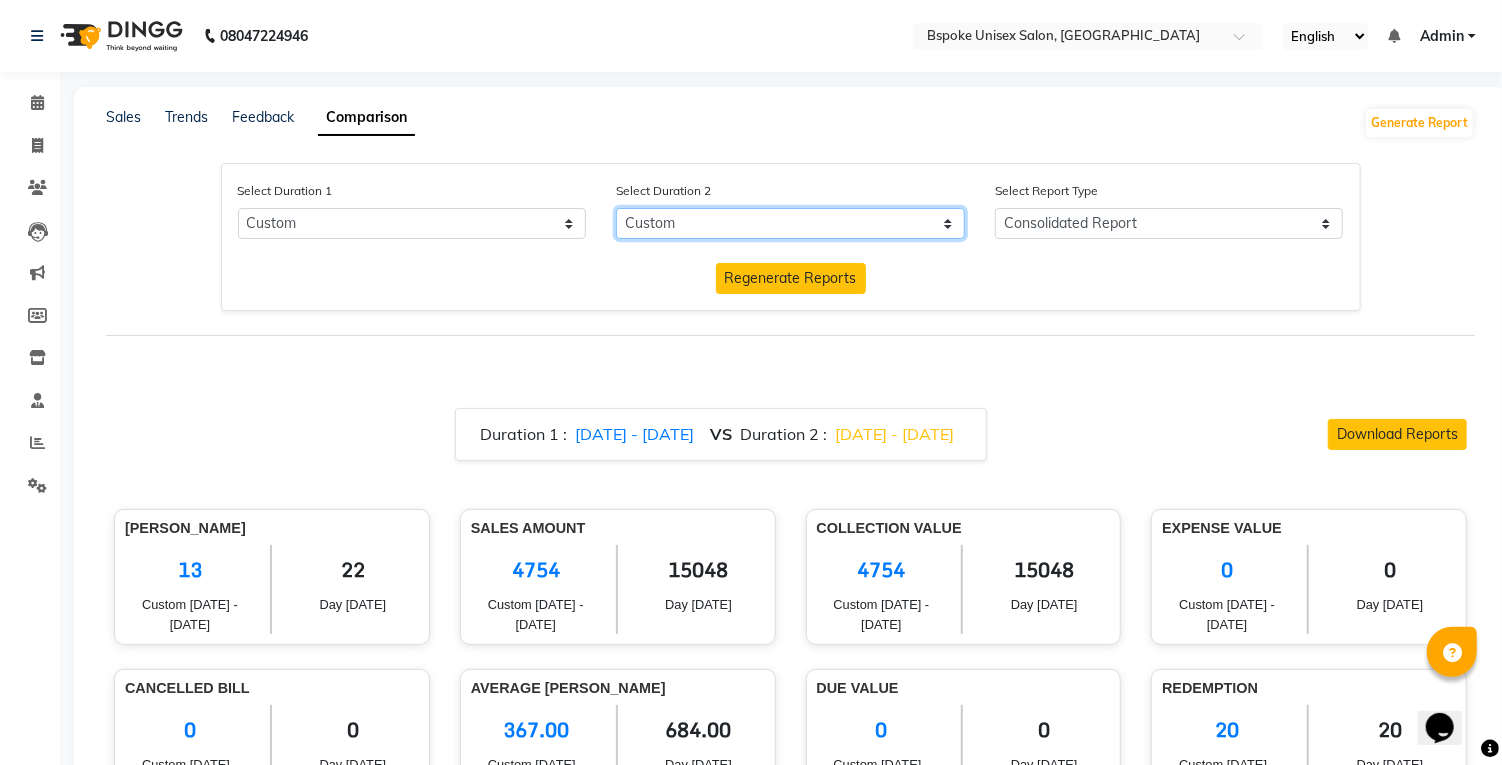 select on "7" 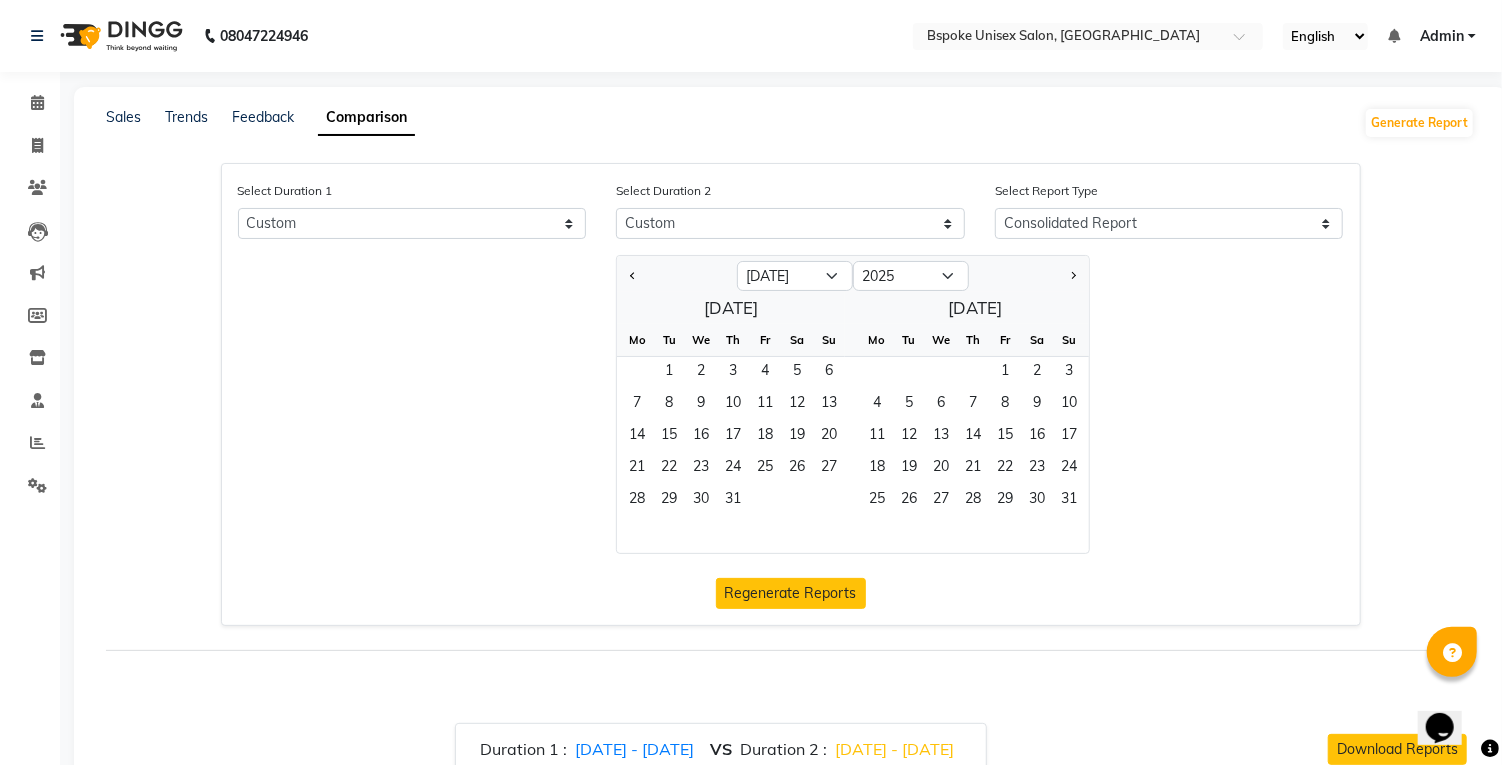 click on "1" 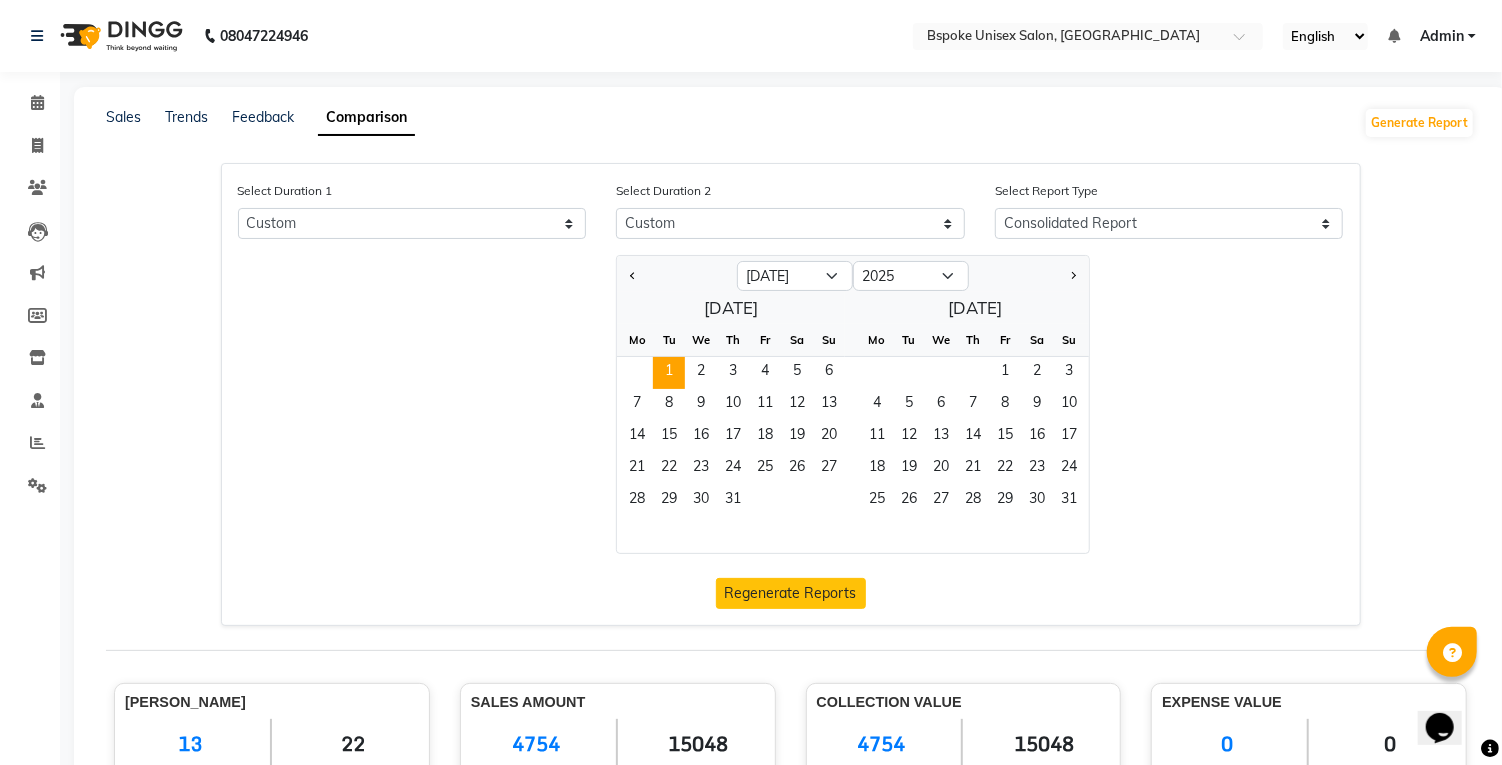 click on "10" 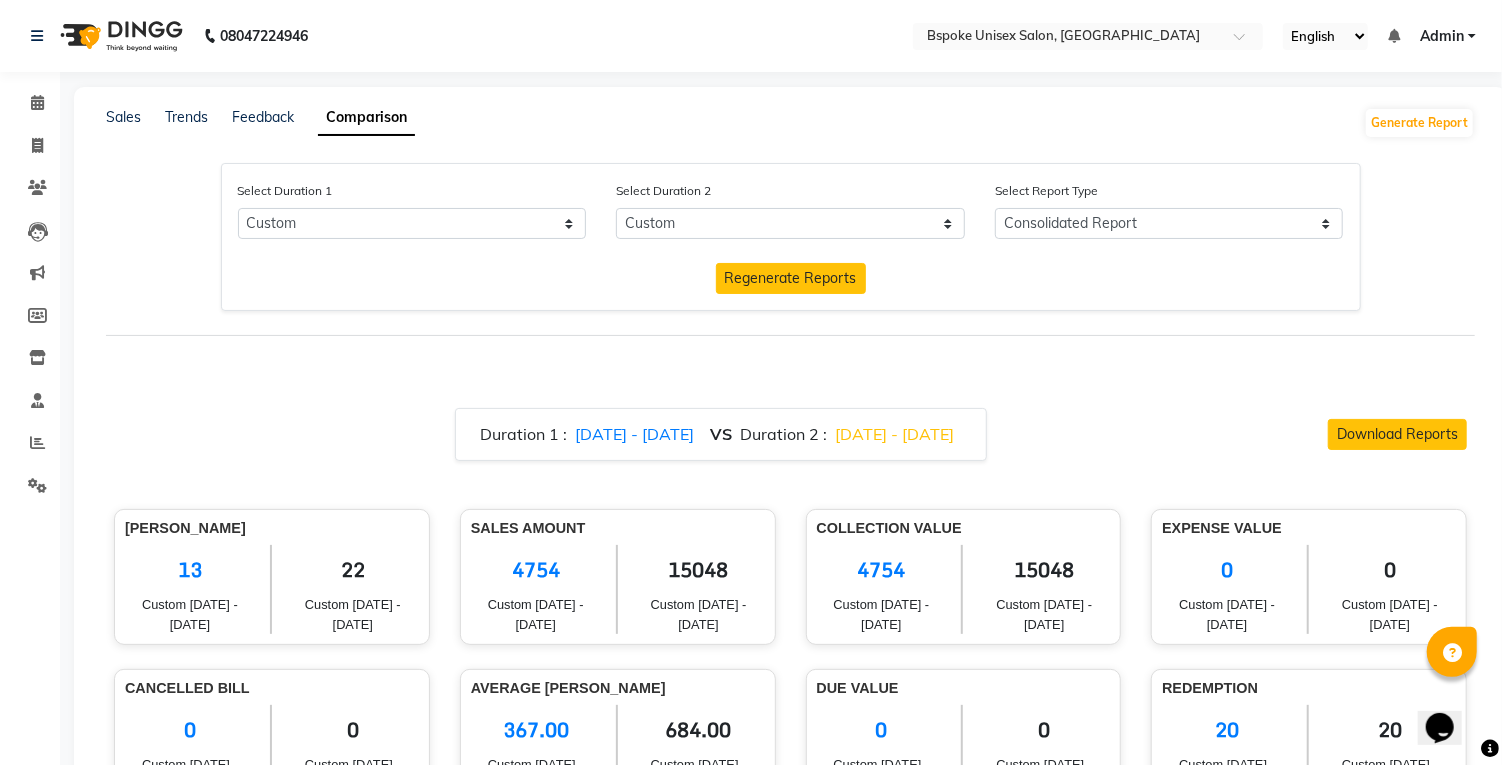 click on "Regenerate Reports" 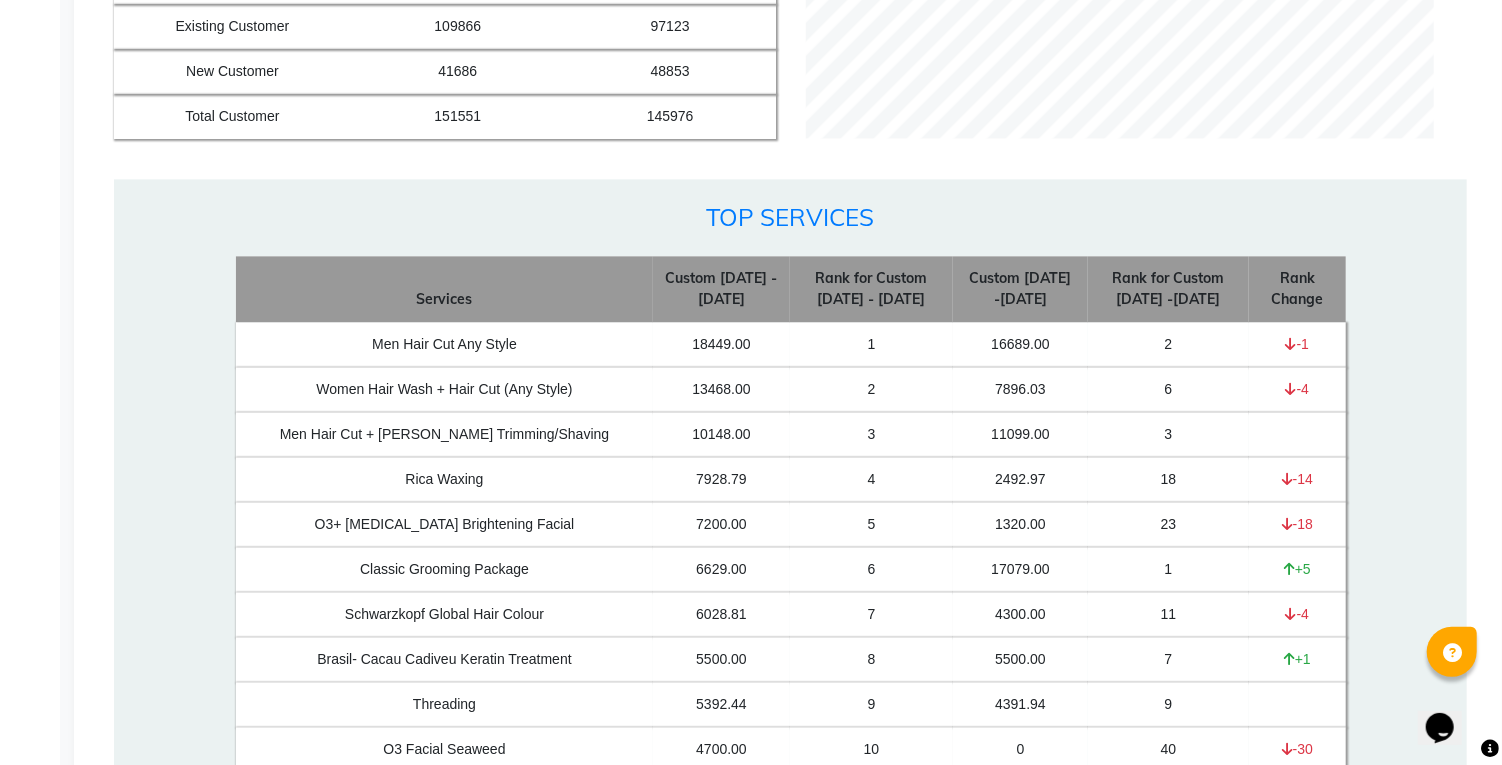 scroll, scrollTop: 2534, scrollLeft: 0, axis: vertical 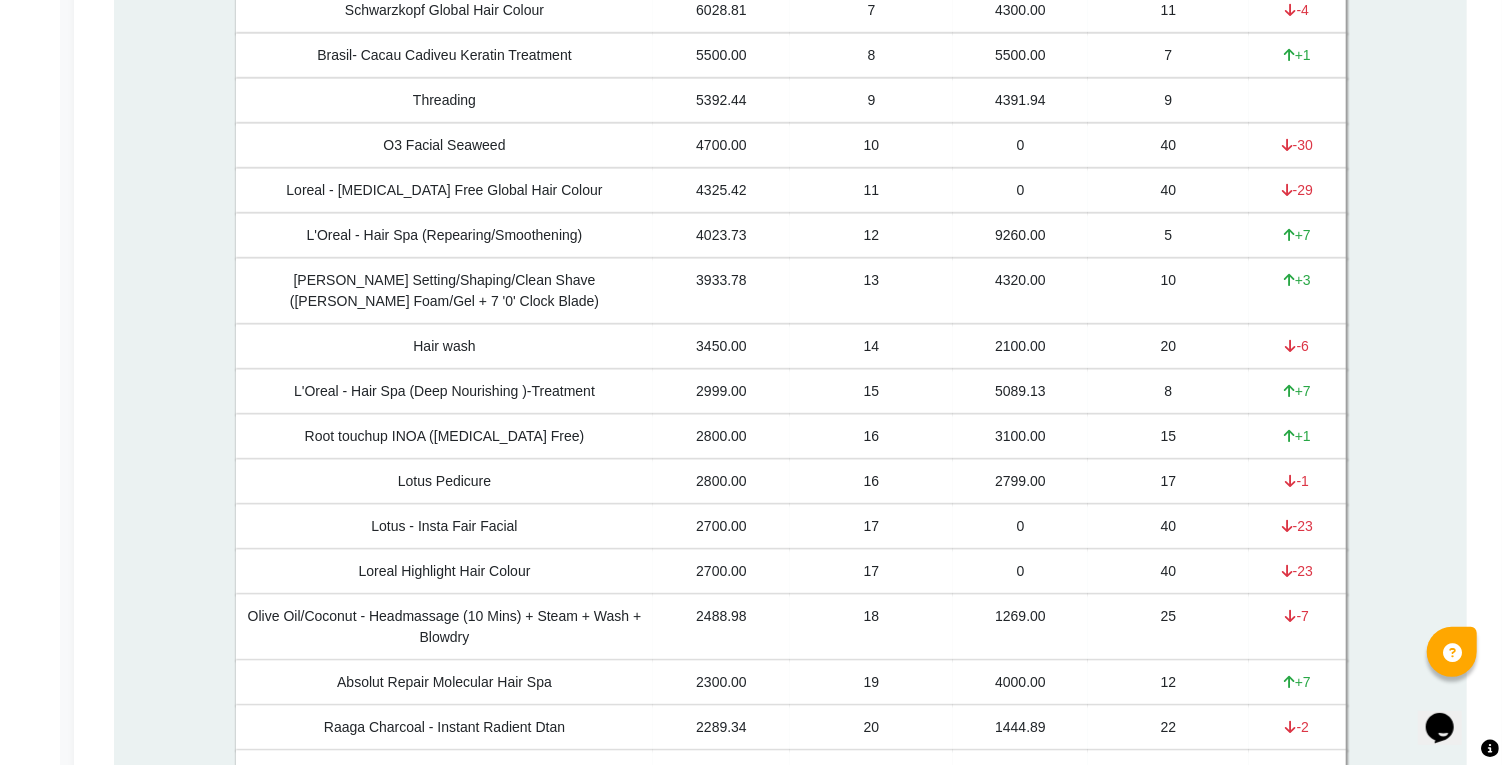 click on "+1" 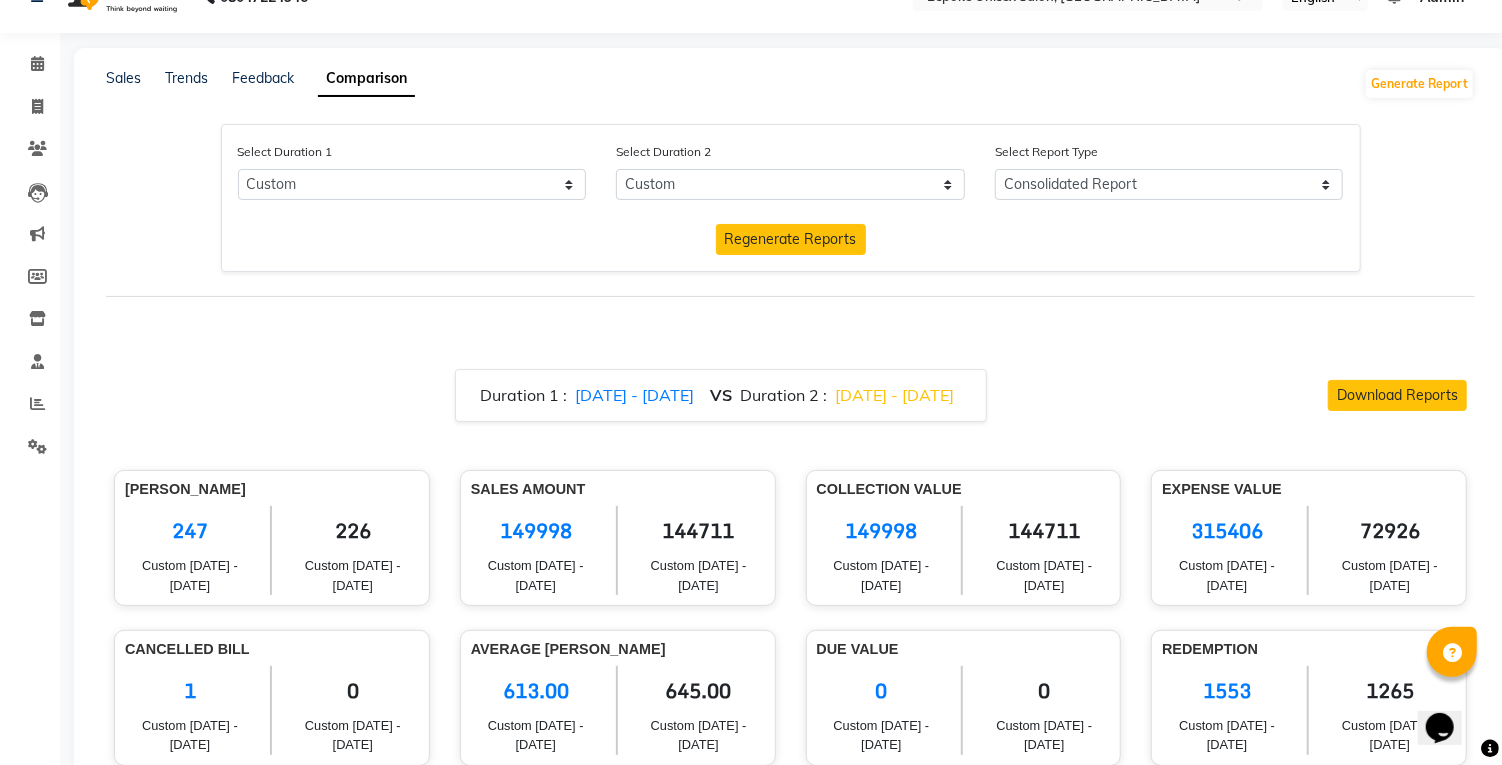 scroll, scrollTop: 0, scrollLeft: 0, axis: both 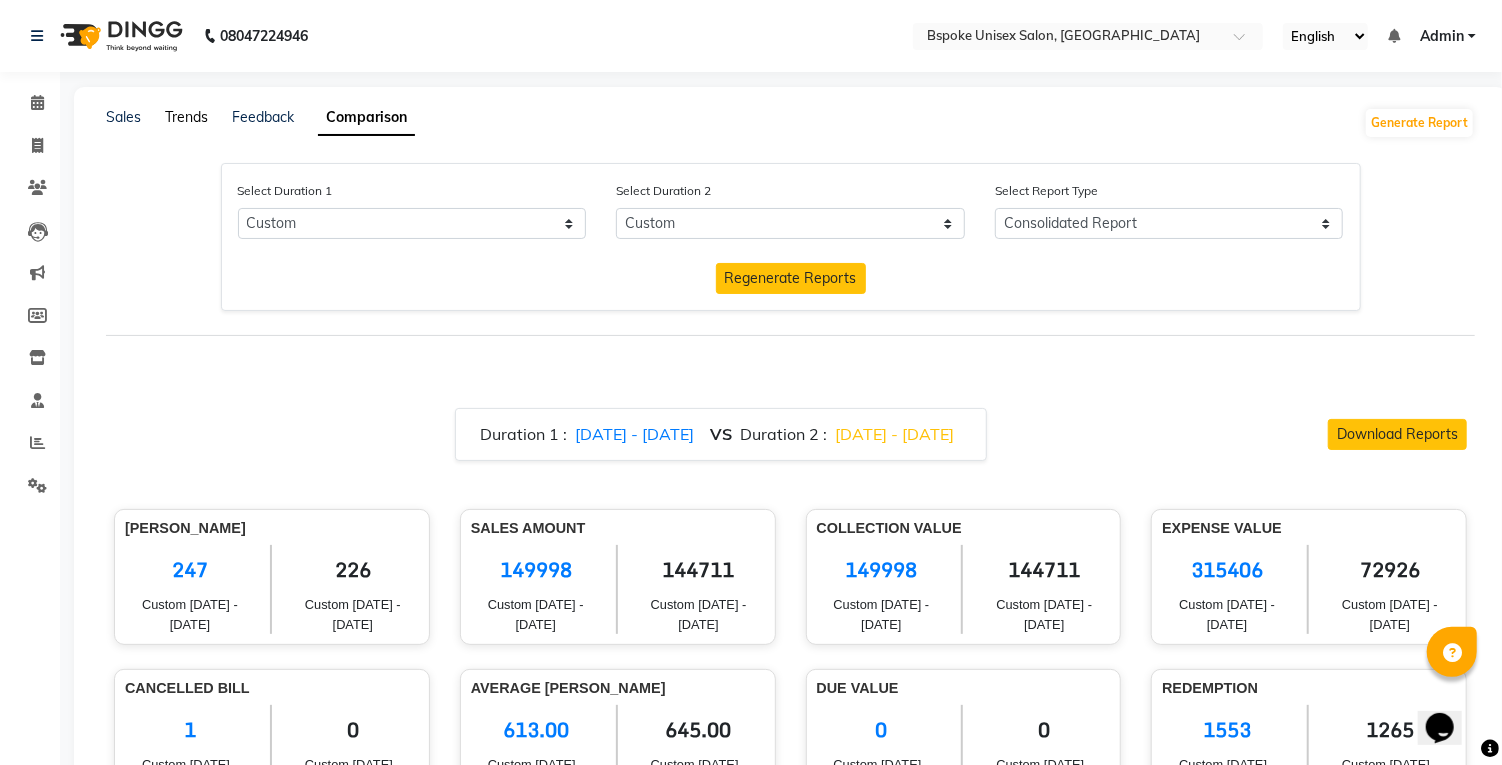 click on "Trends" 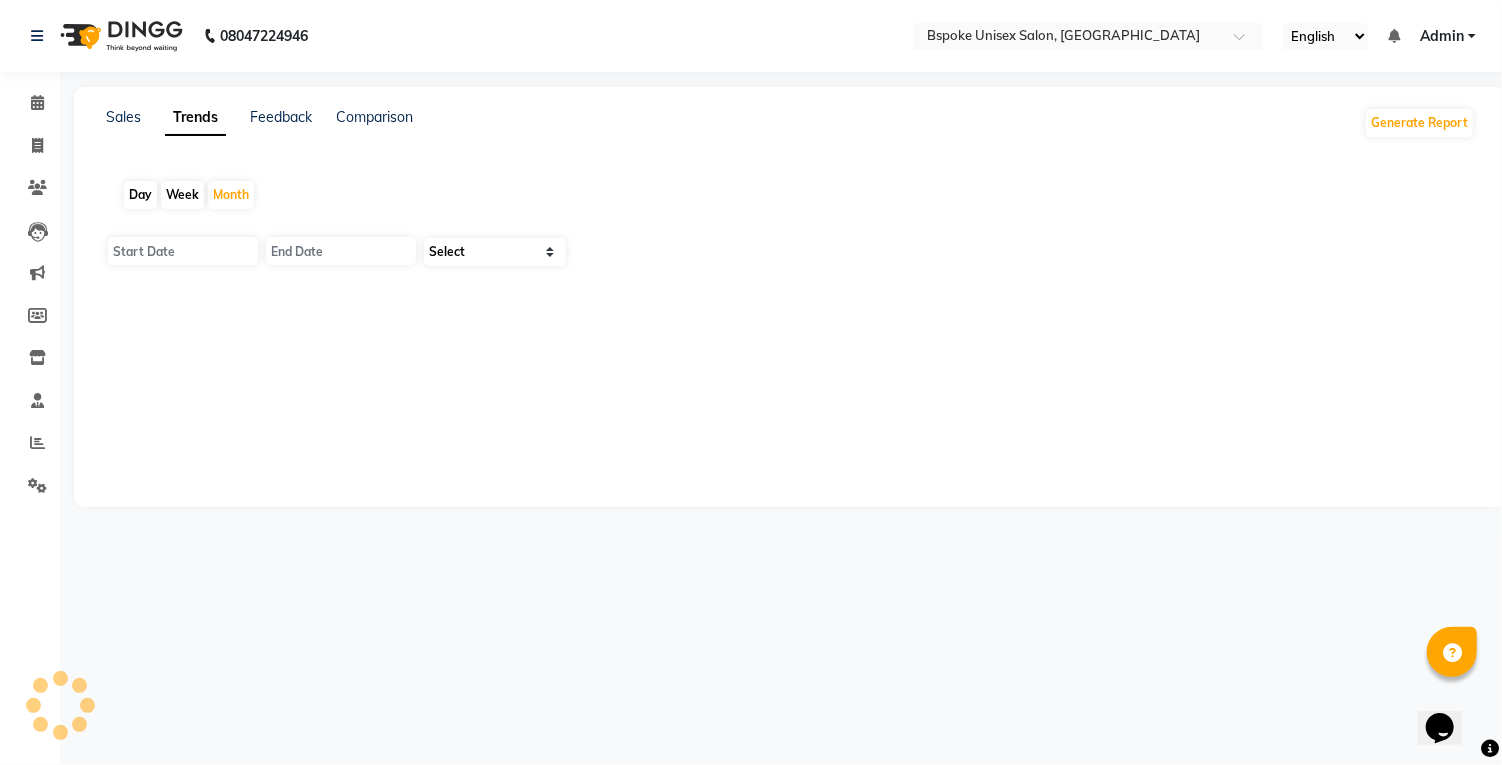 type on "01-07-2025" 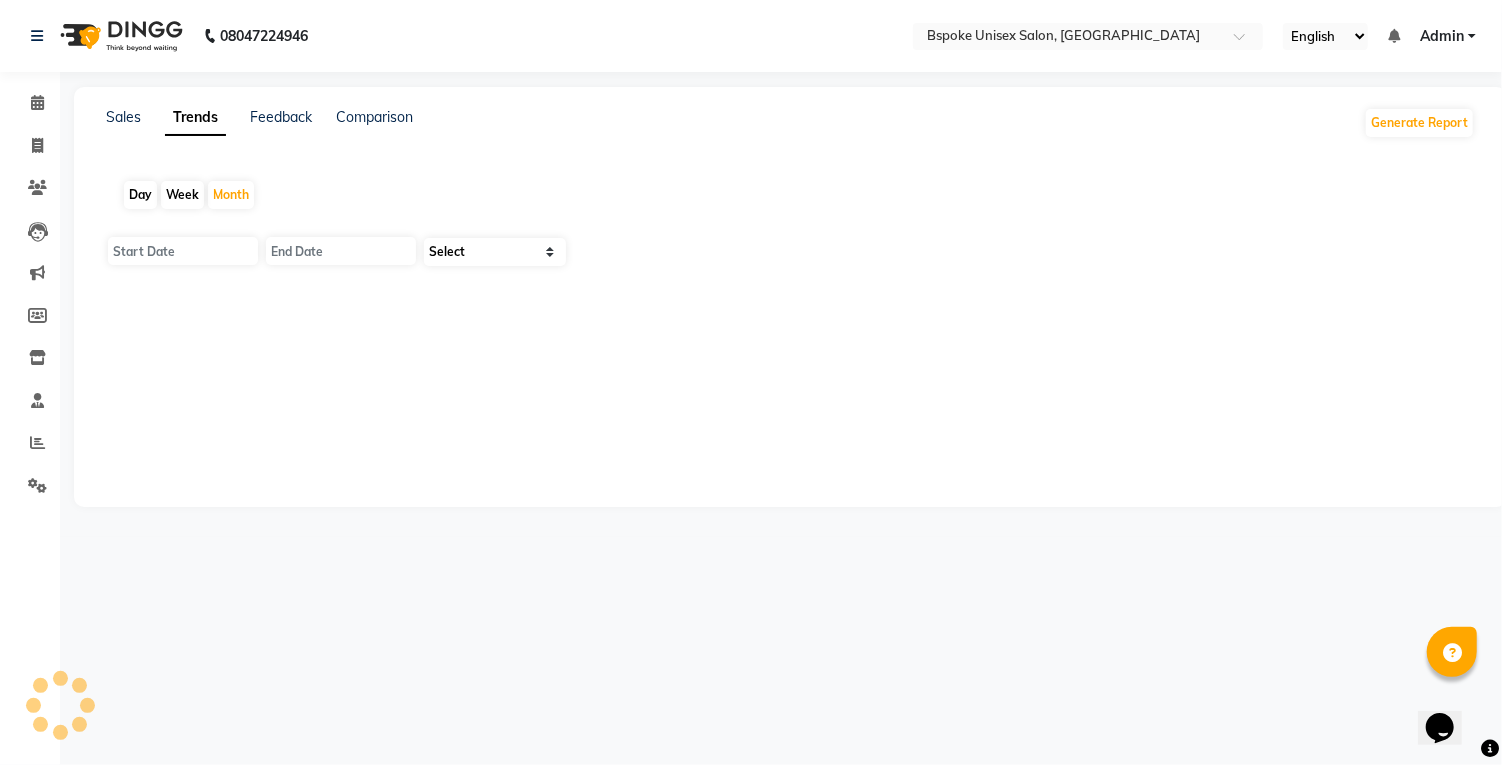 type on "[DATE]" 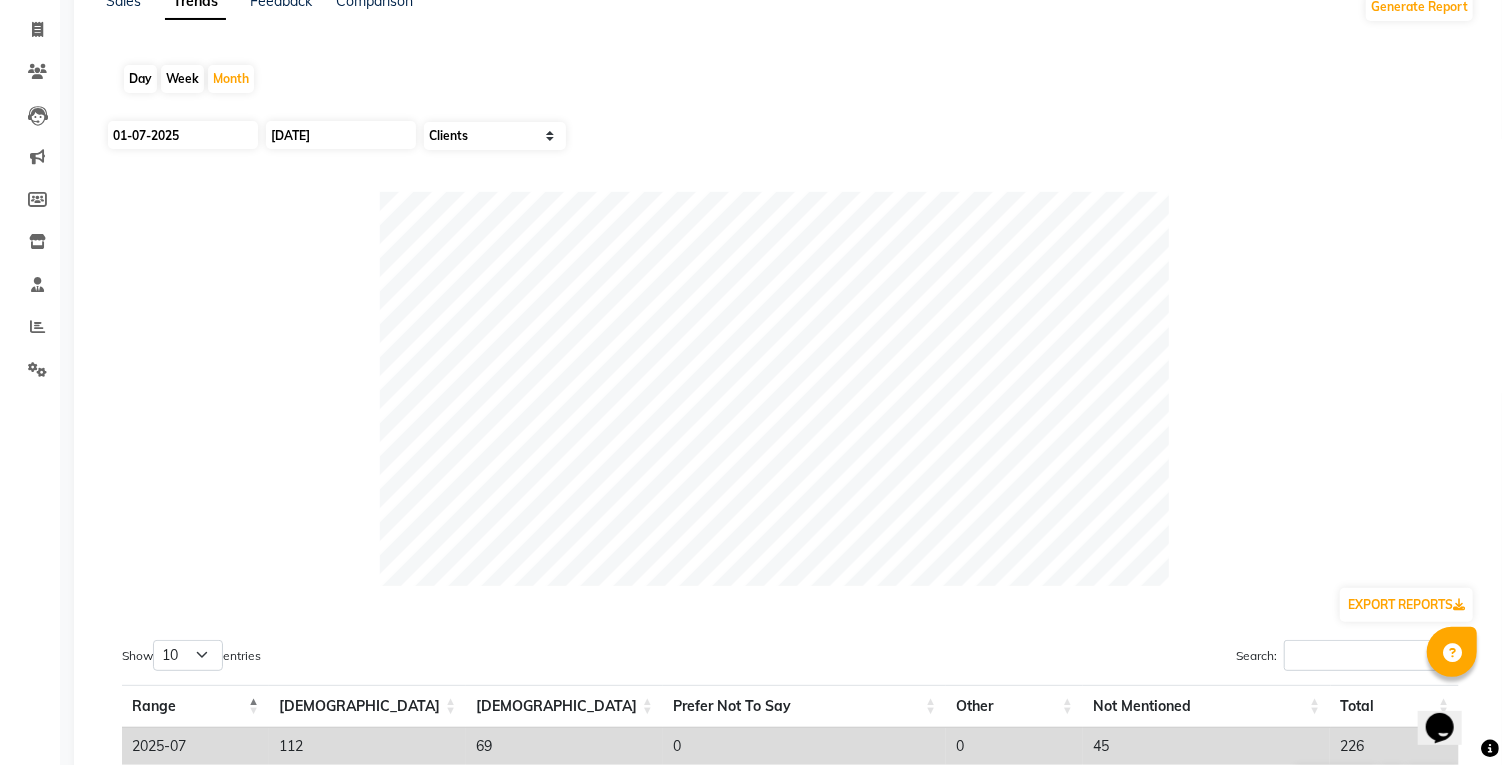 scroll, scrollTop: 0, scrollLeft: 0, axis: both 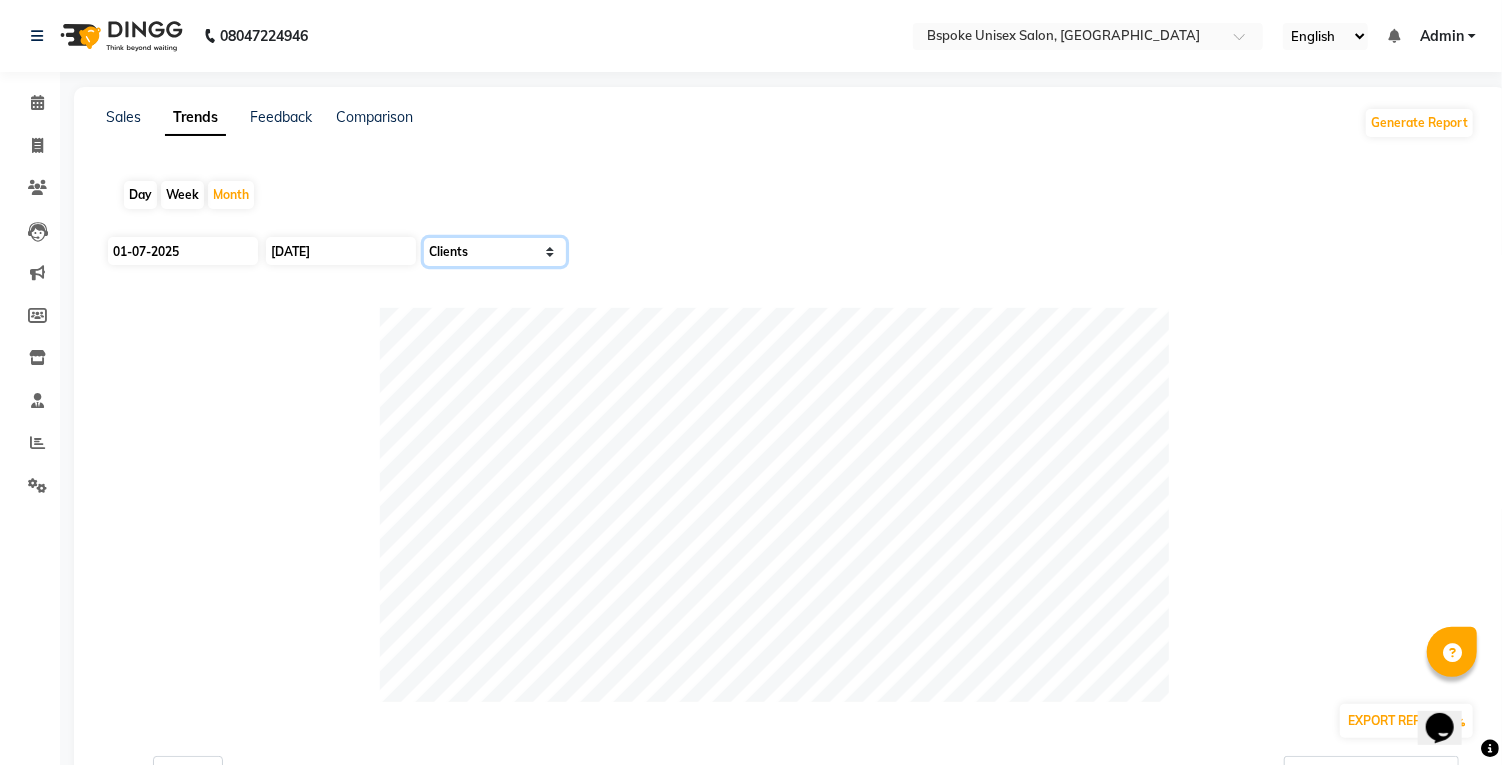 click on "Select Sales Clients" 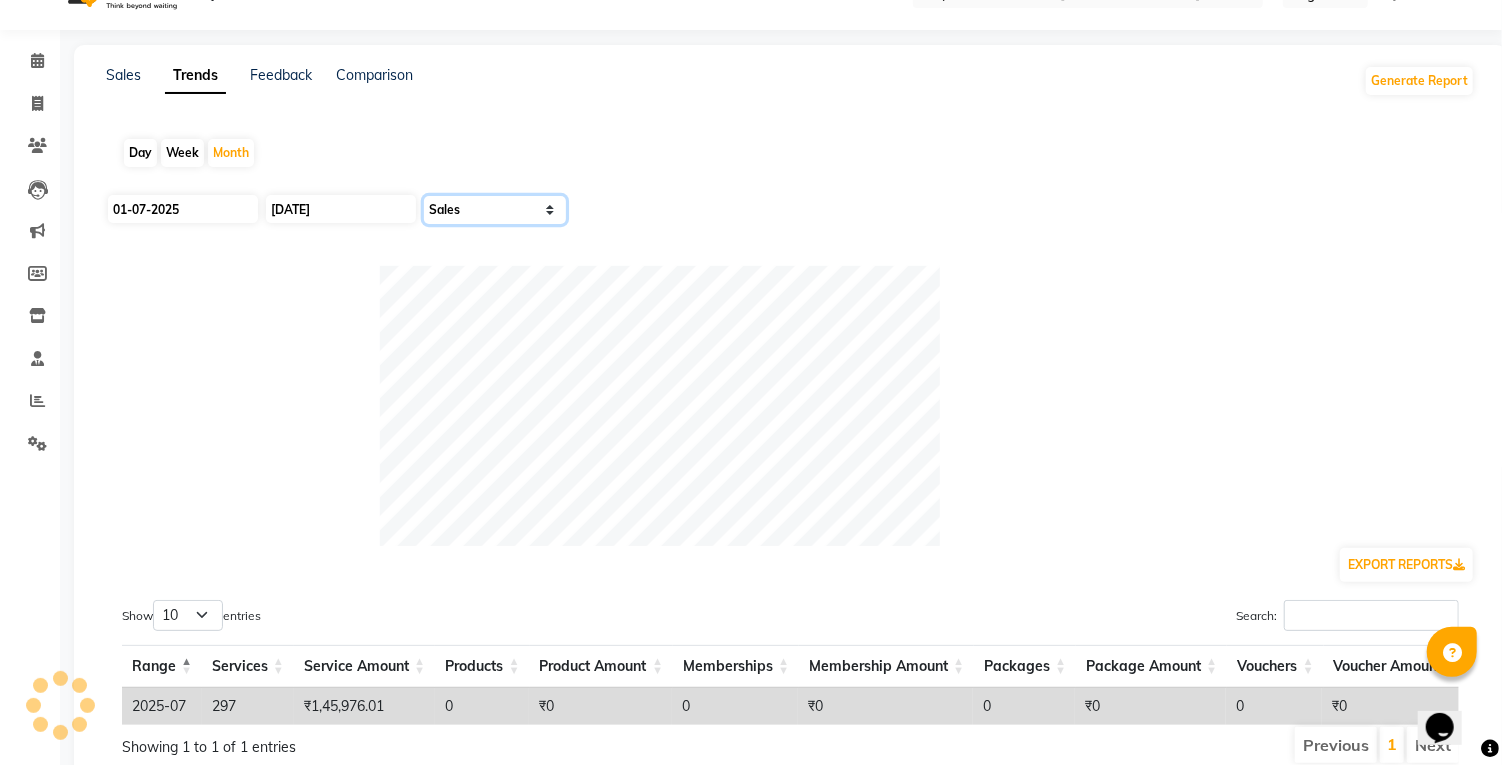 scroll, scrollTop: 0, scrollLeft: 0, axis: both 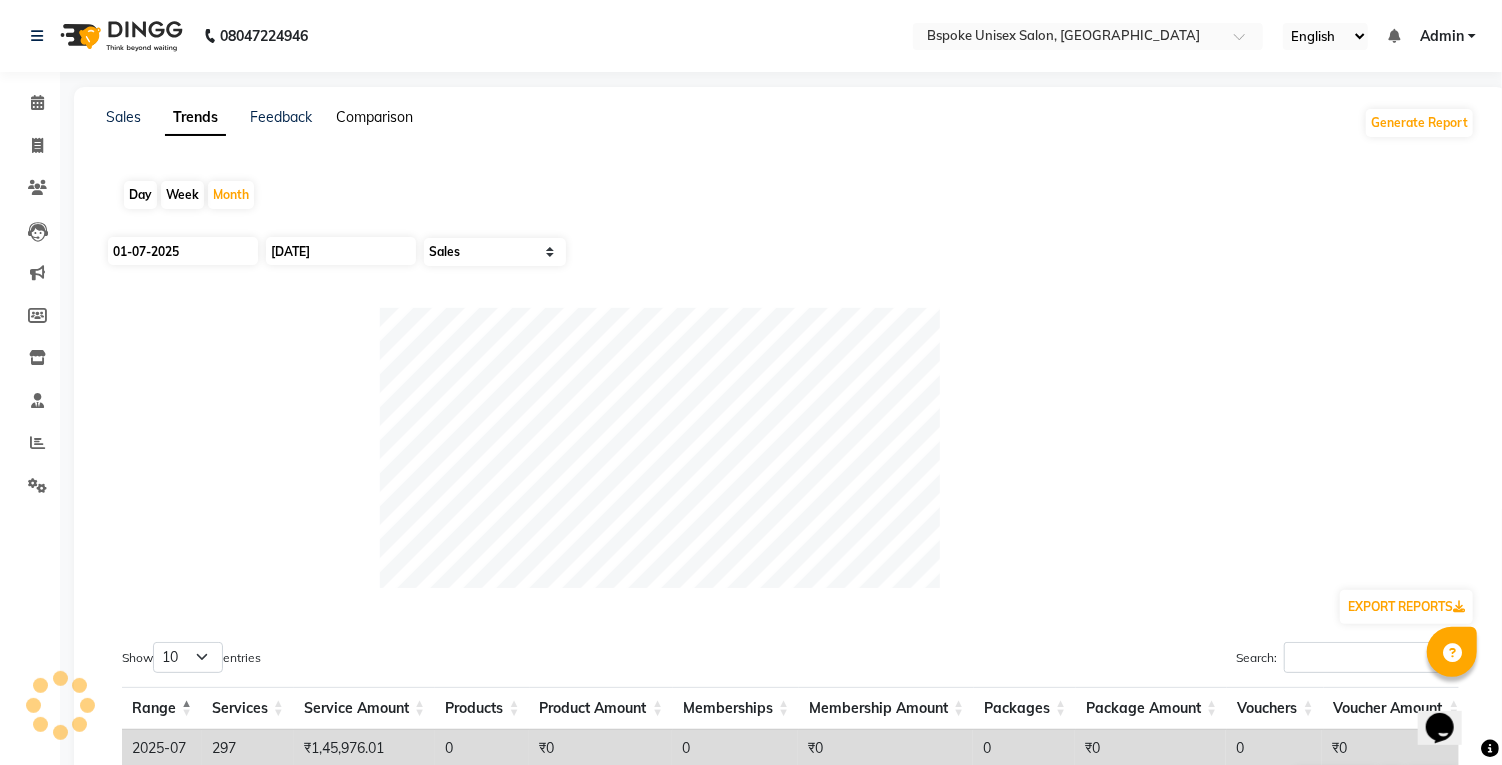 click on "Comparison" 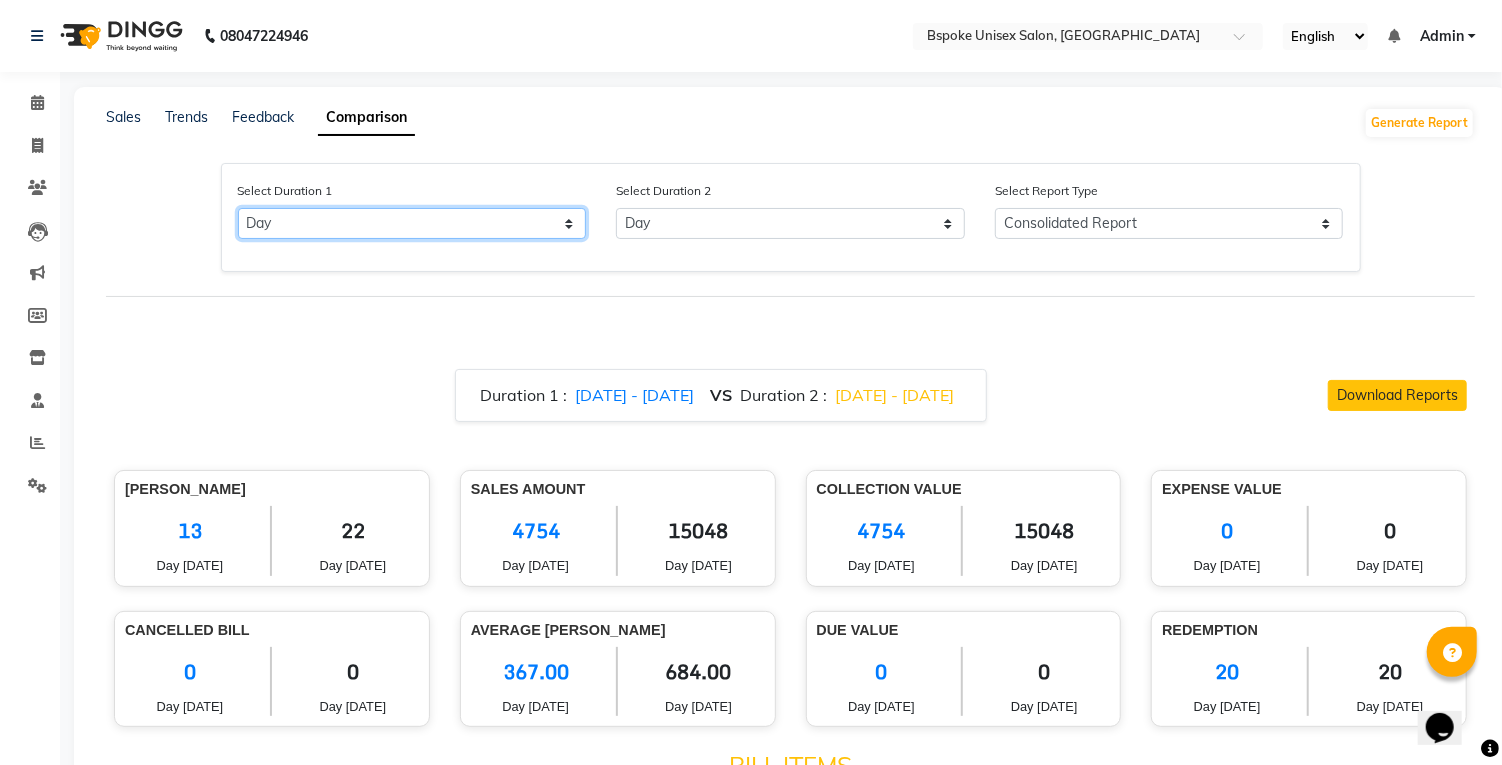 click on "Select Day Month Week Custom" 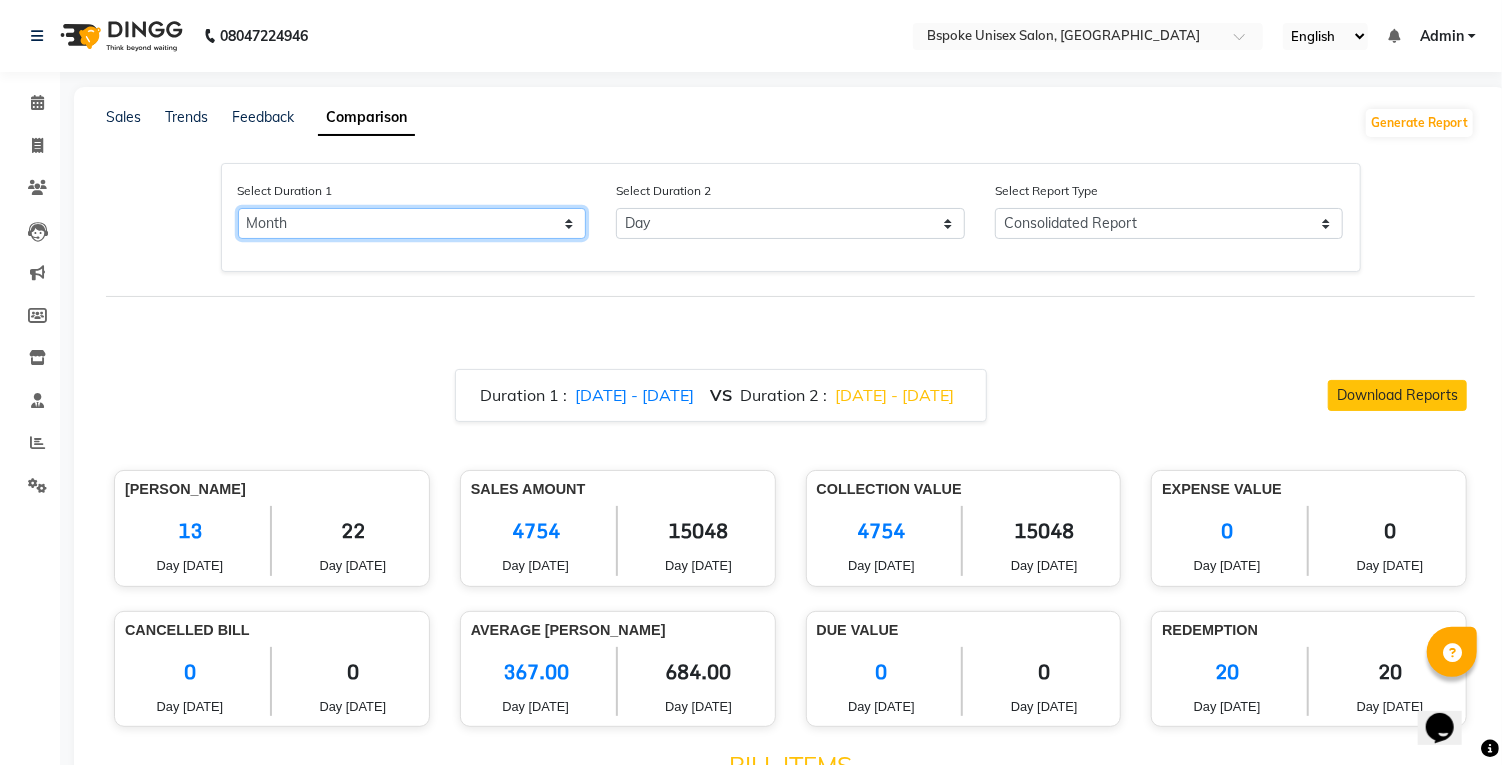 select on "7" 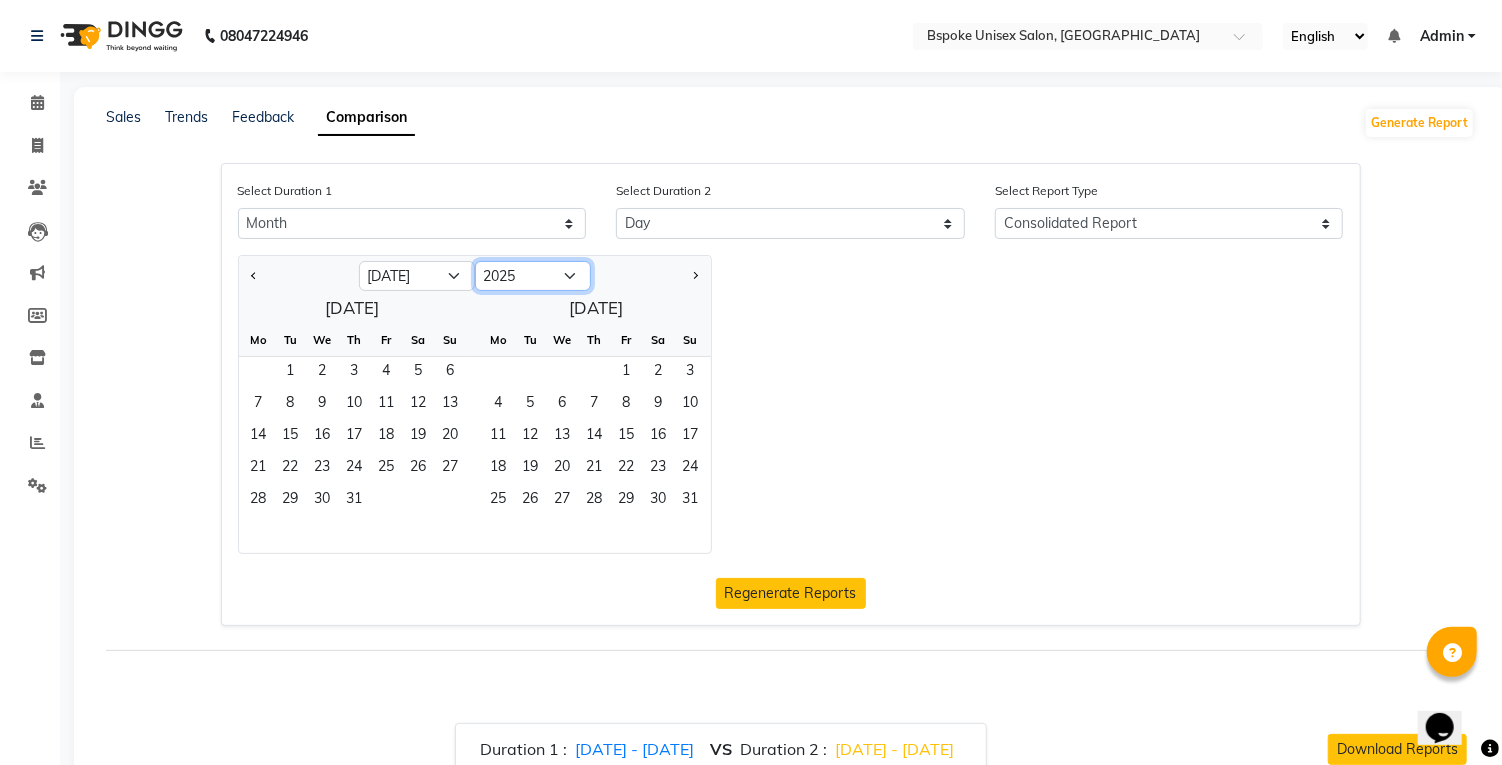 click on "2015 2016 2017 2018 2019 2020 2021 2022 2023 2024 2025 2026 2027 2028 2029 2030 2031 2032 2033 2034 2035" 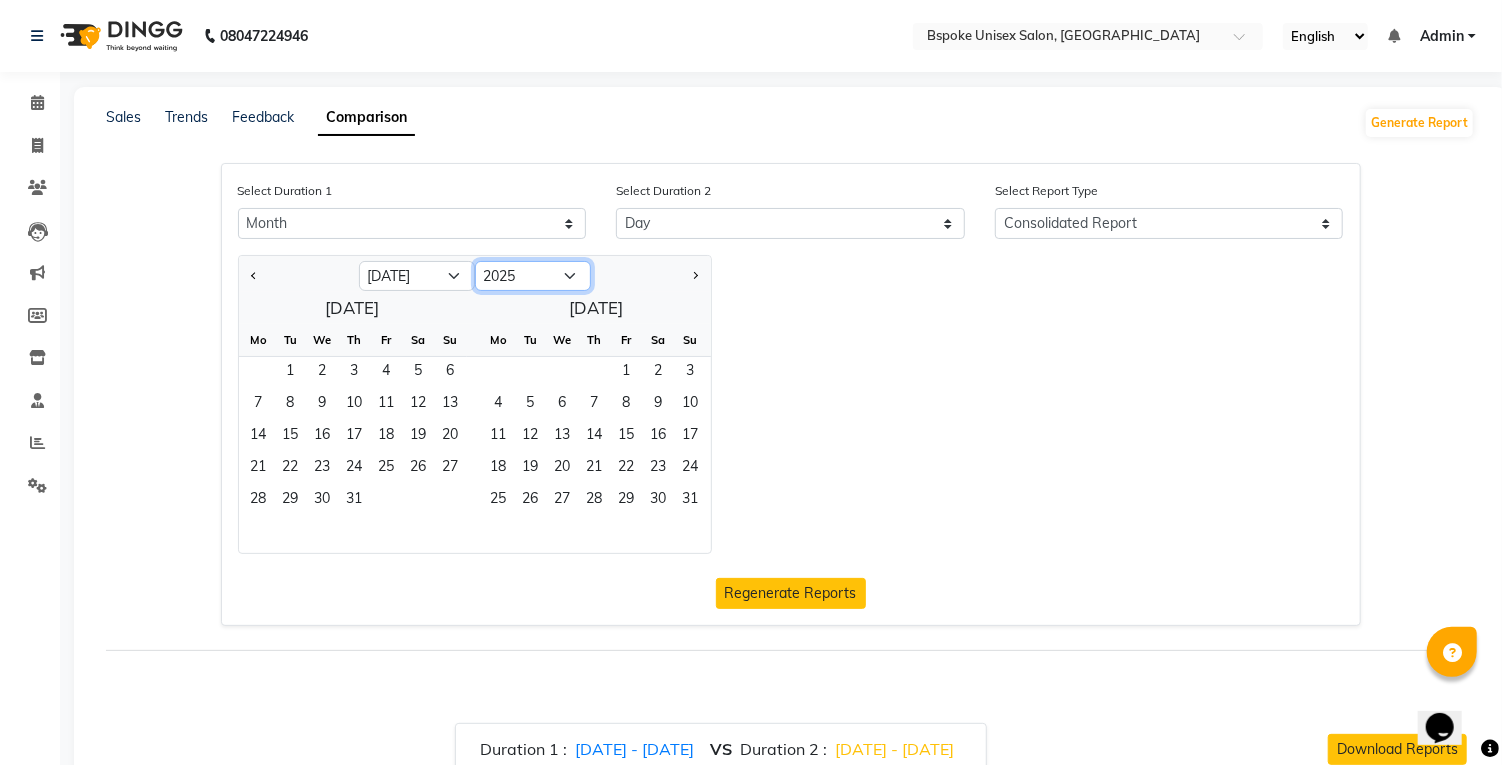 select on "2024" 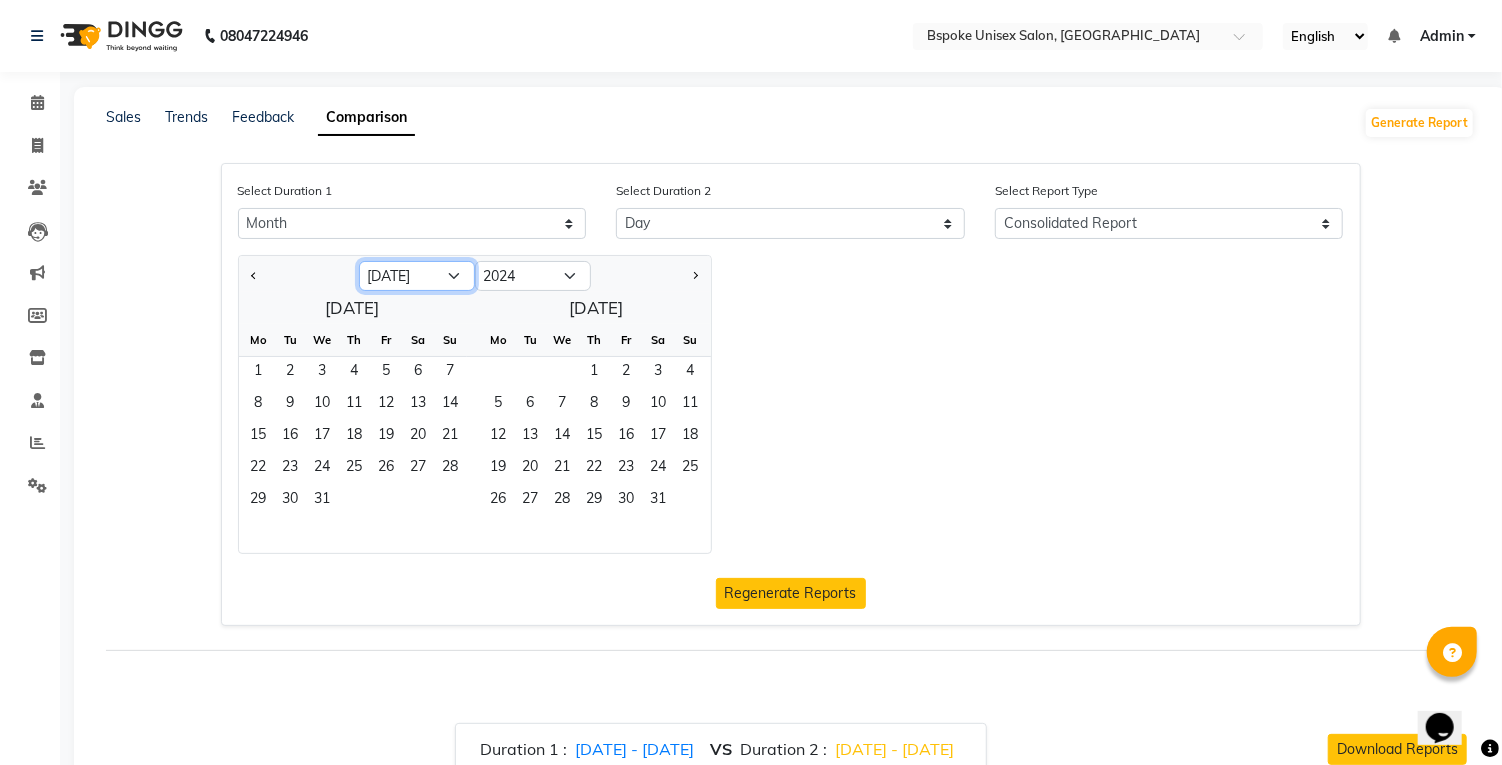 click on "Jan Feb Mar Apr May Jun [DATE] Aug Sep Oct Nov Dec" 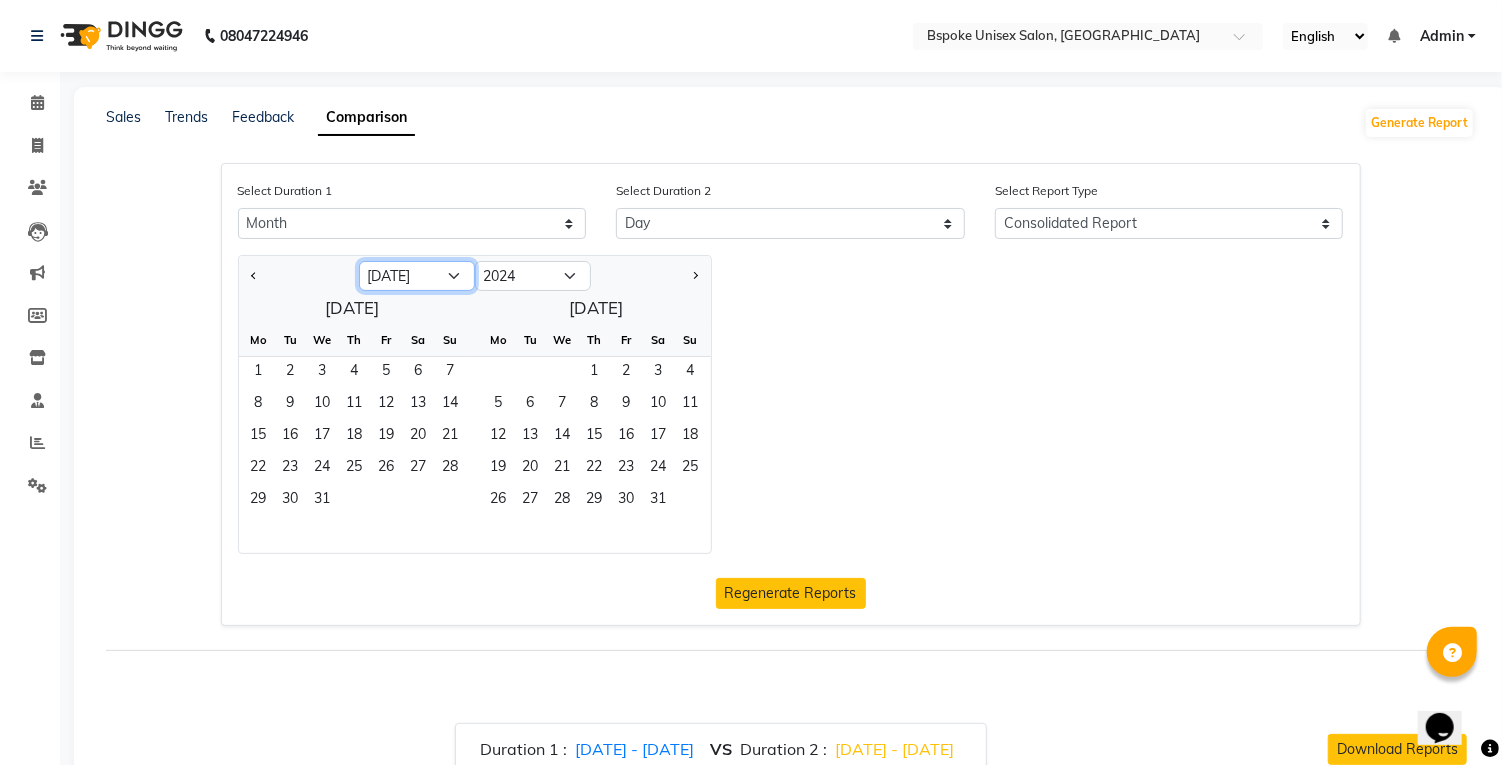 select on "6" 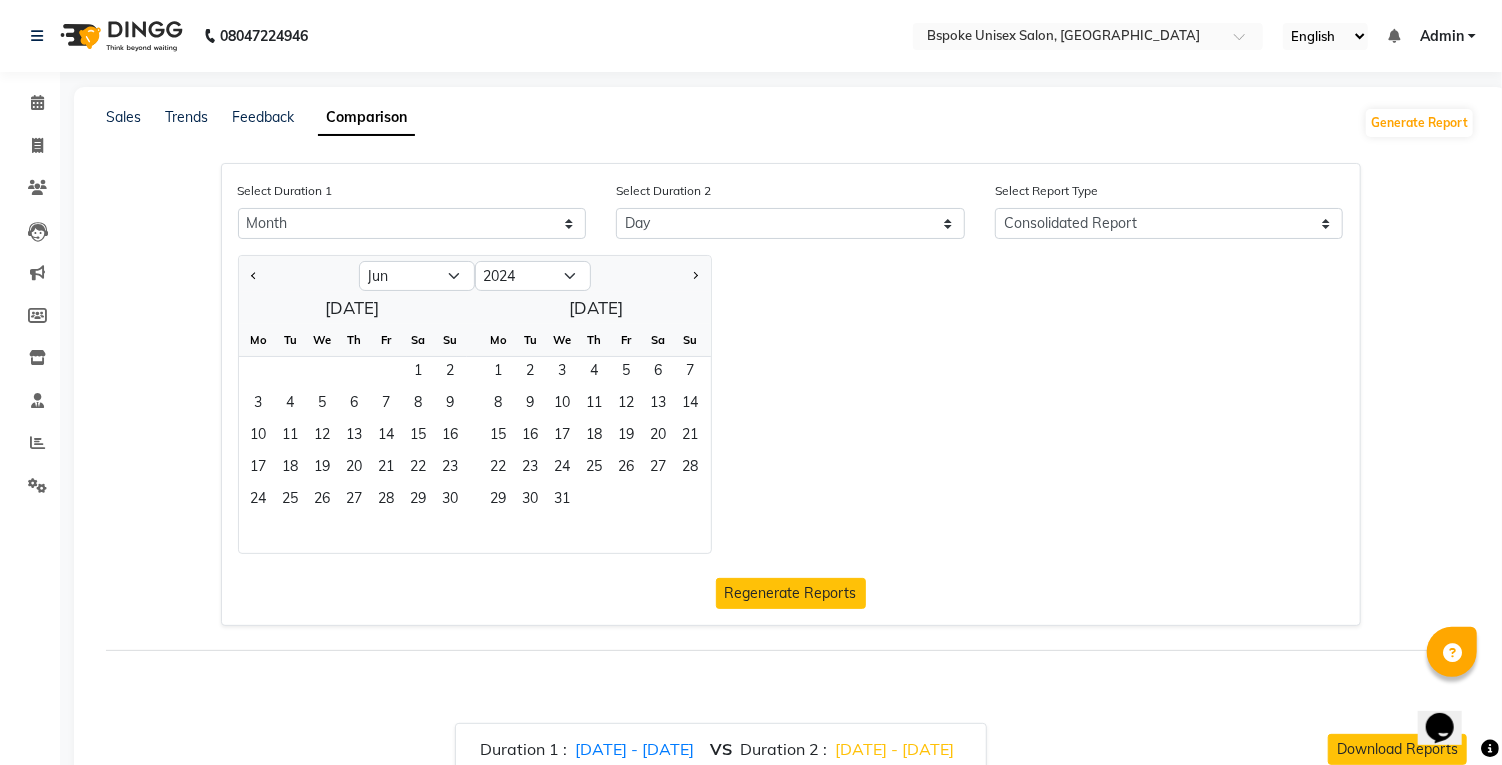 click on "1" 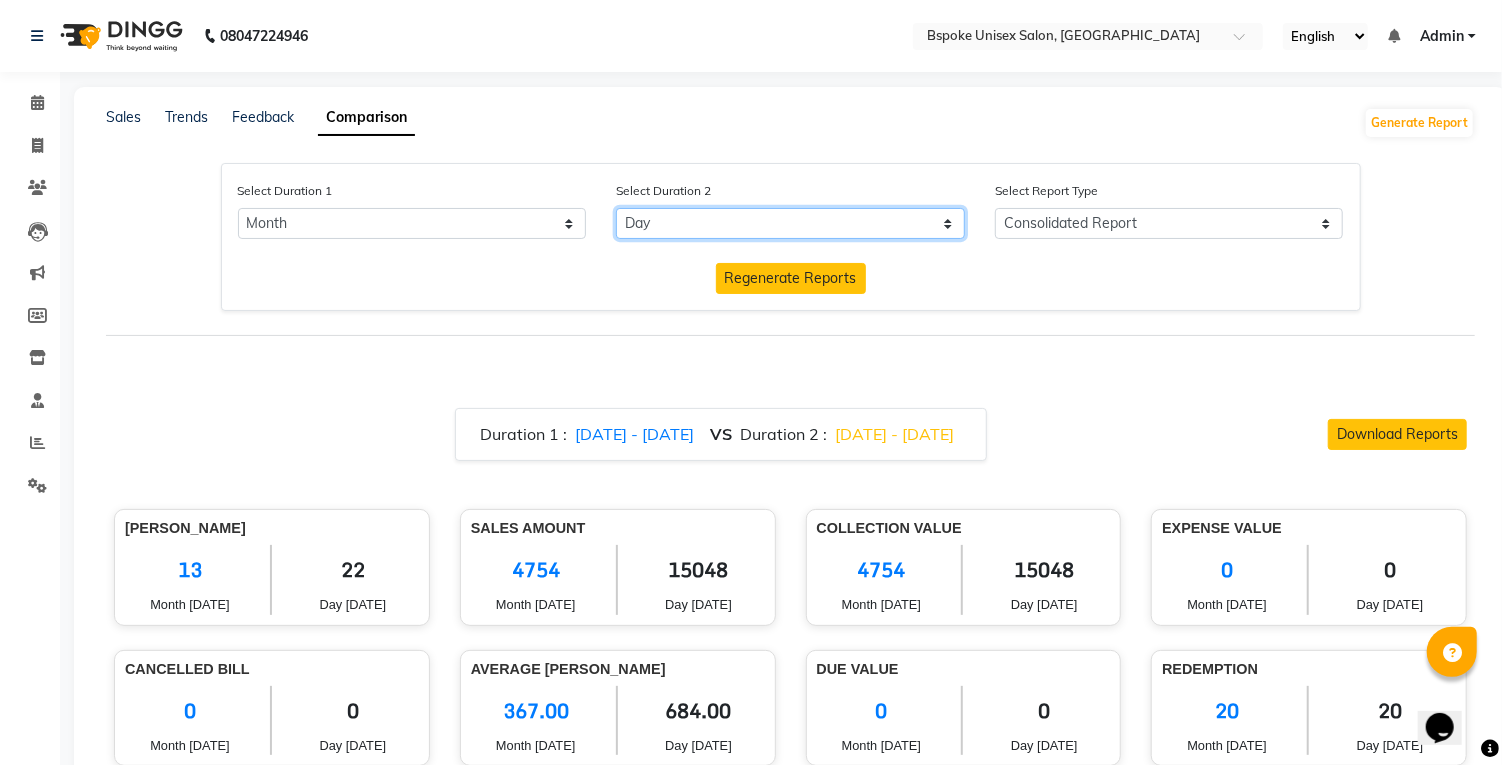click on "Select Day Month Week Custom" 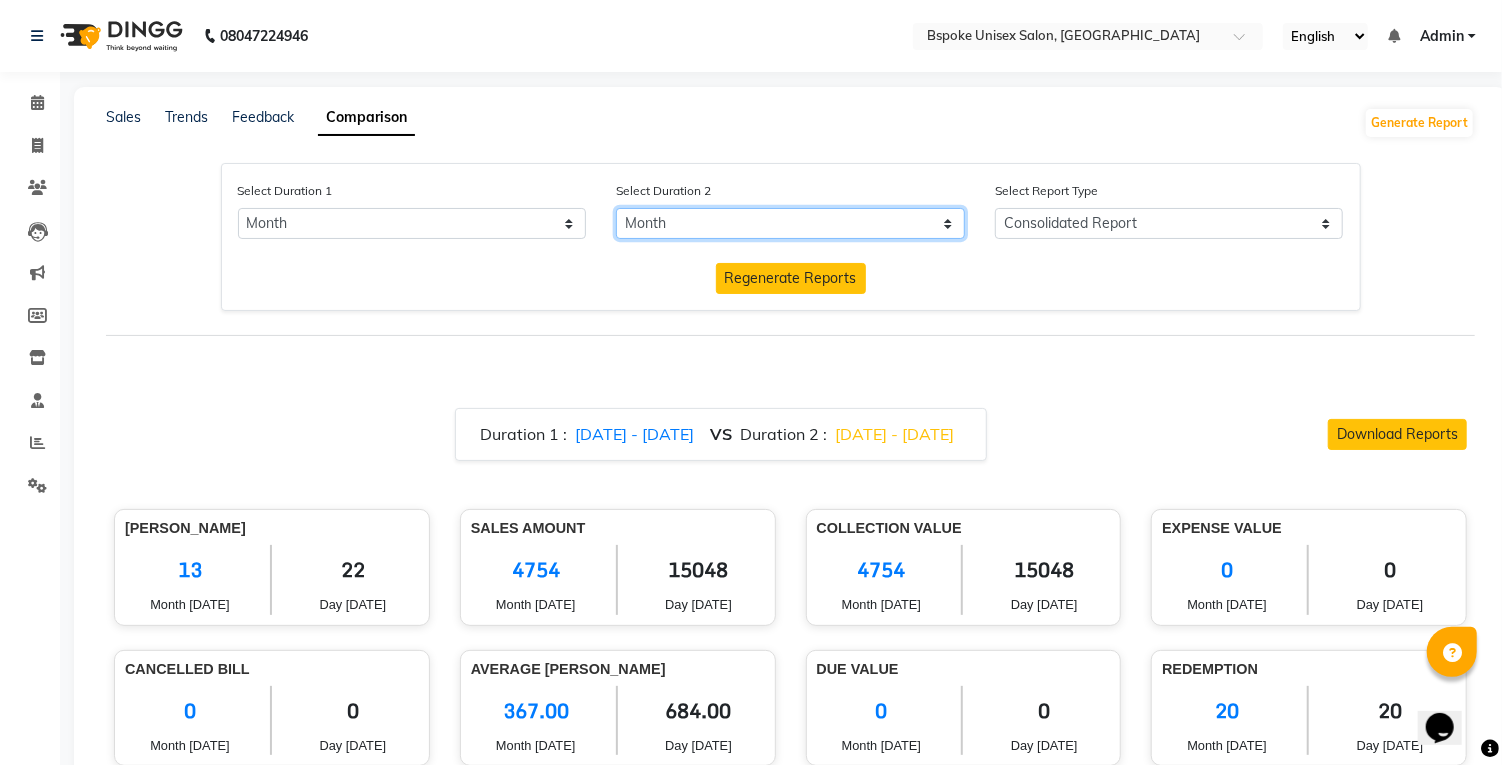 select on "7" 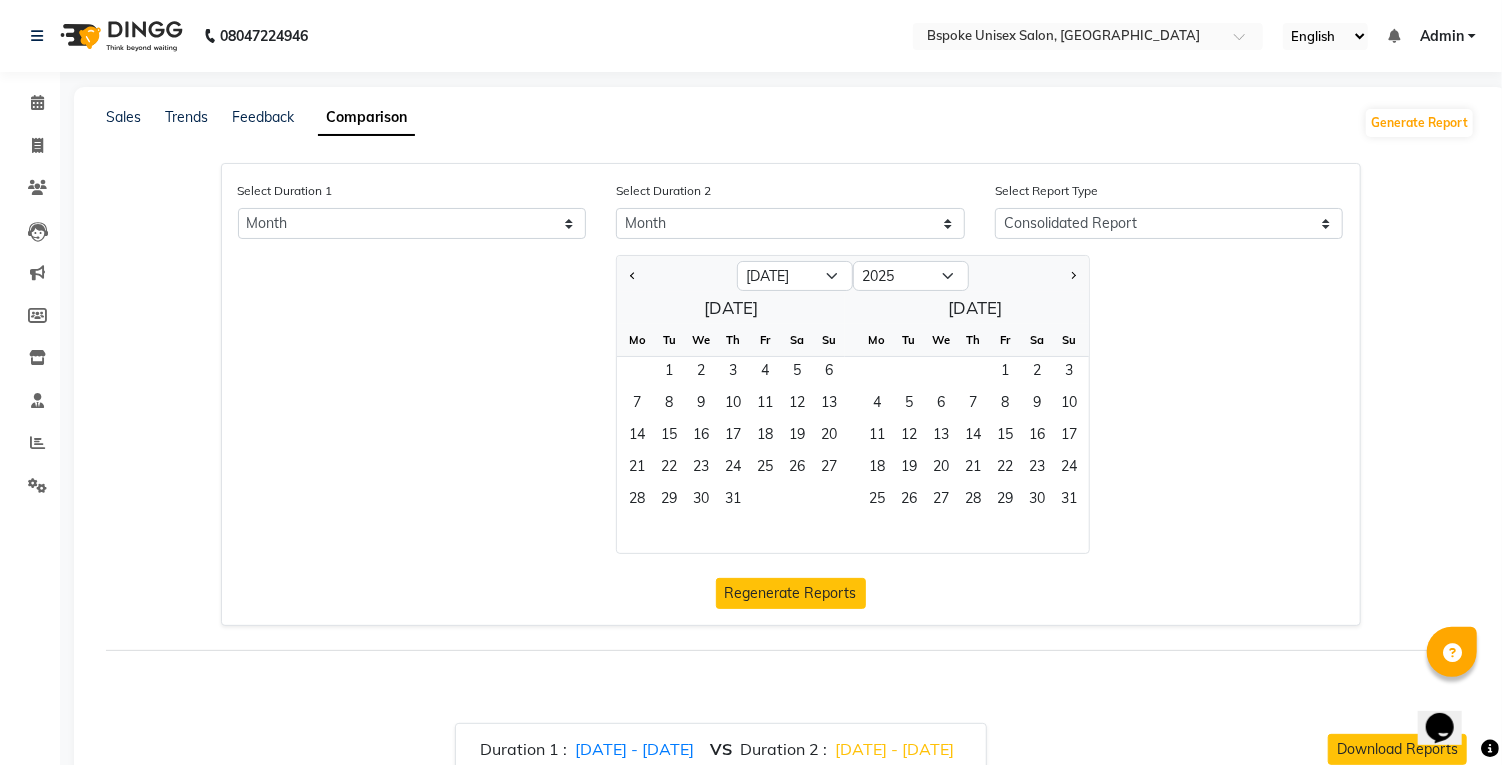 click 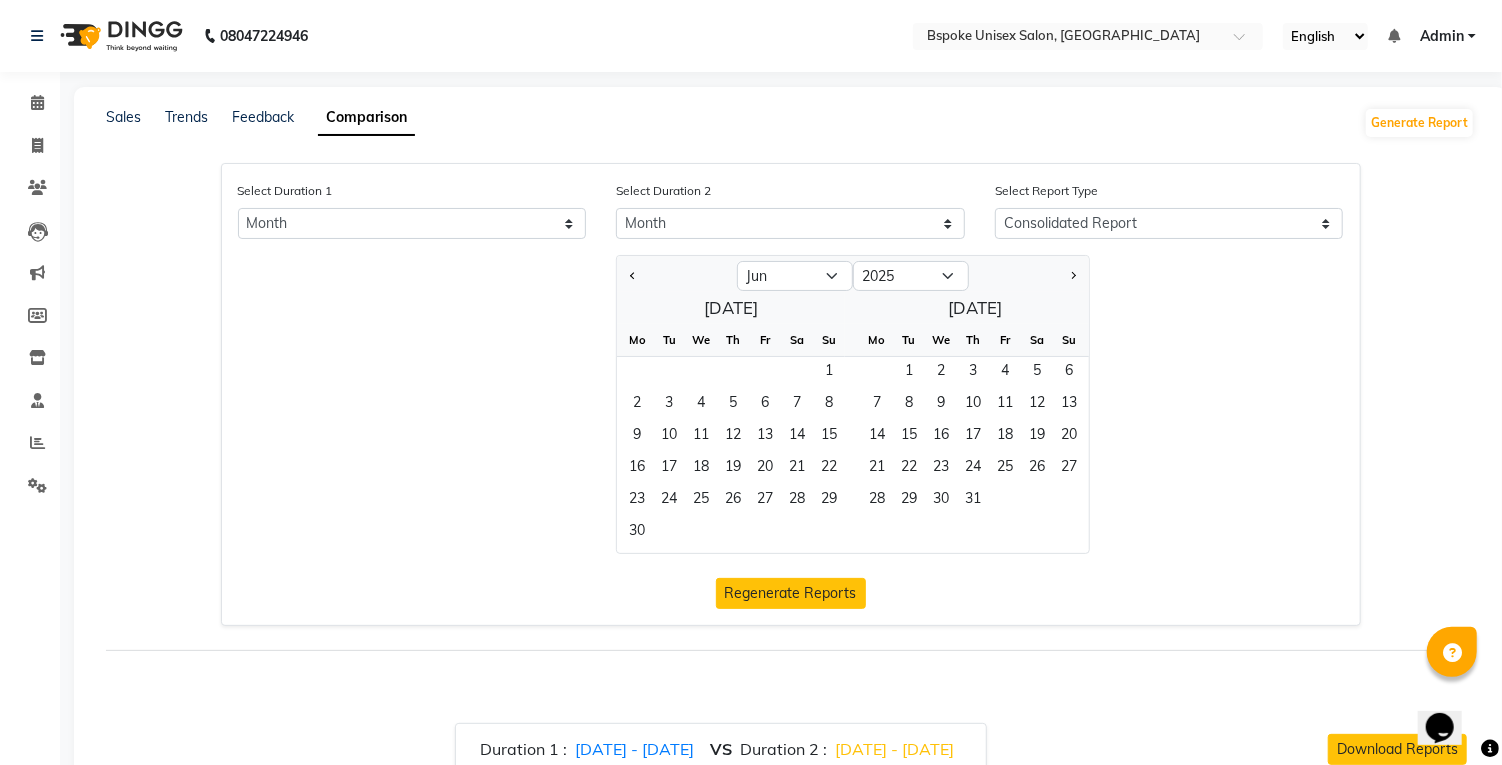 click on "1" 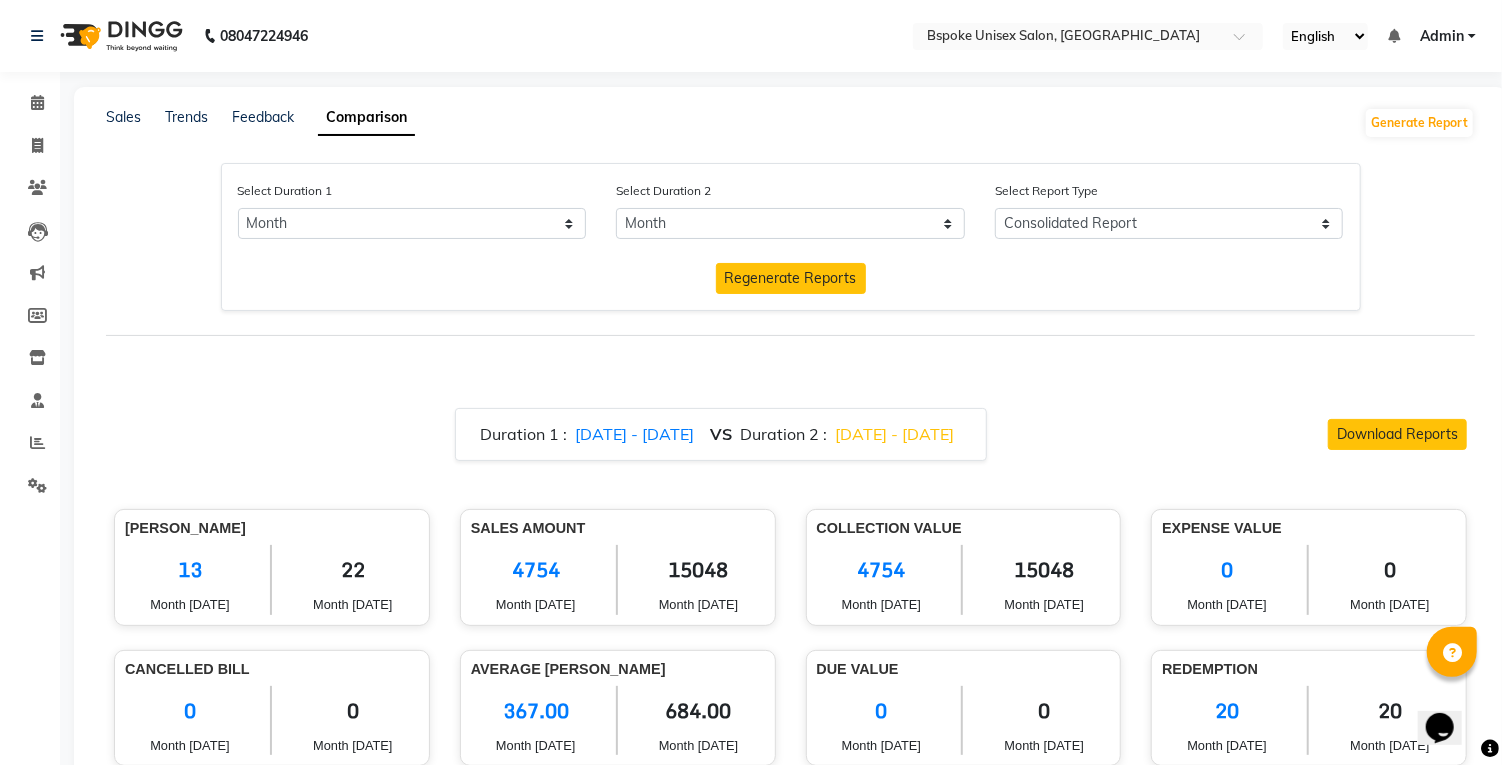 click on "Regenerate Reports" 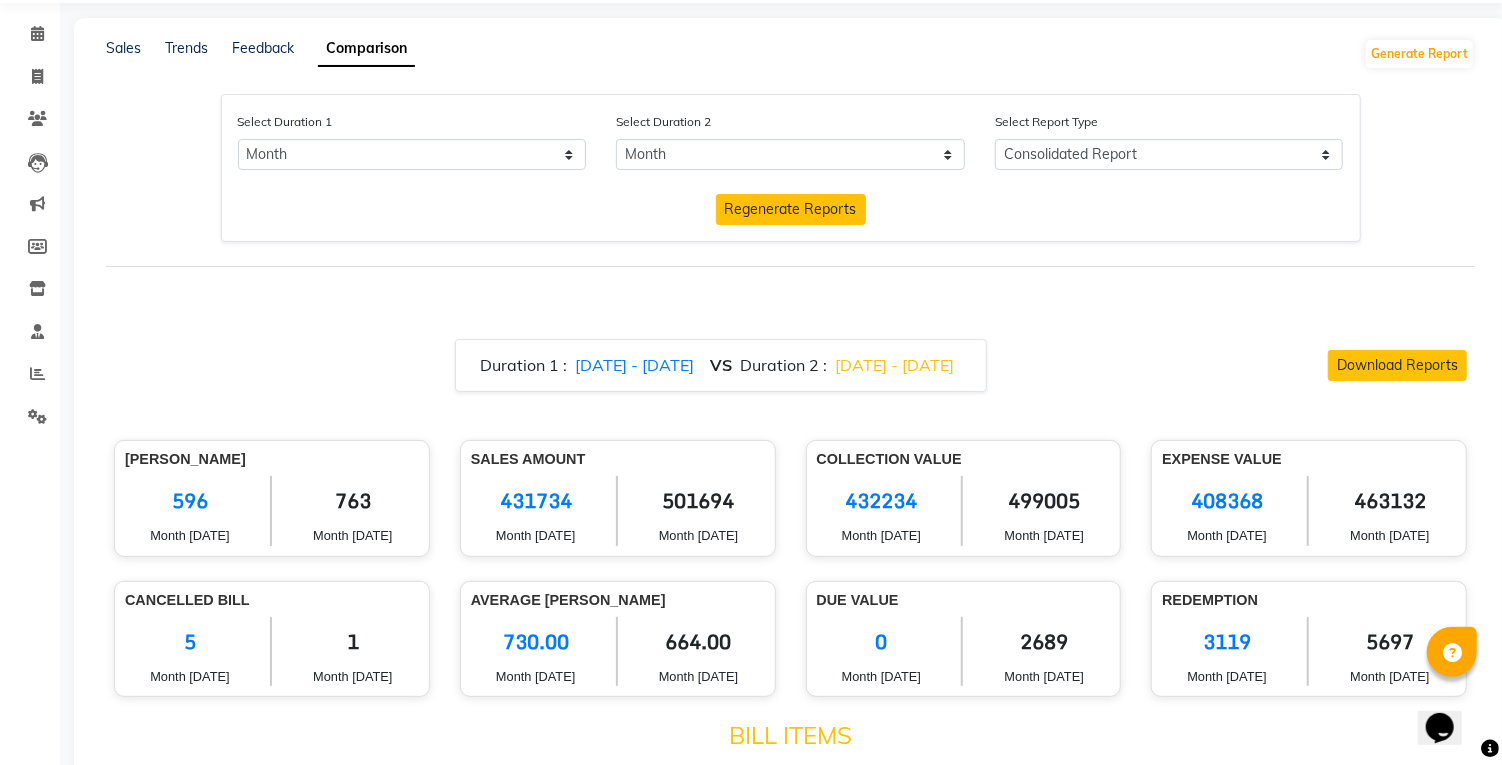 scroll, scrollTop: 0, scrollLeft: 0, axis: both 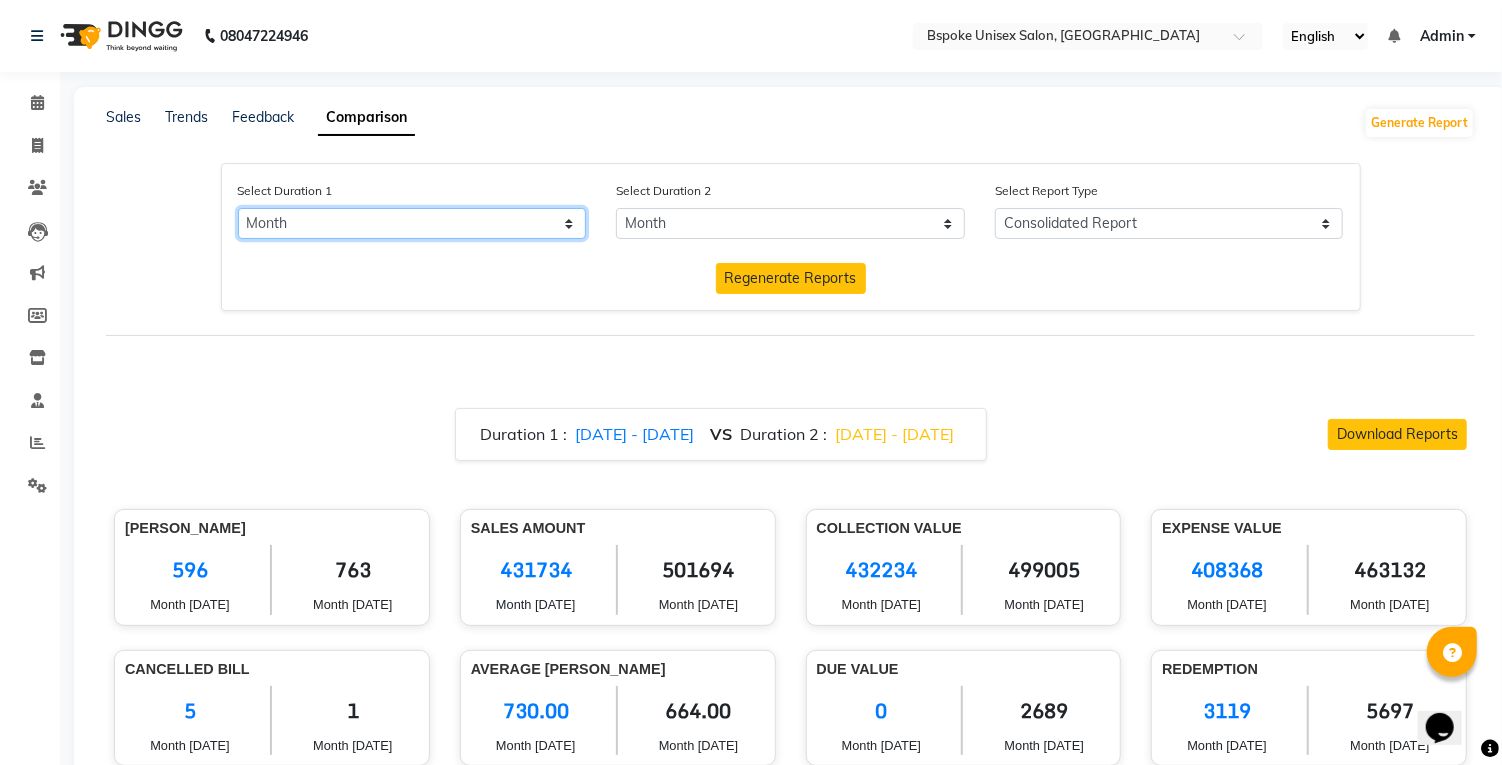 click on "Select Day Month Week Custom" 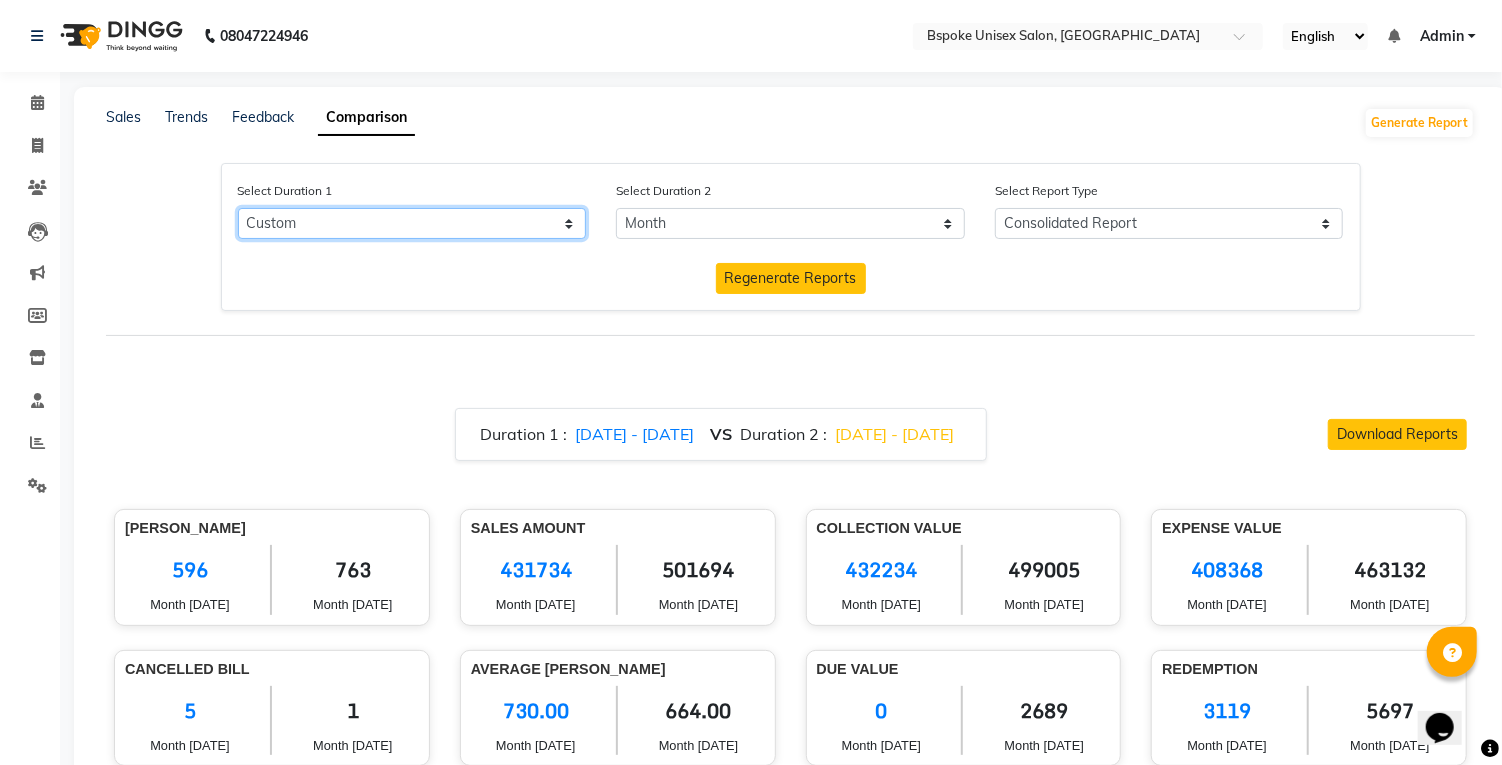 select on "7" 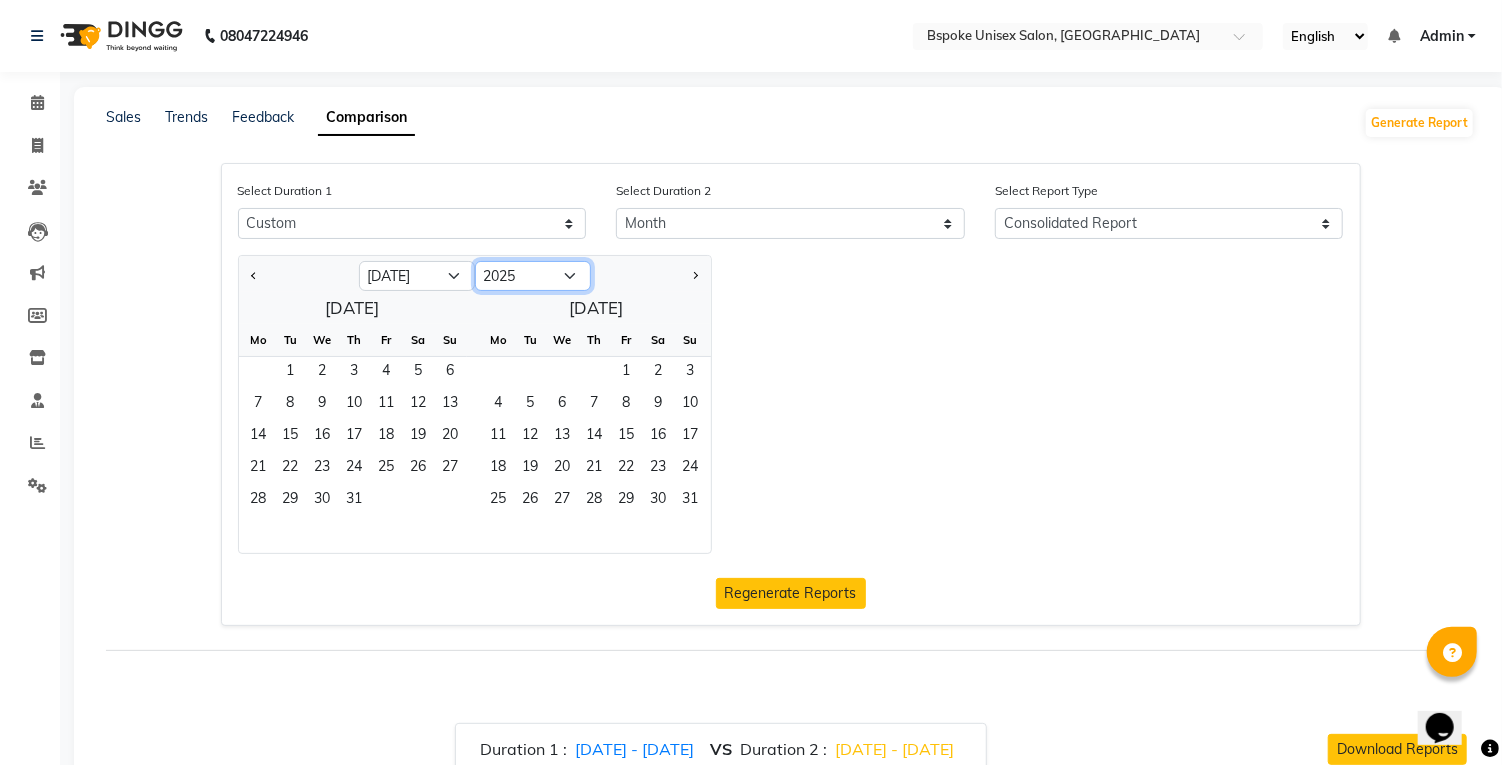 click on "2015 2016 2017 2018 2019 2020 2021 2022 2023 2024 2025 2026 2027 2028 2029 2030 2031 2032 2033 2034 2035" 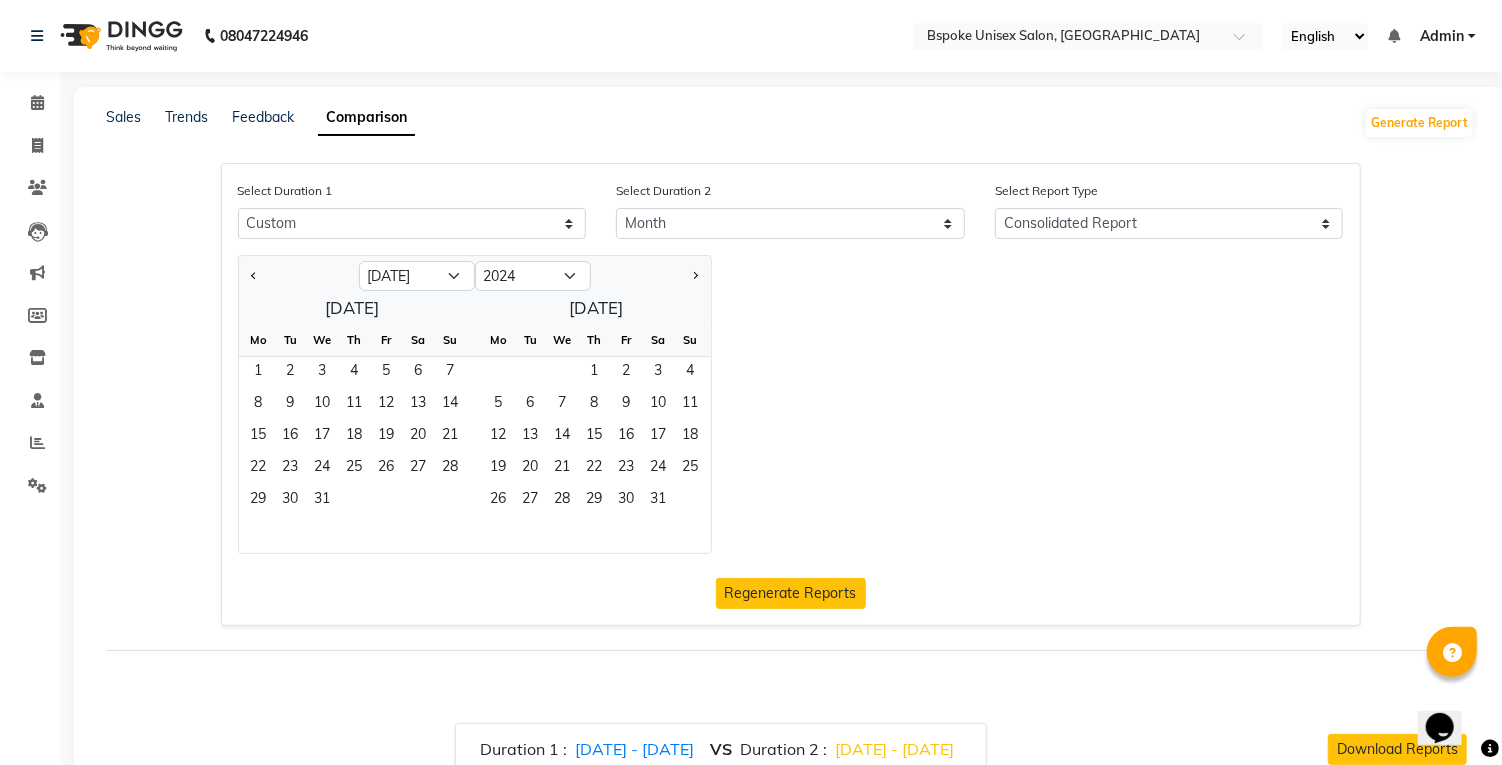 click on "1" 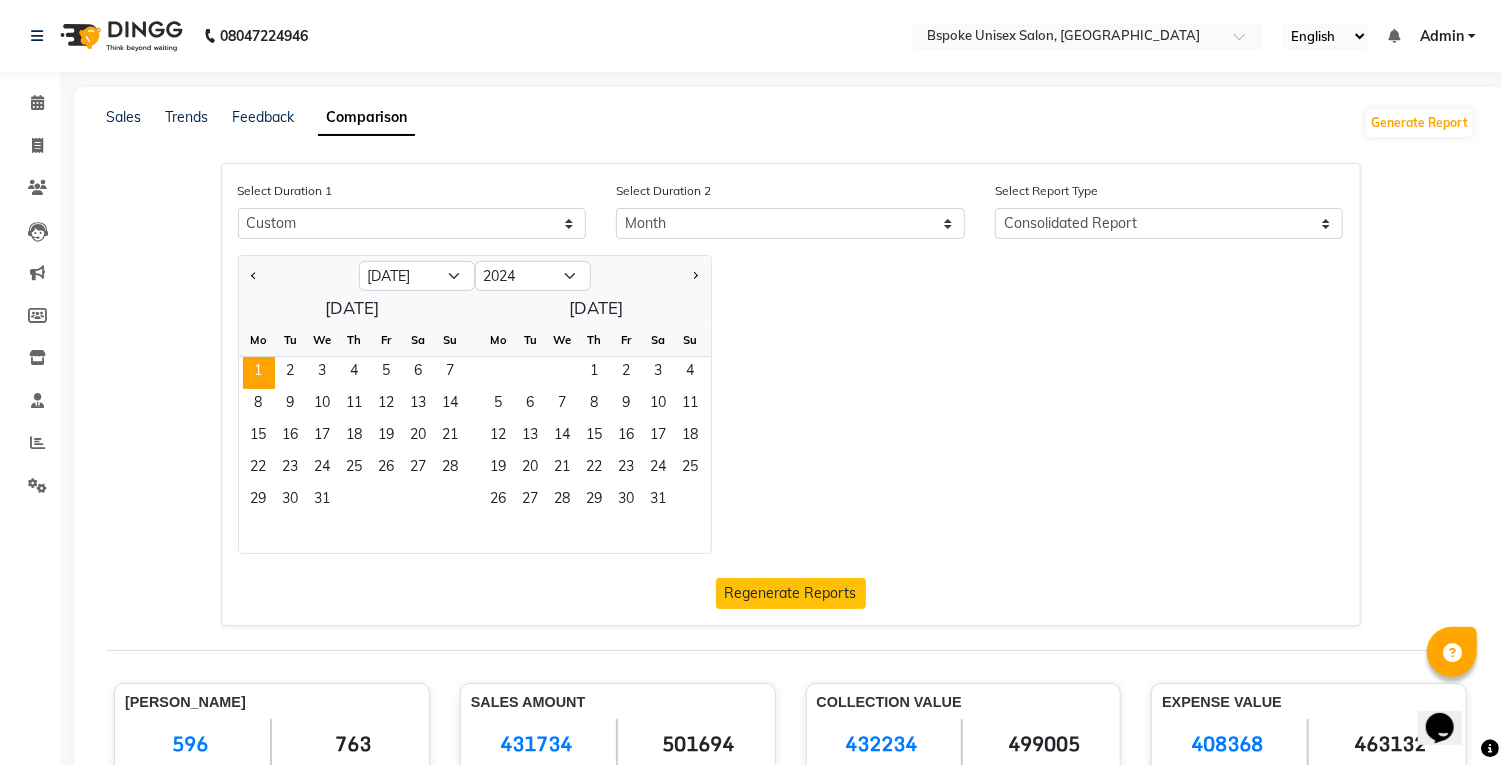 click on "11" 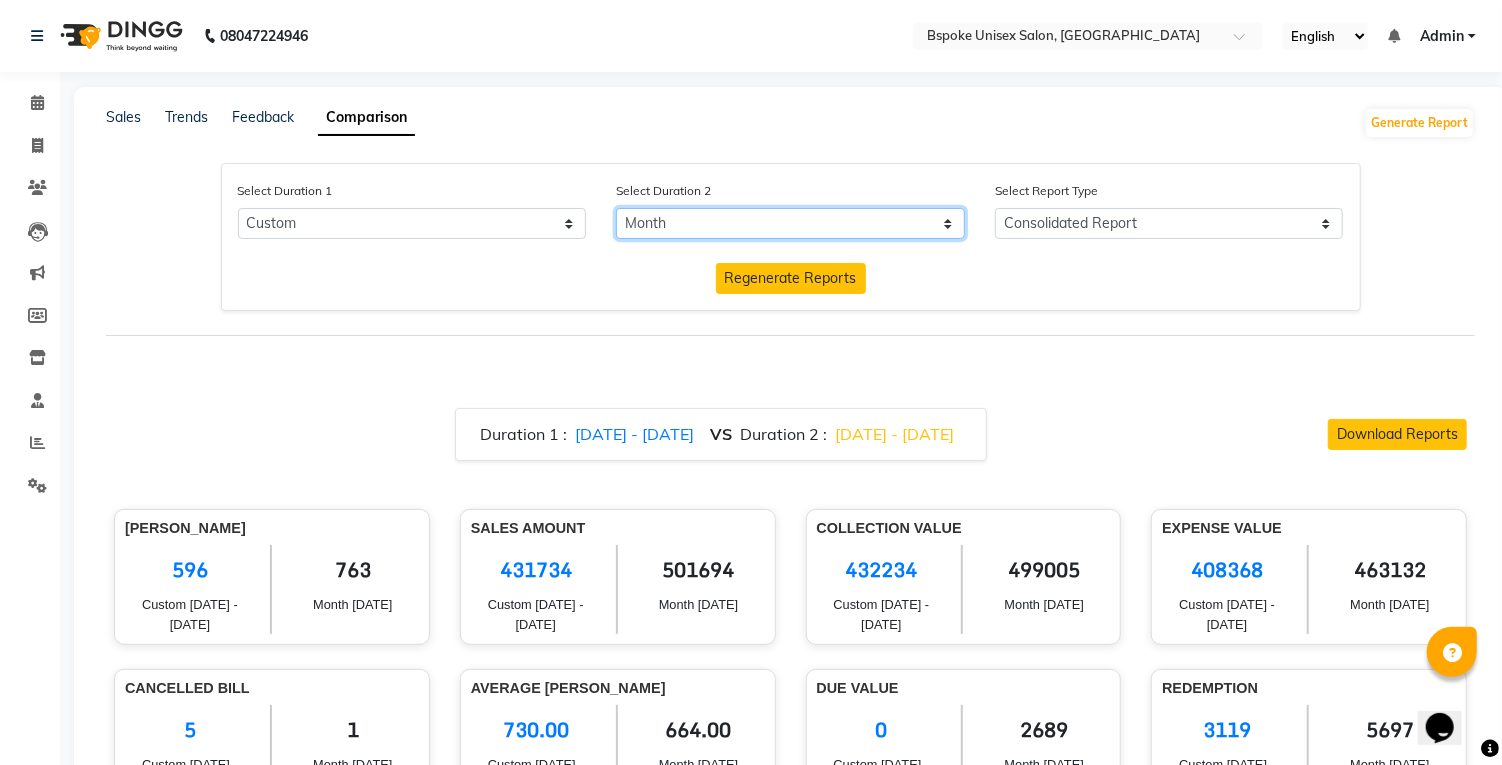 click on "Select Day Month Week Custom" 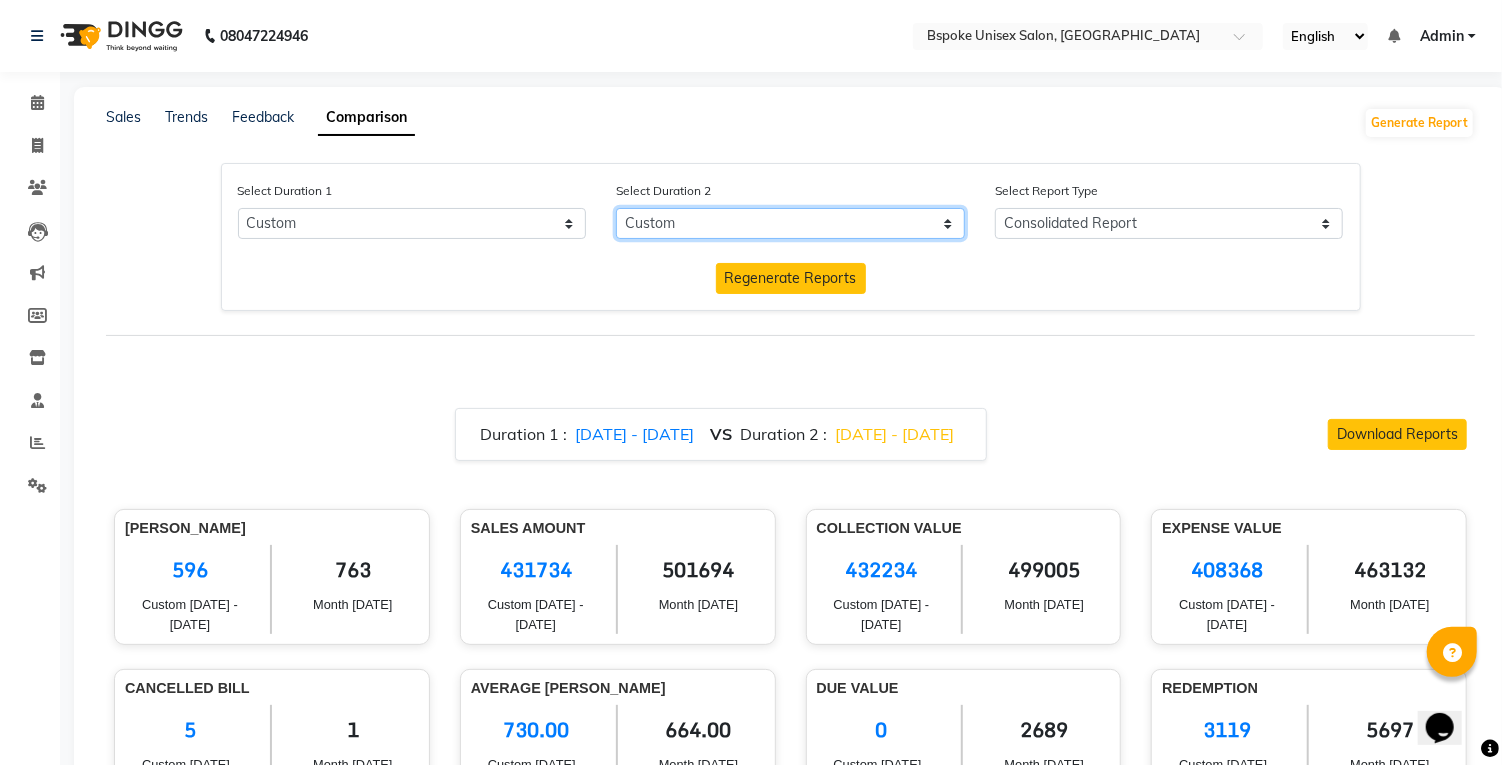 select on "7" 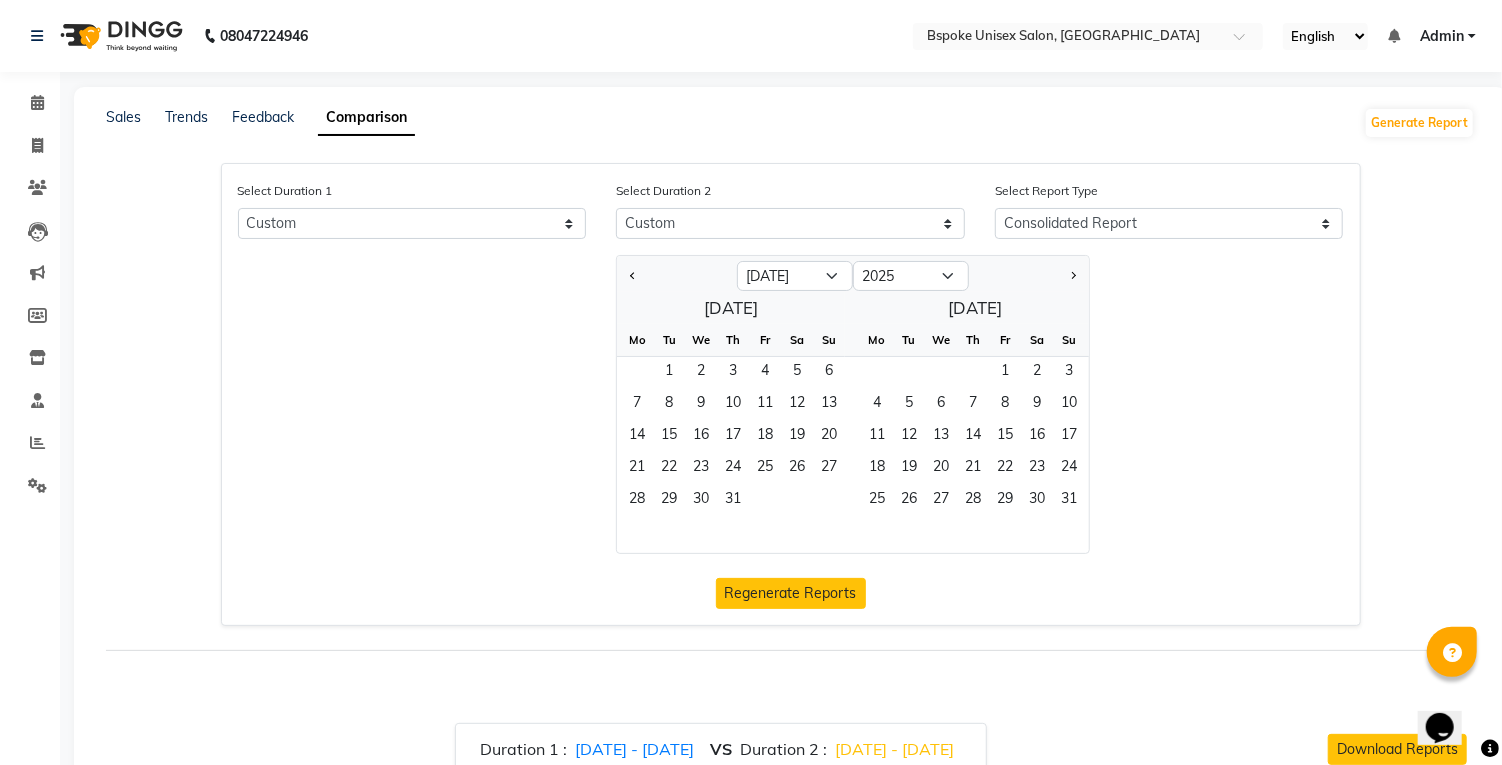 click on "1" 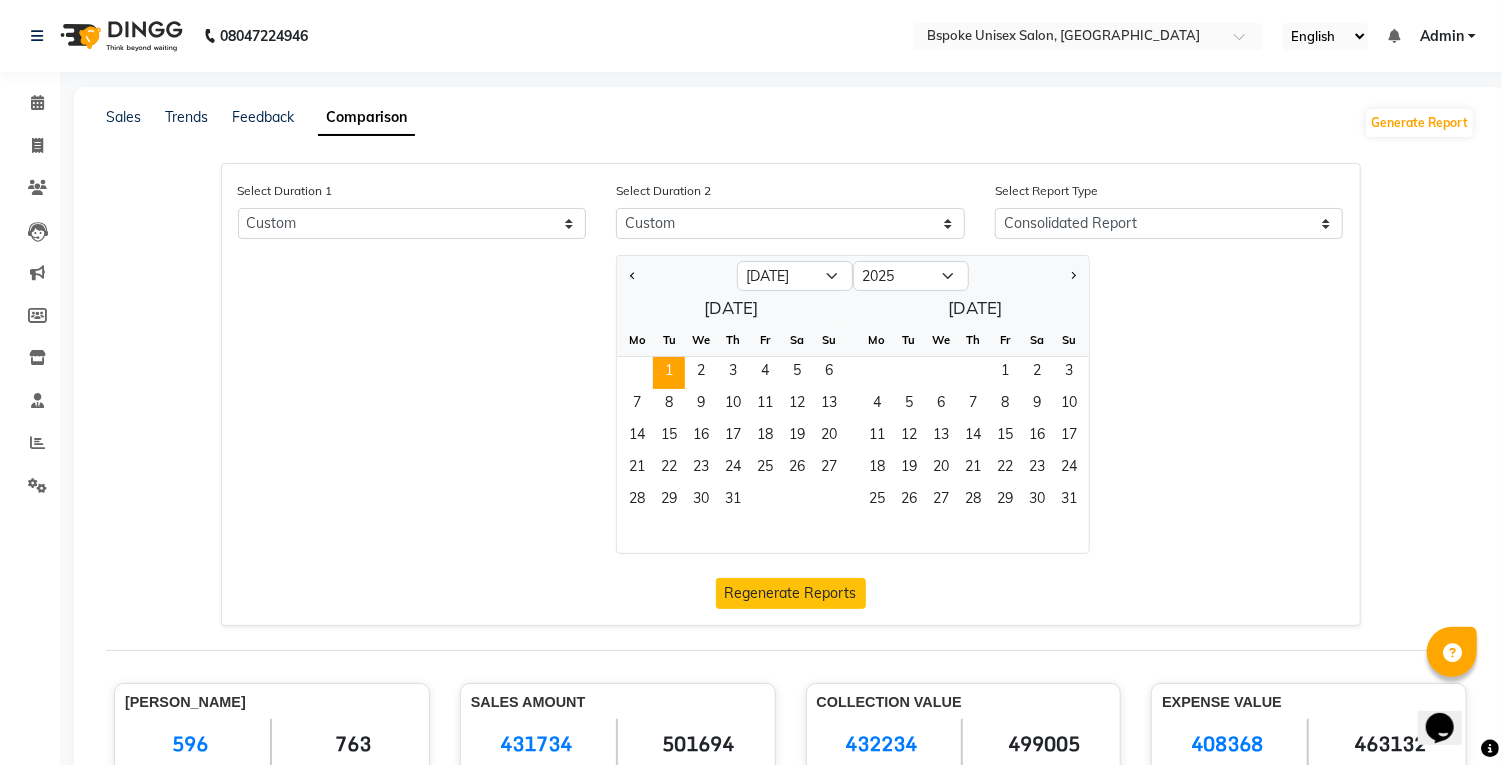 click on "10" 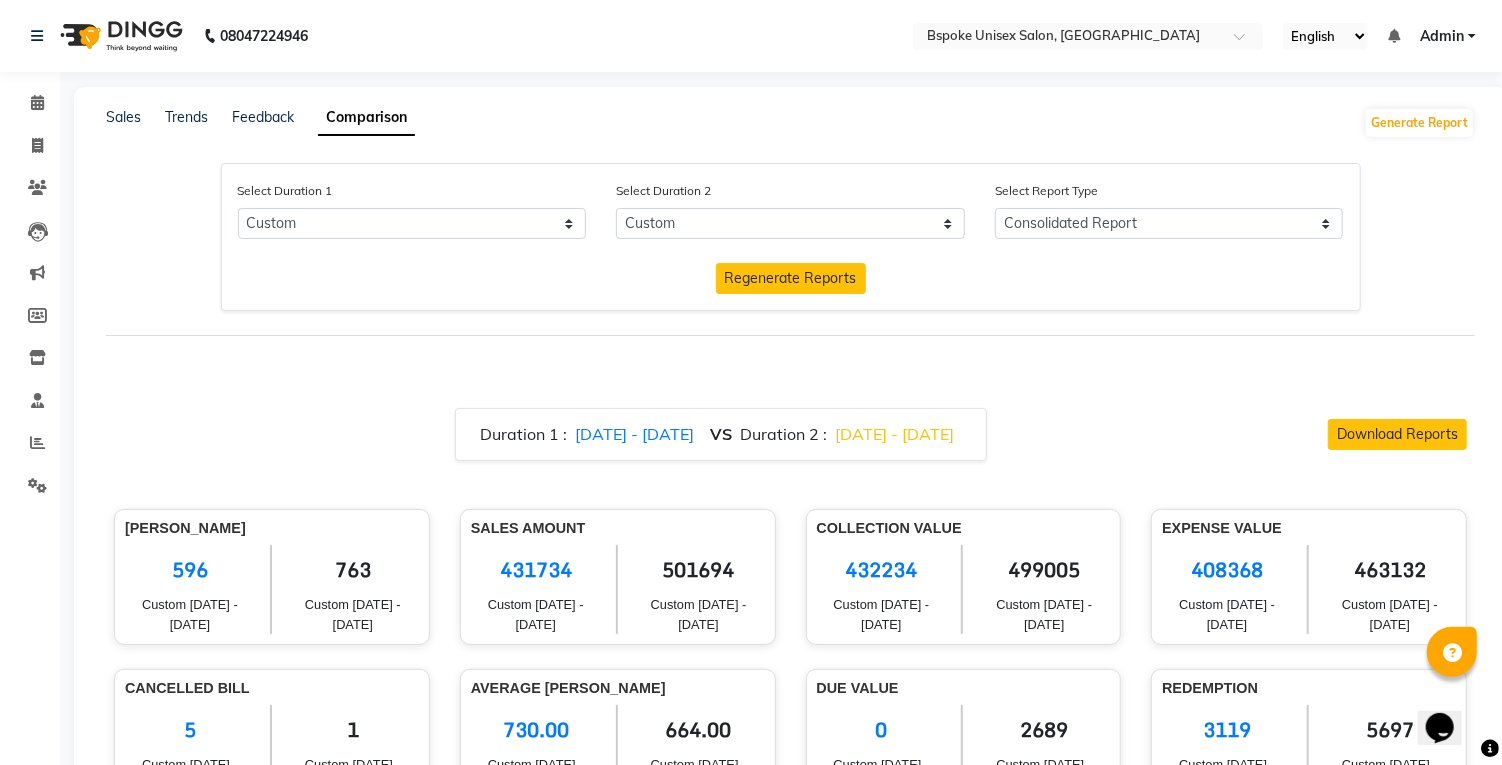 click on "Regenerate Reports" 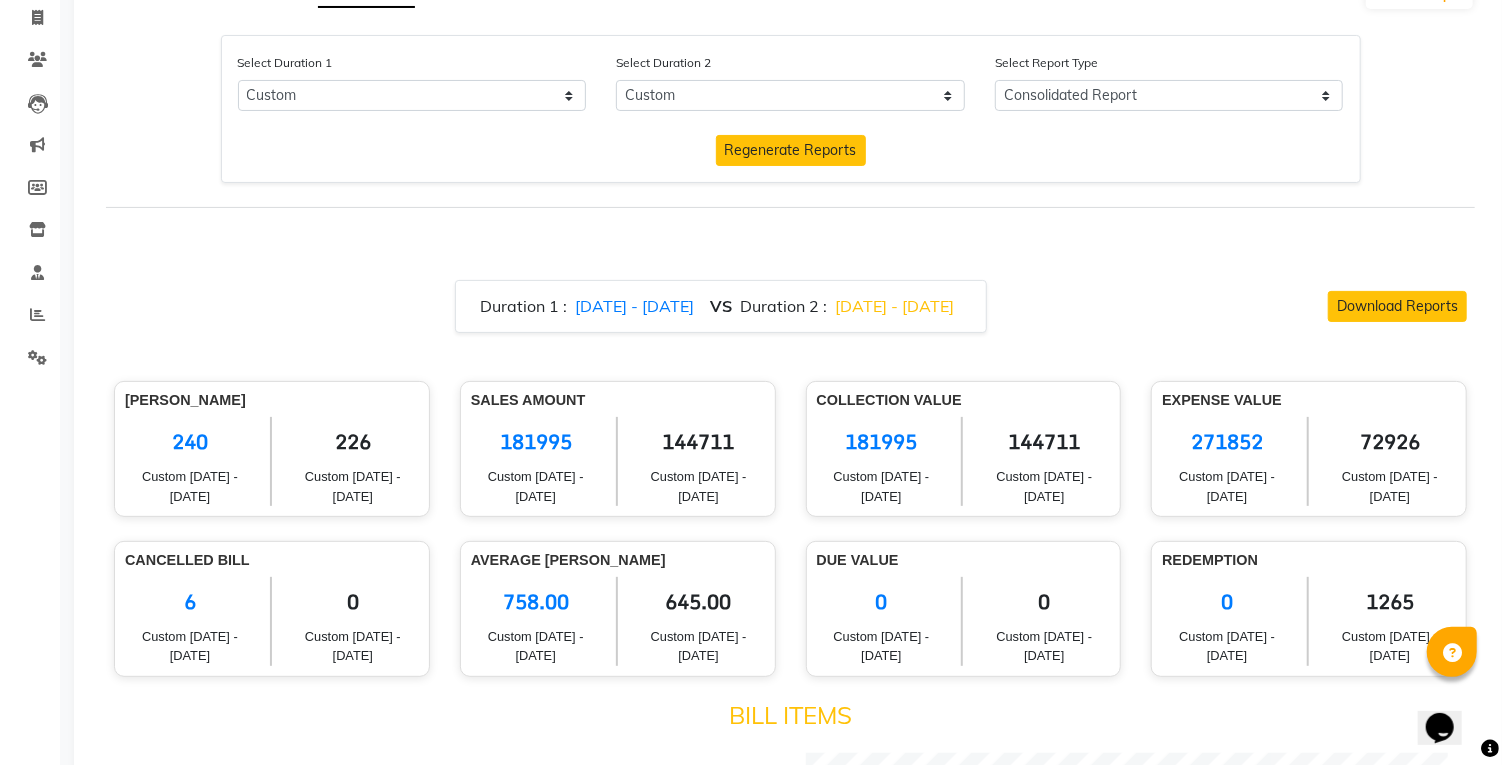 scroll, scrollTop: 0, scrollLeft: 0, axis: both 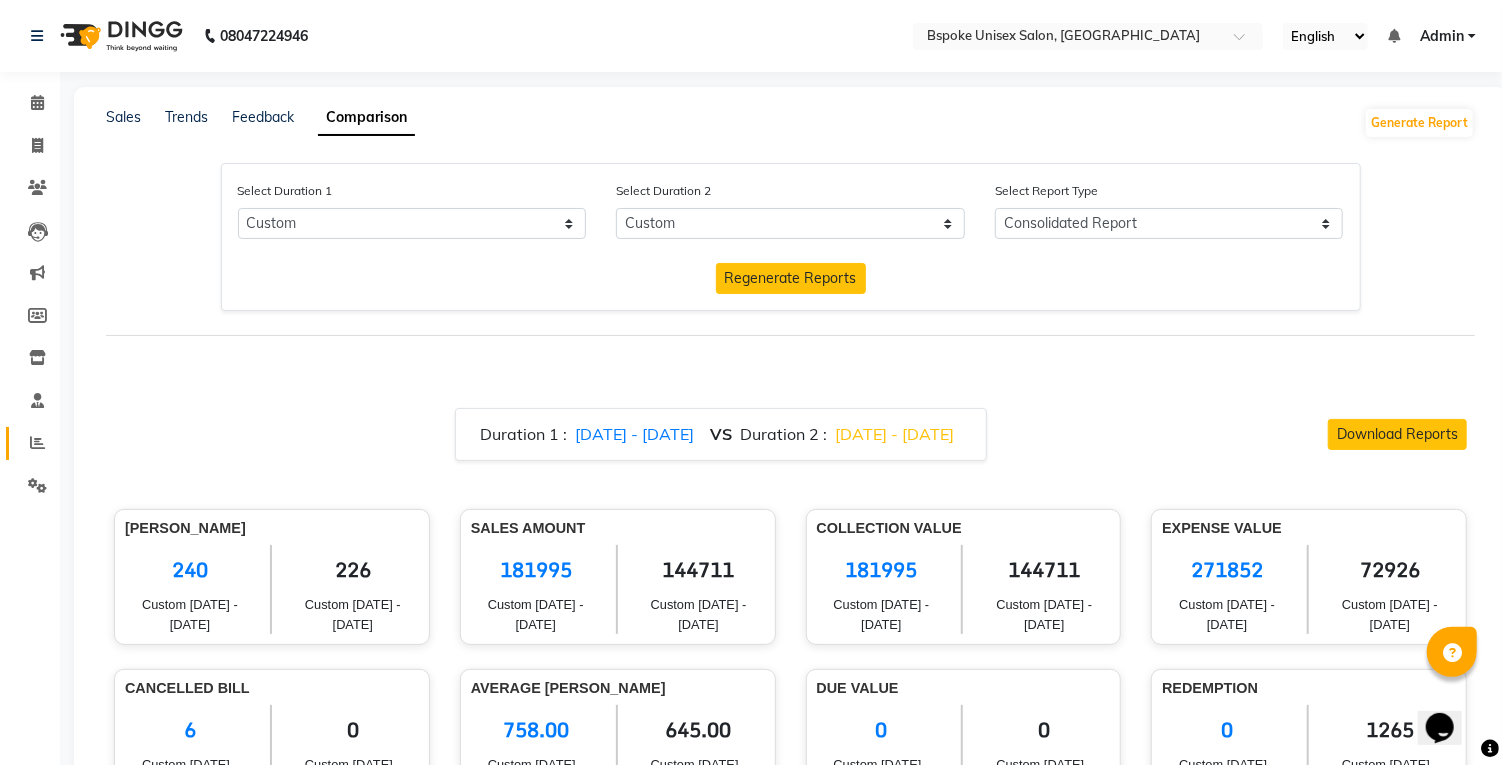 click on "Reports" 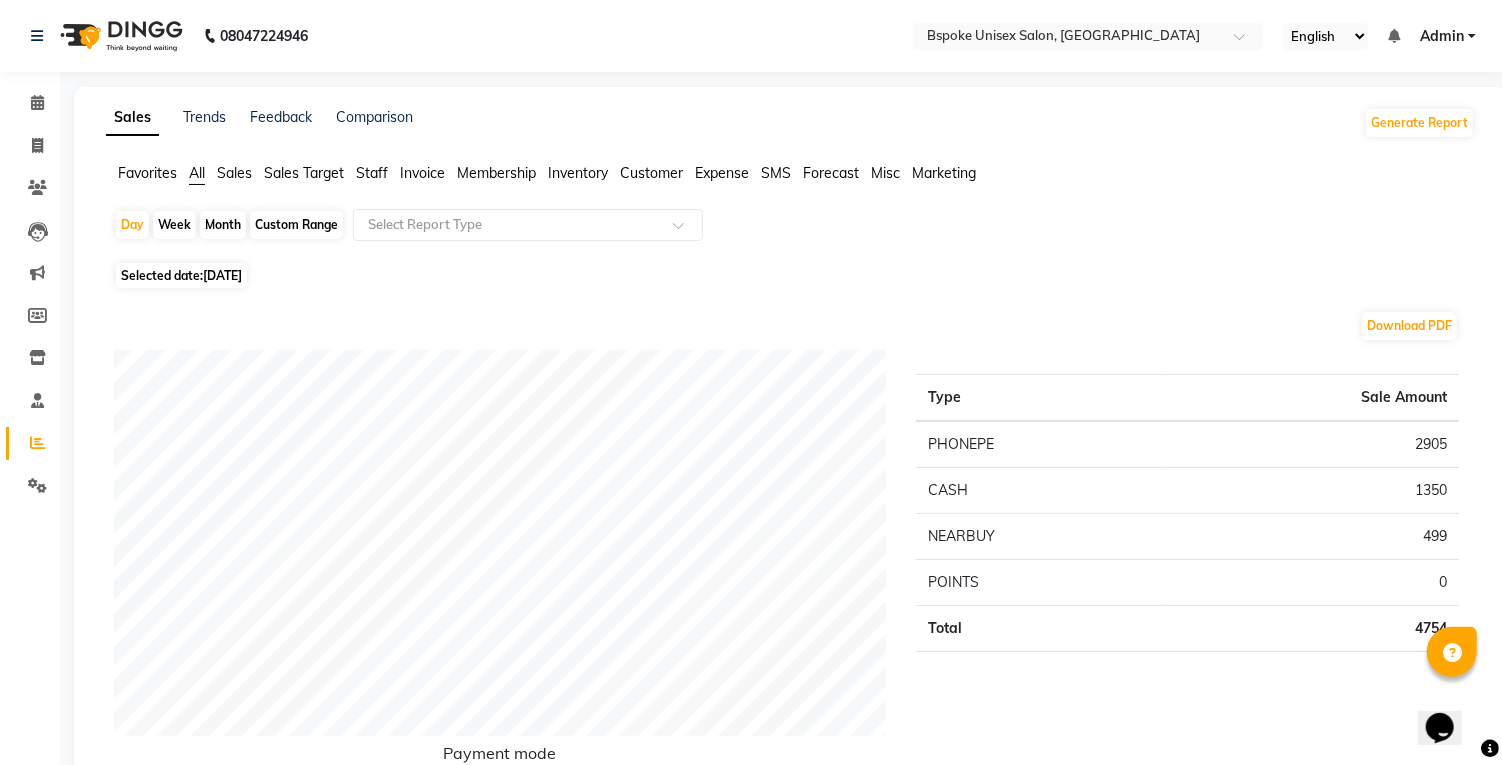 click on "Custom Range" 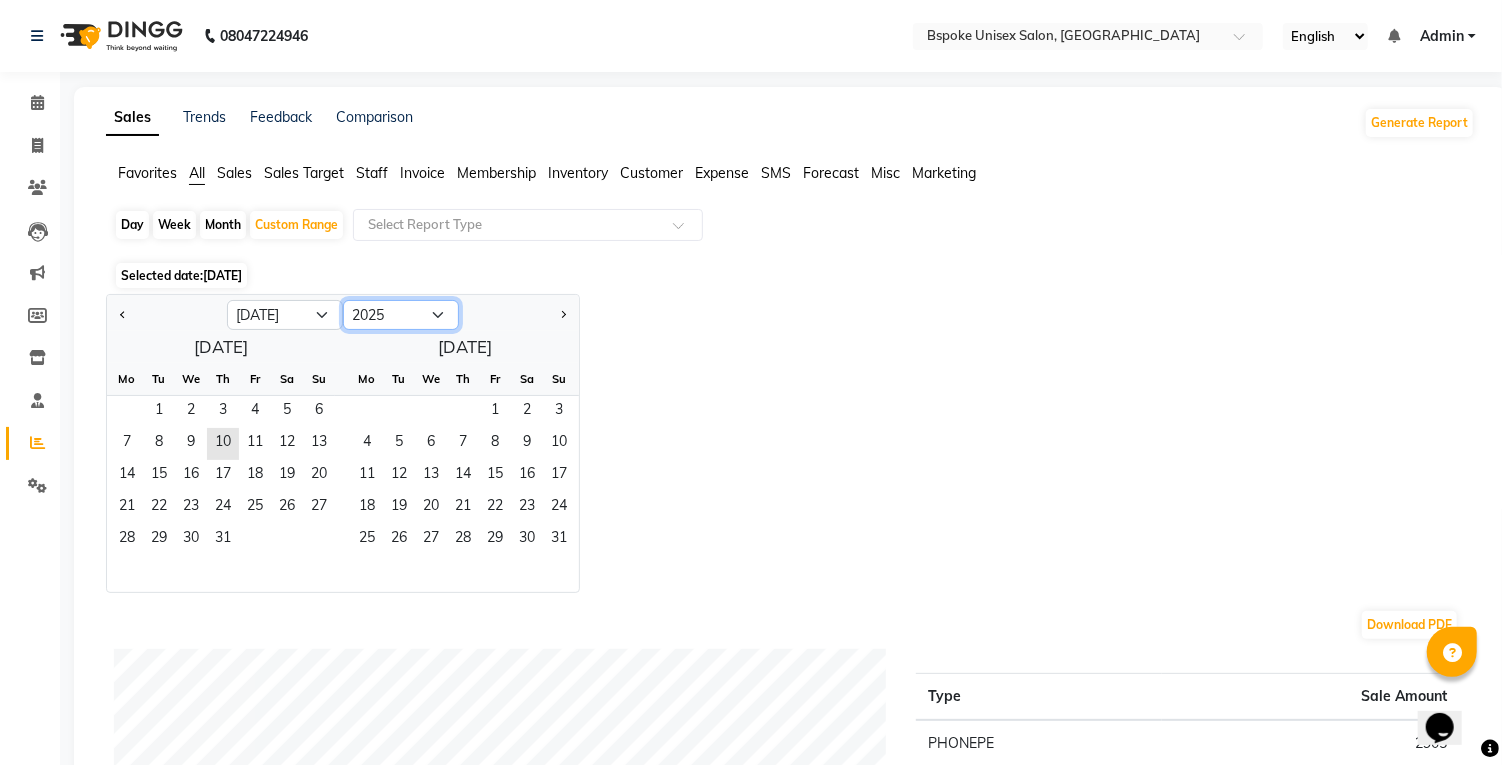 click on "2015 2016 2017 2018 2019 2020 2021 2022 2023 2024 2025 2026 2027 2028 2029 2030 2031 2032 2033 2034 2035" 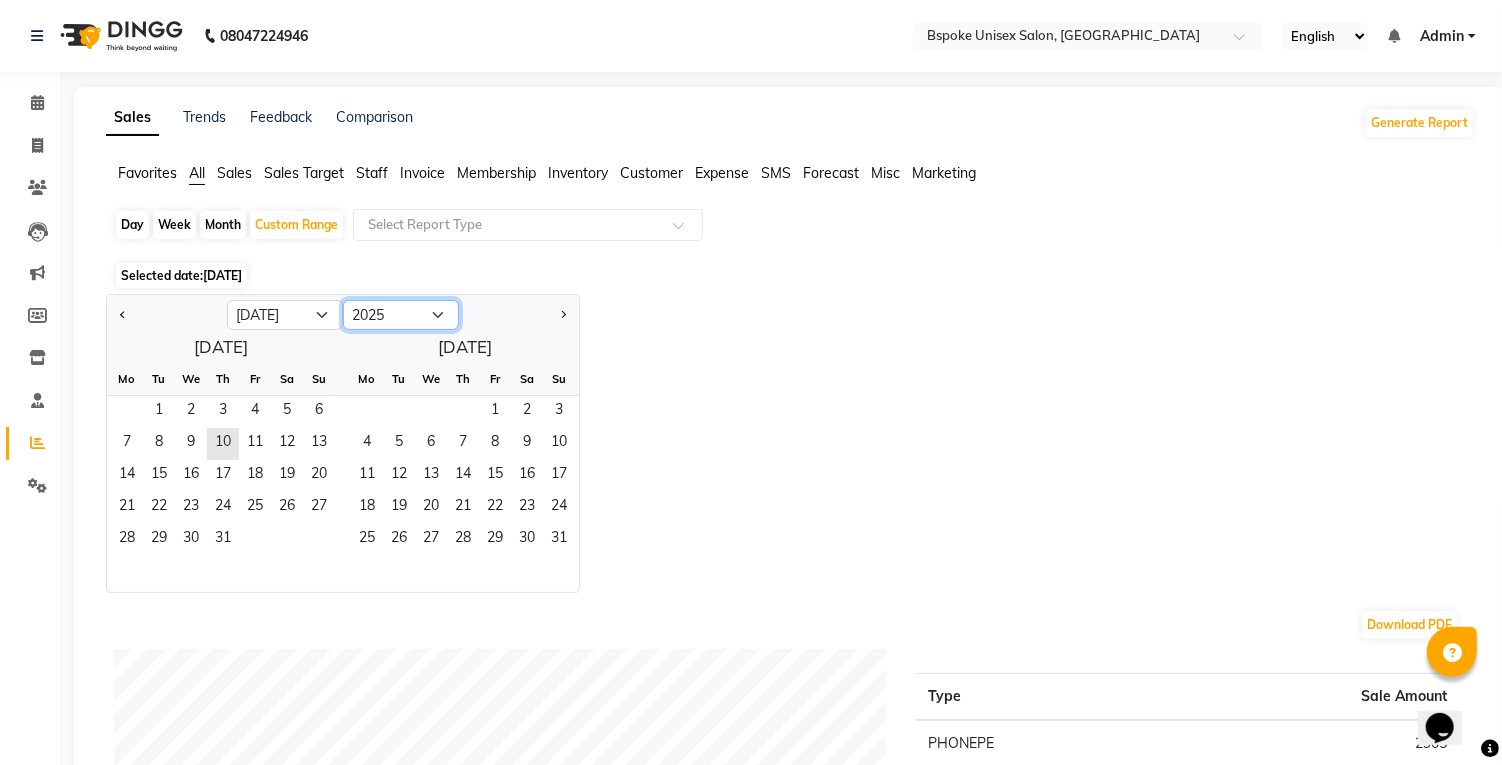 select on "2024" 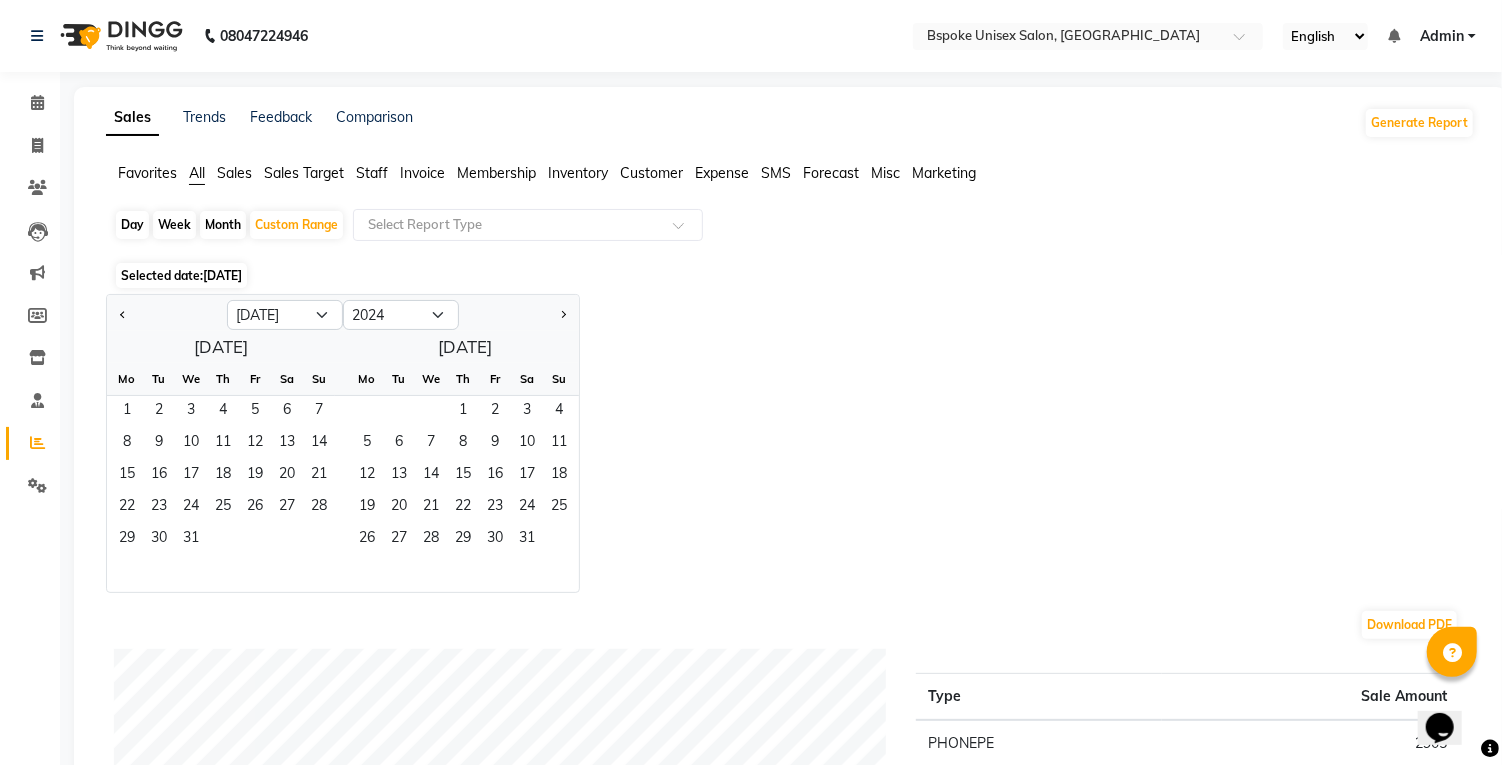 click on "1" 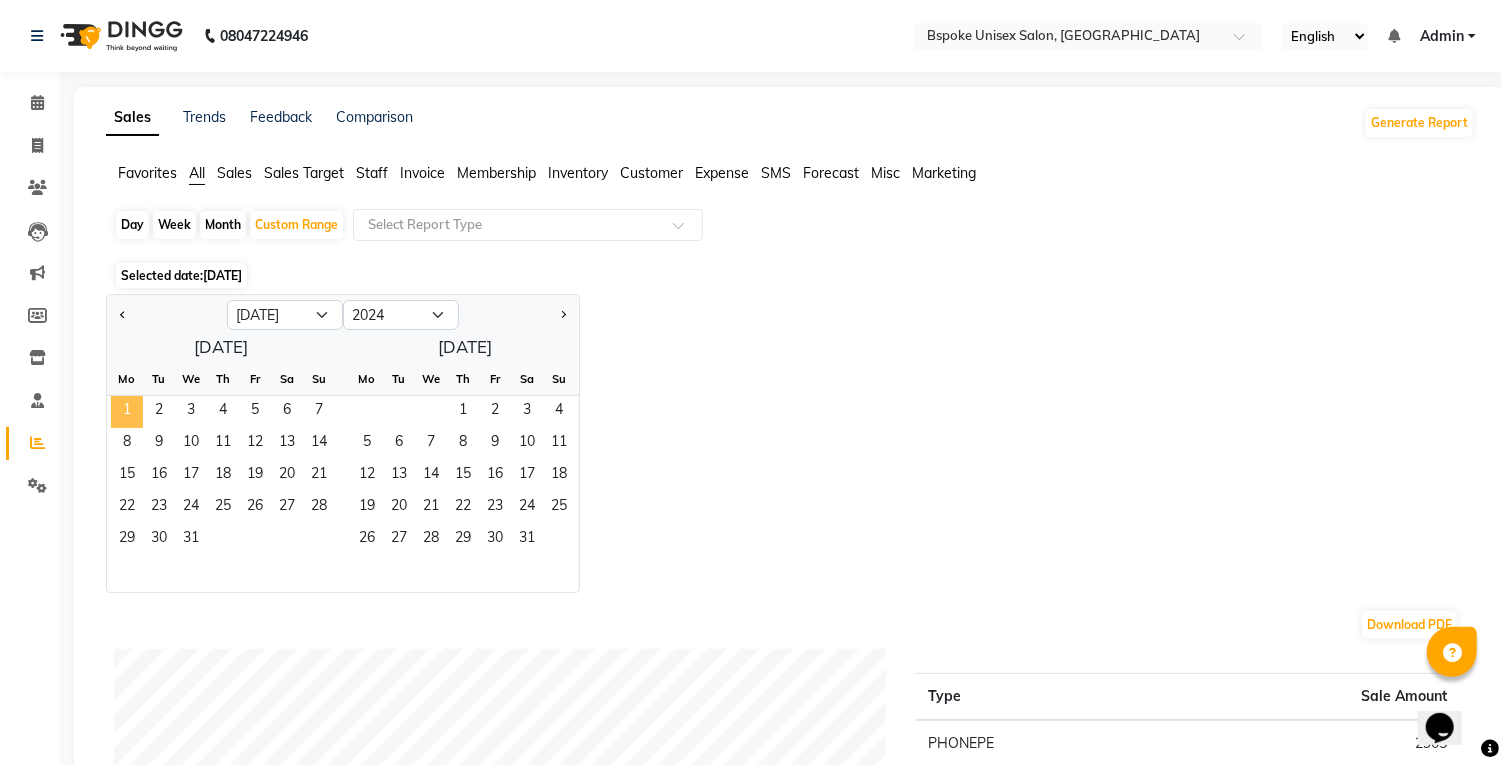click on "3" 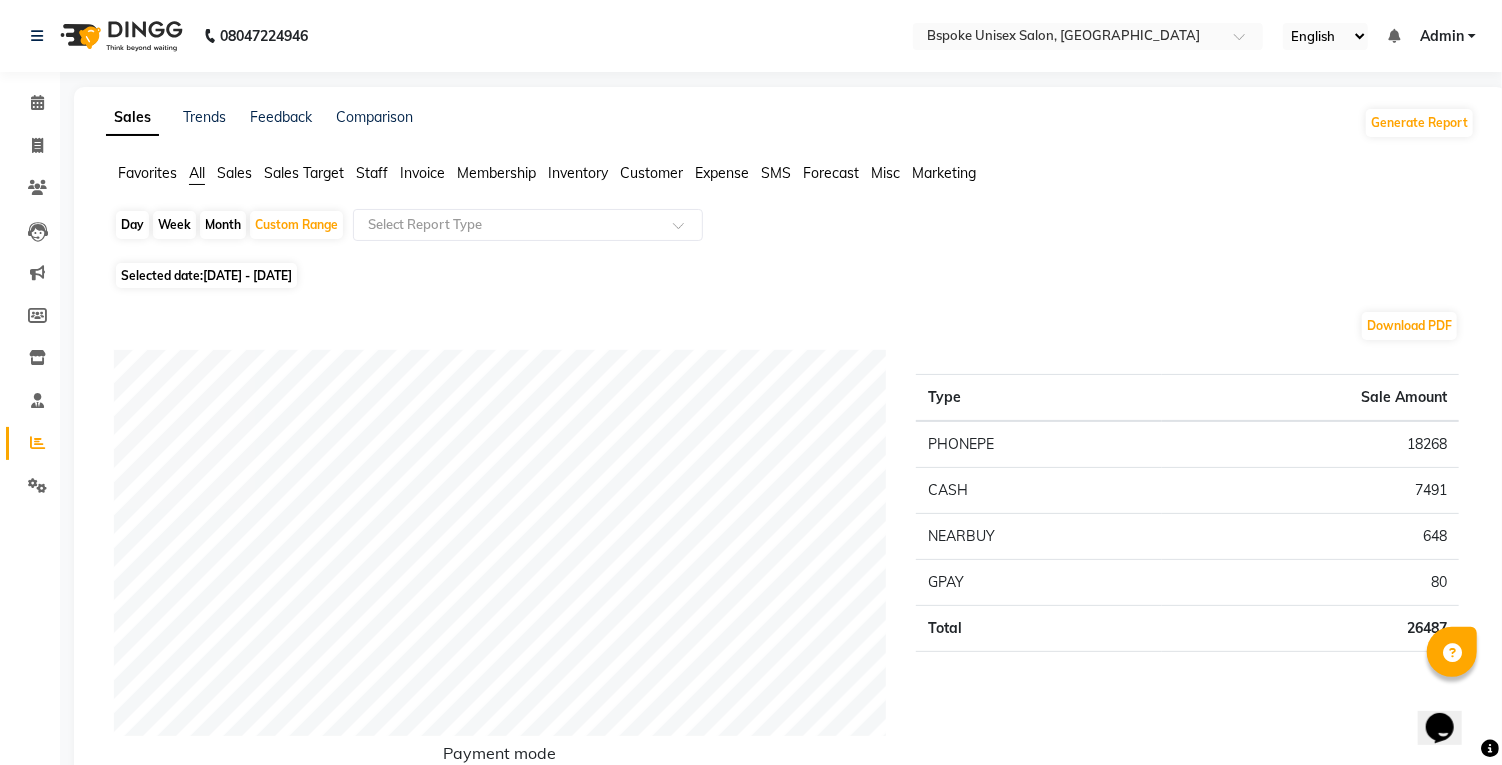 click on "[DATE] - [DATE]" 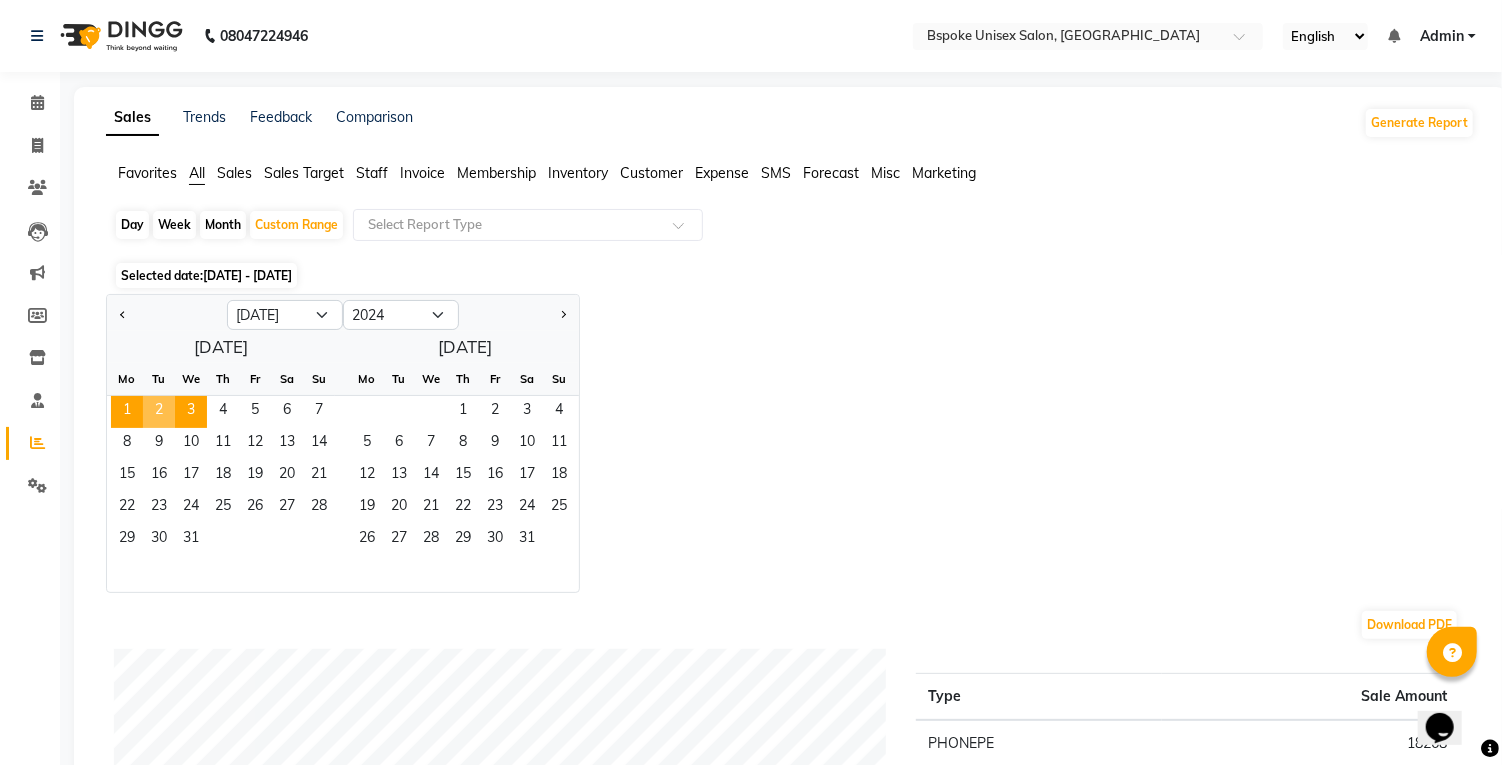 click on "1" 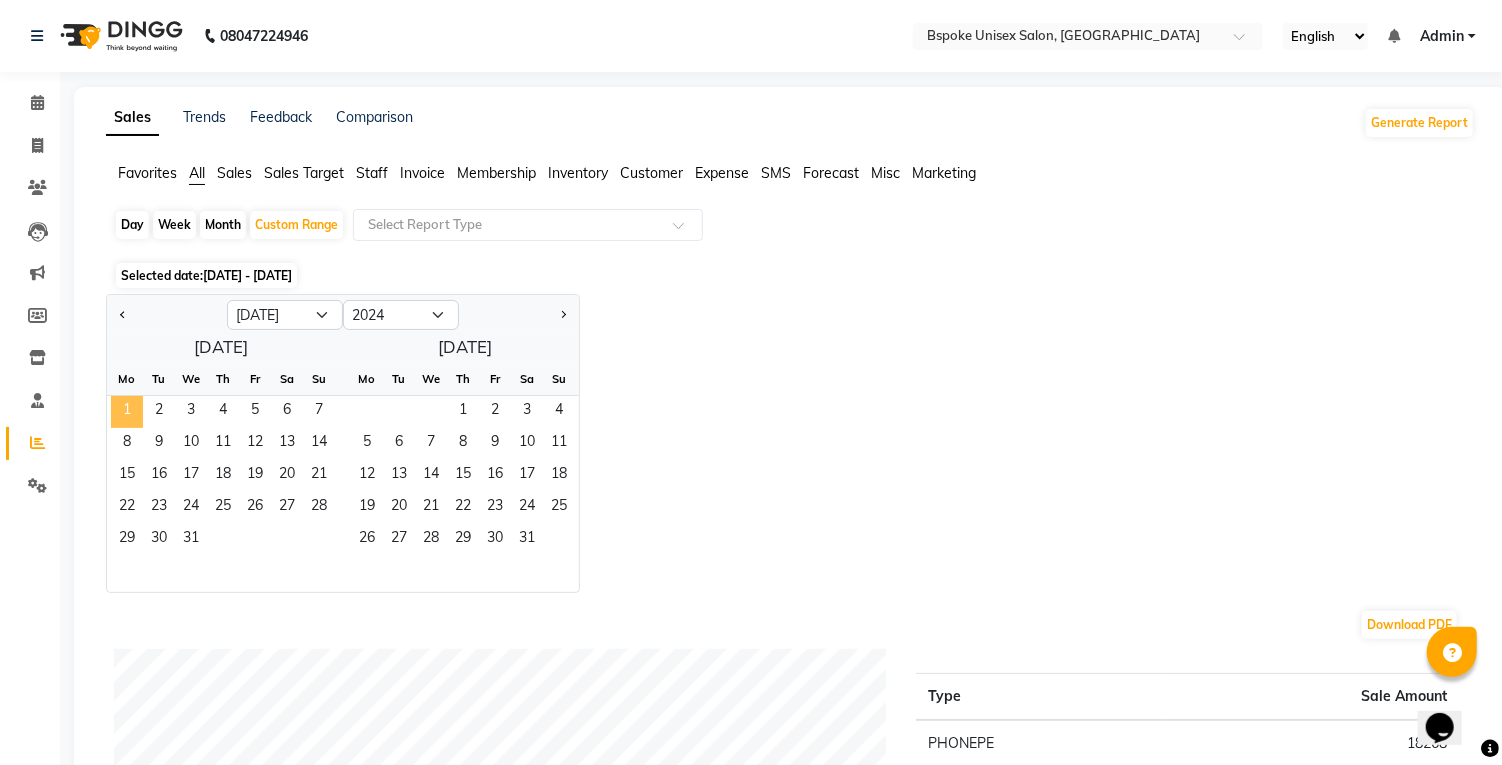 click on "4" 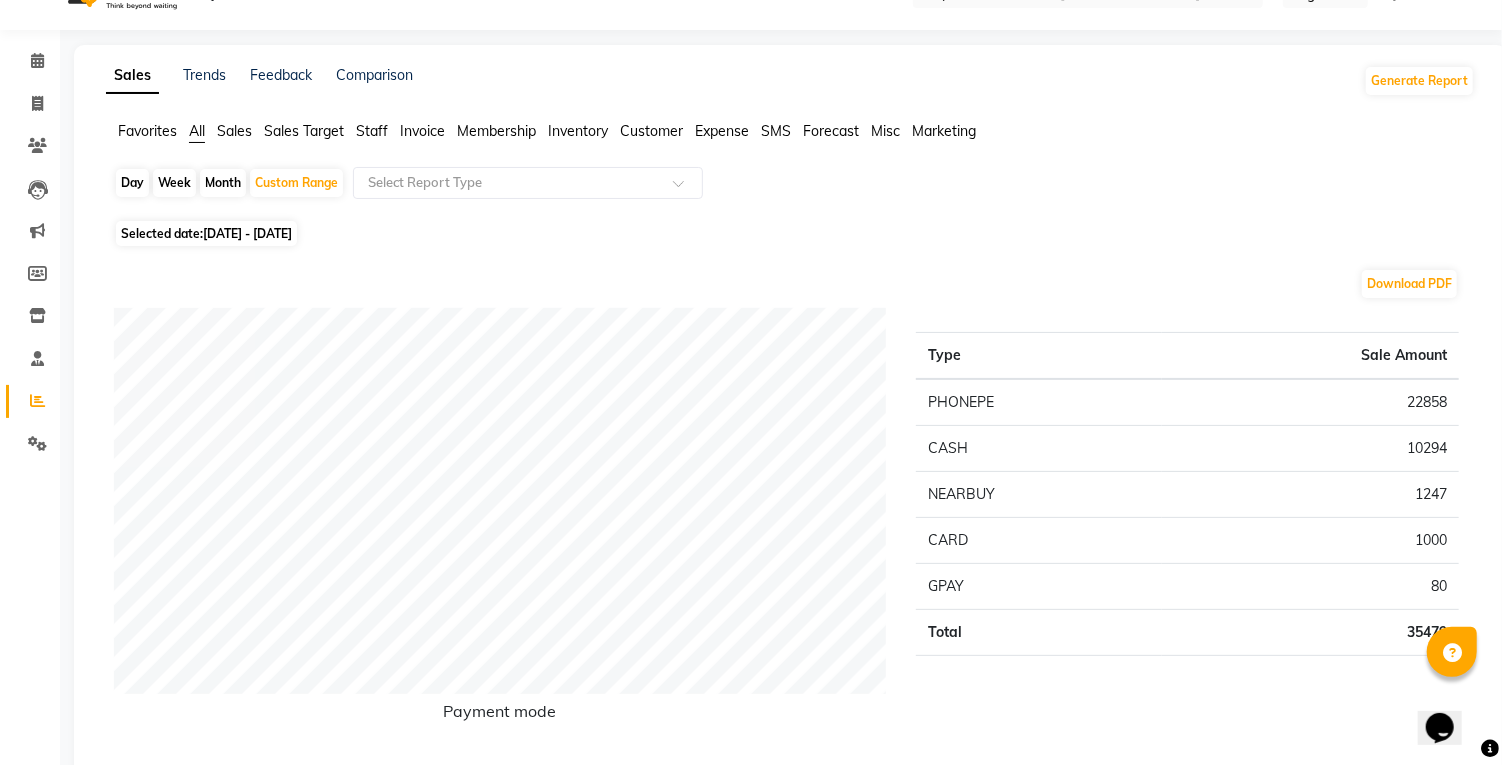 scroll, scrollTop: 0, scrollLeft: 0, axis: both 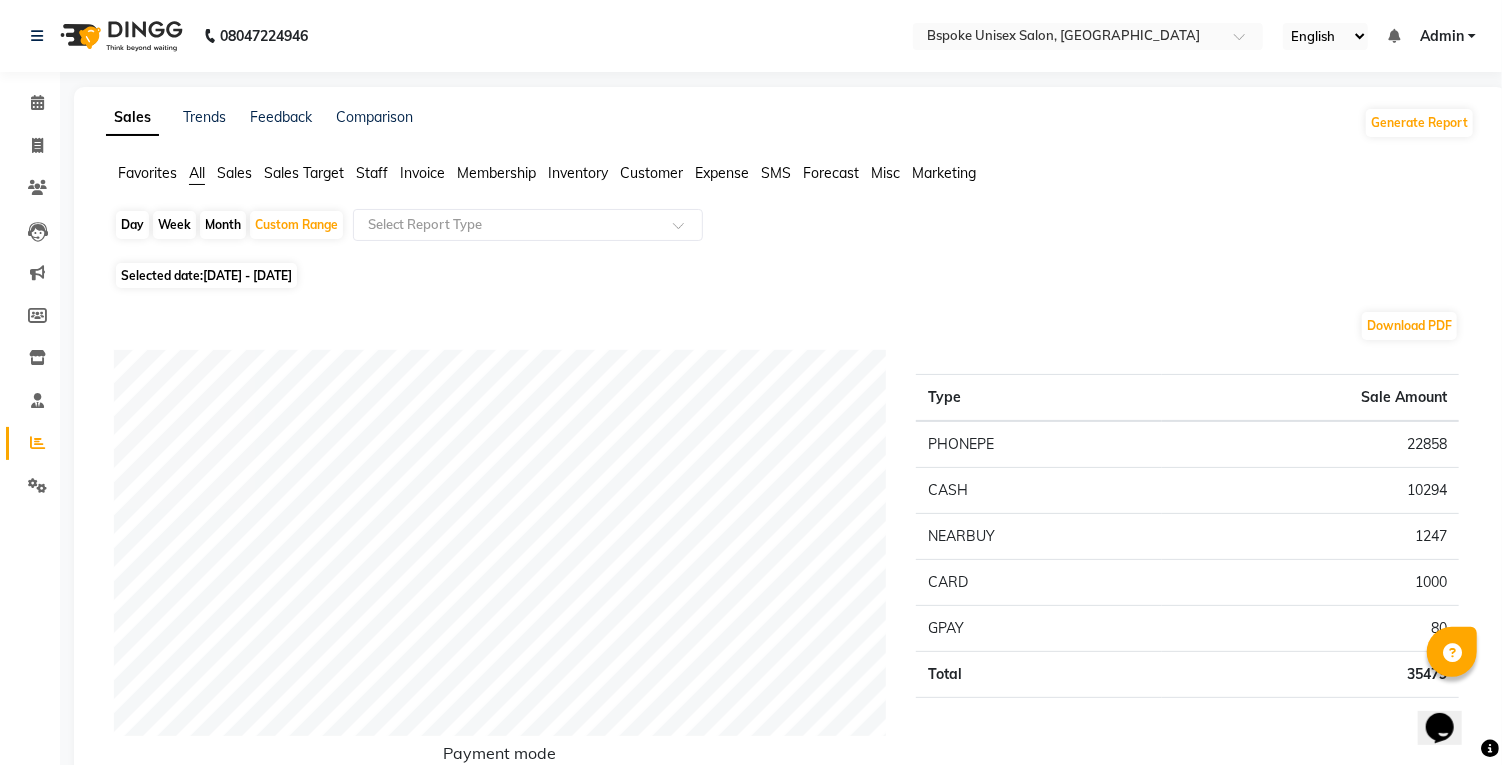click on "Custom Range" 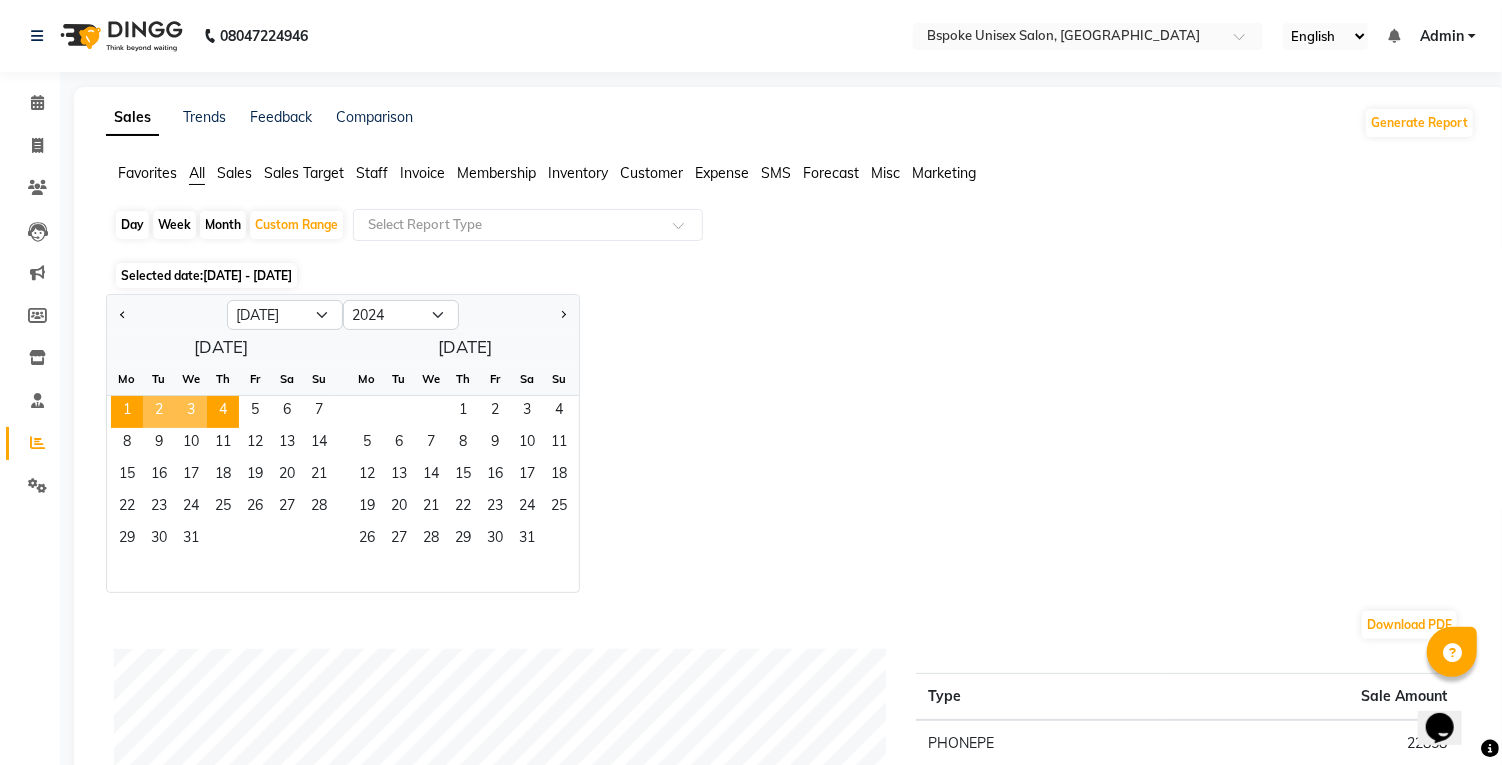 click on "1" 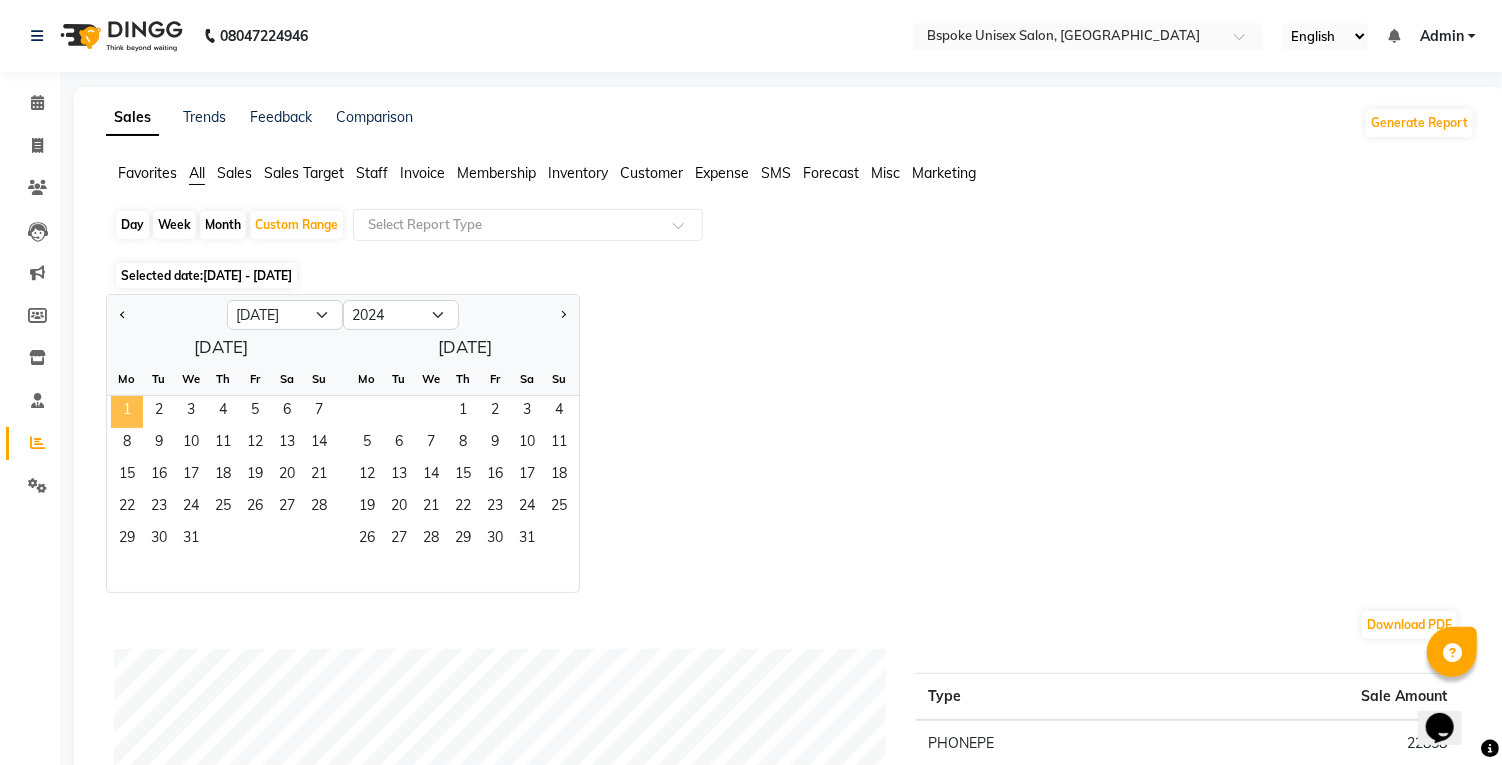click on "10" 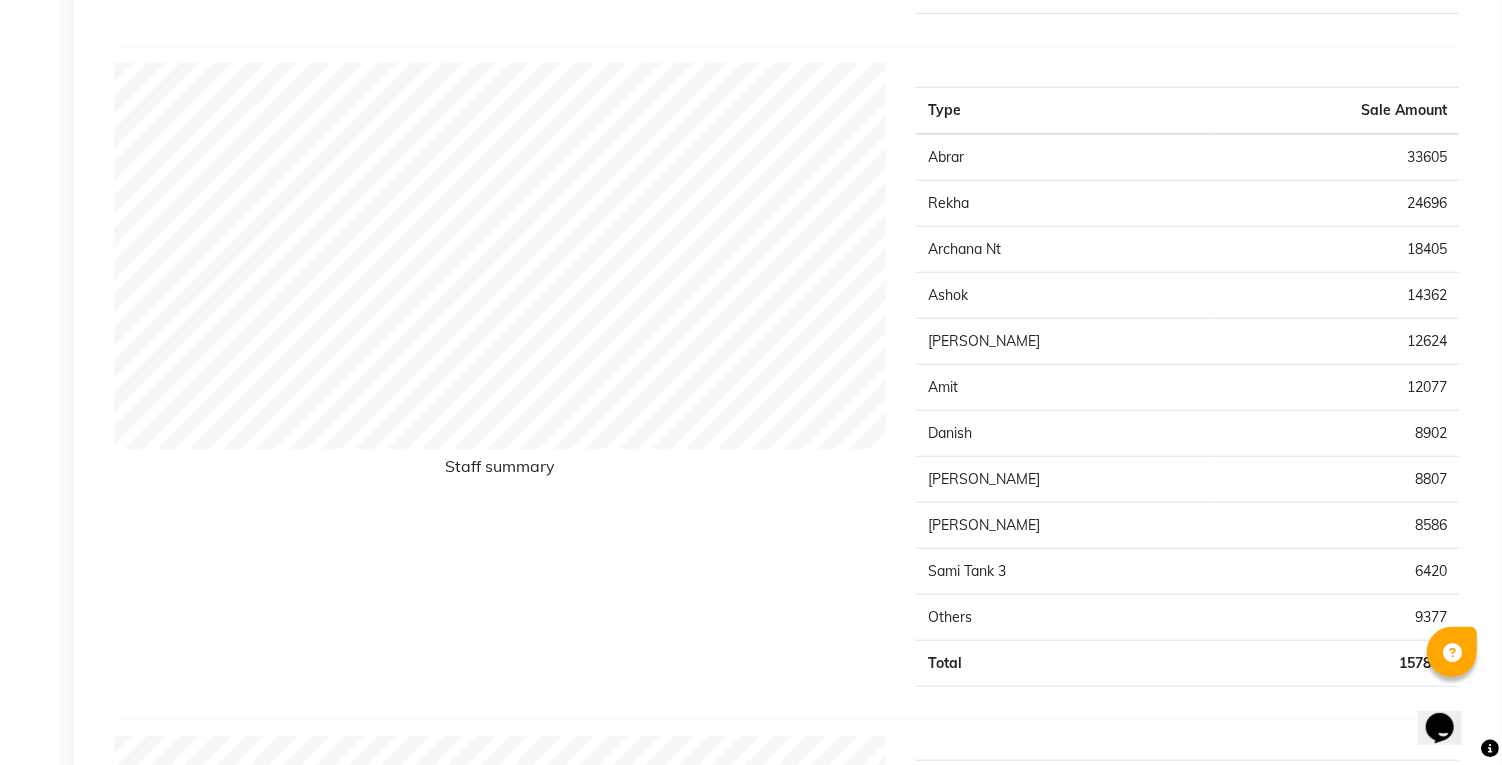 scroll, scrollTop: 0, scrollLeft: 0, axis: both 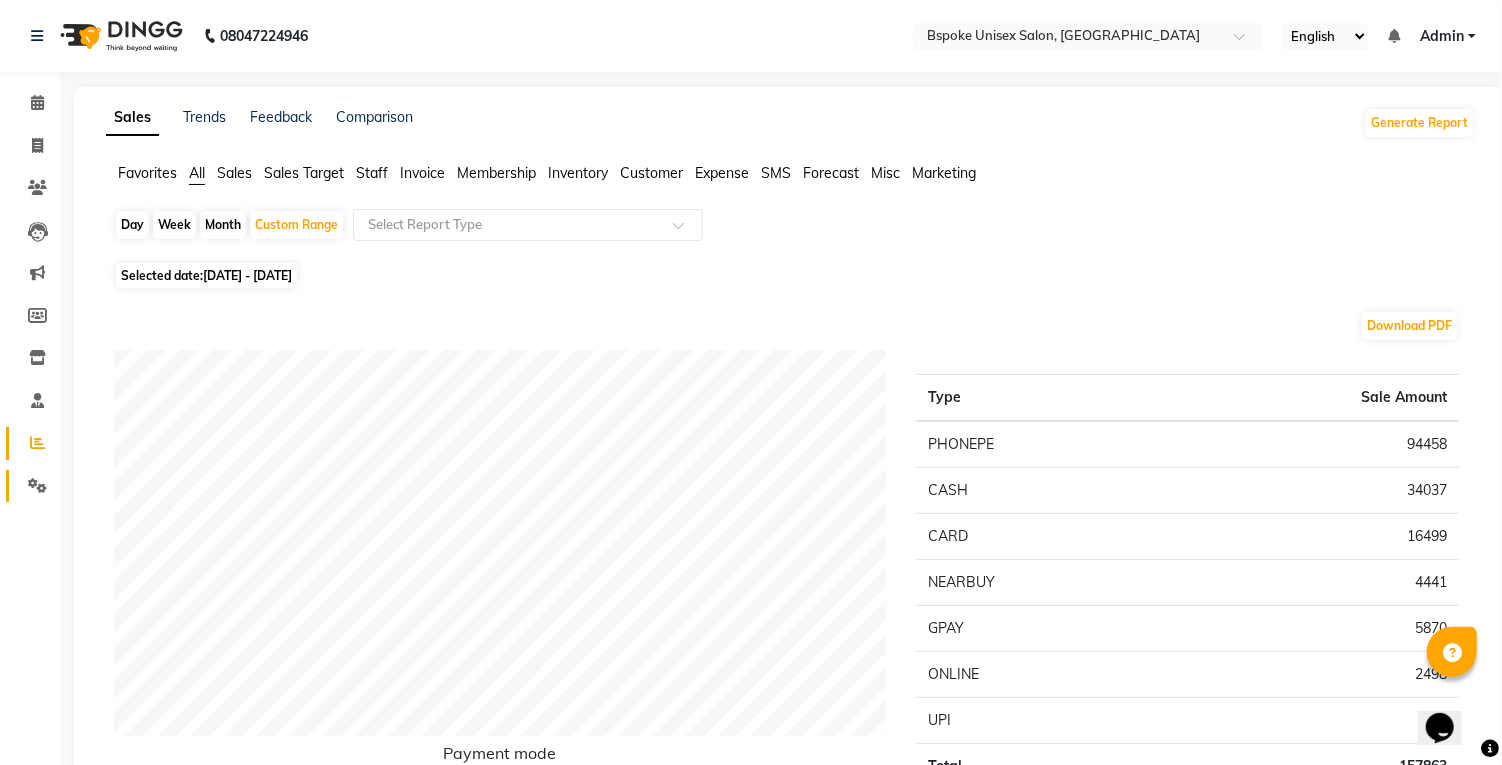 click on "Settings" 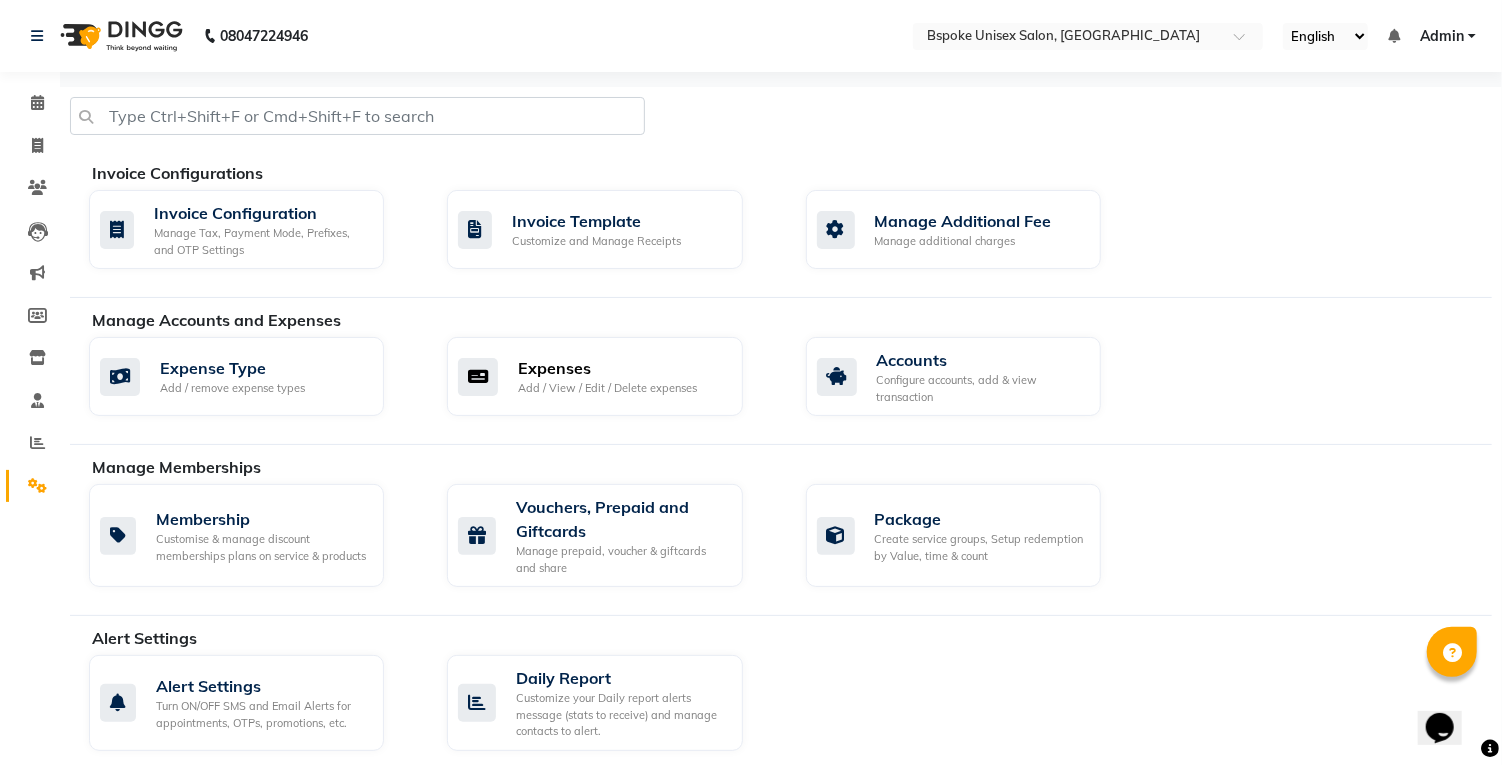 click on "Add / View / Edit / Delete expenses" 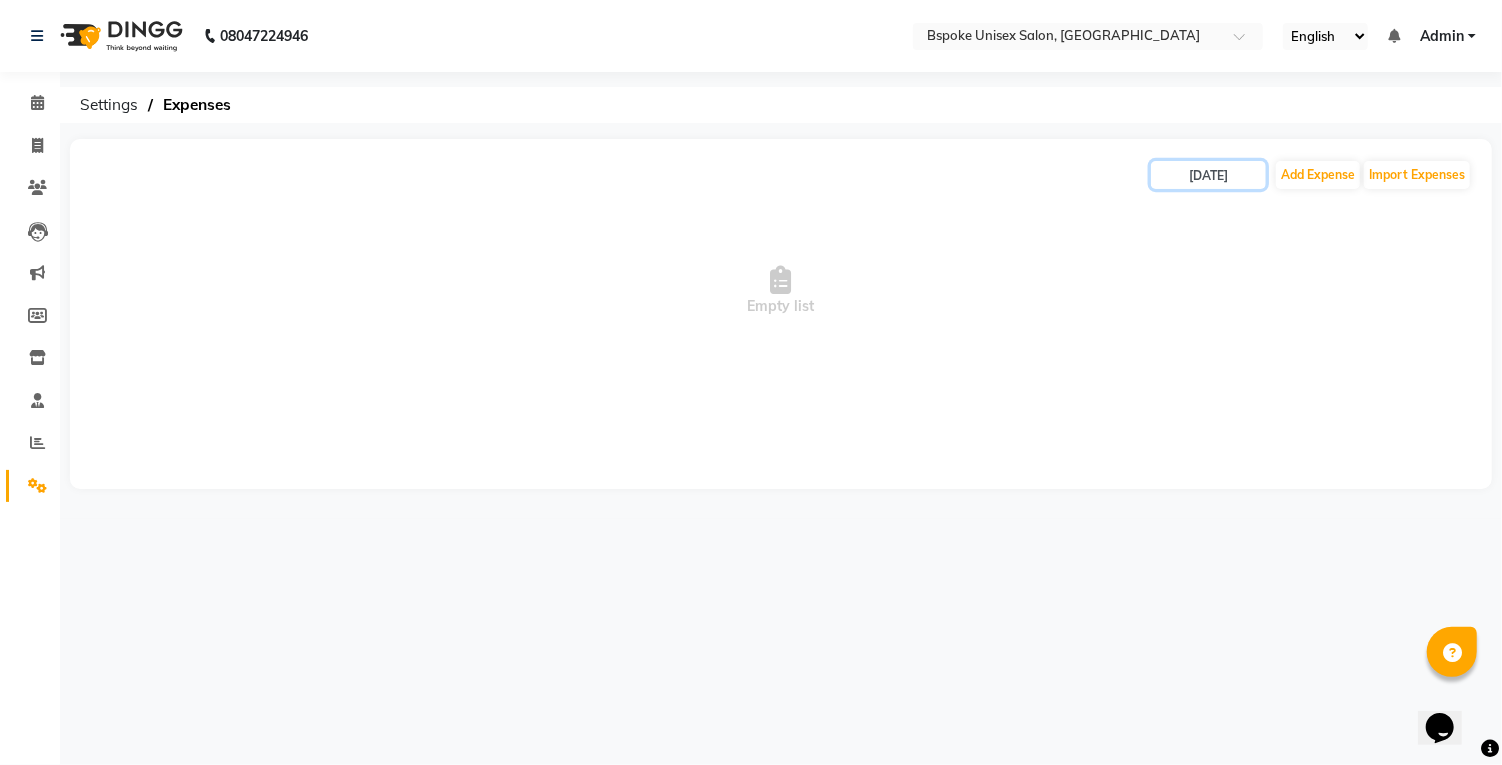 click on "[DATE]" 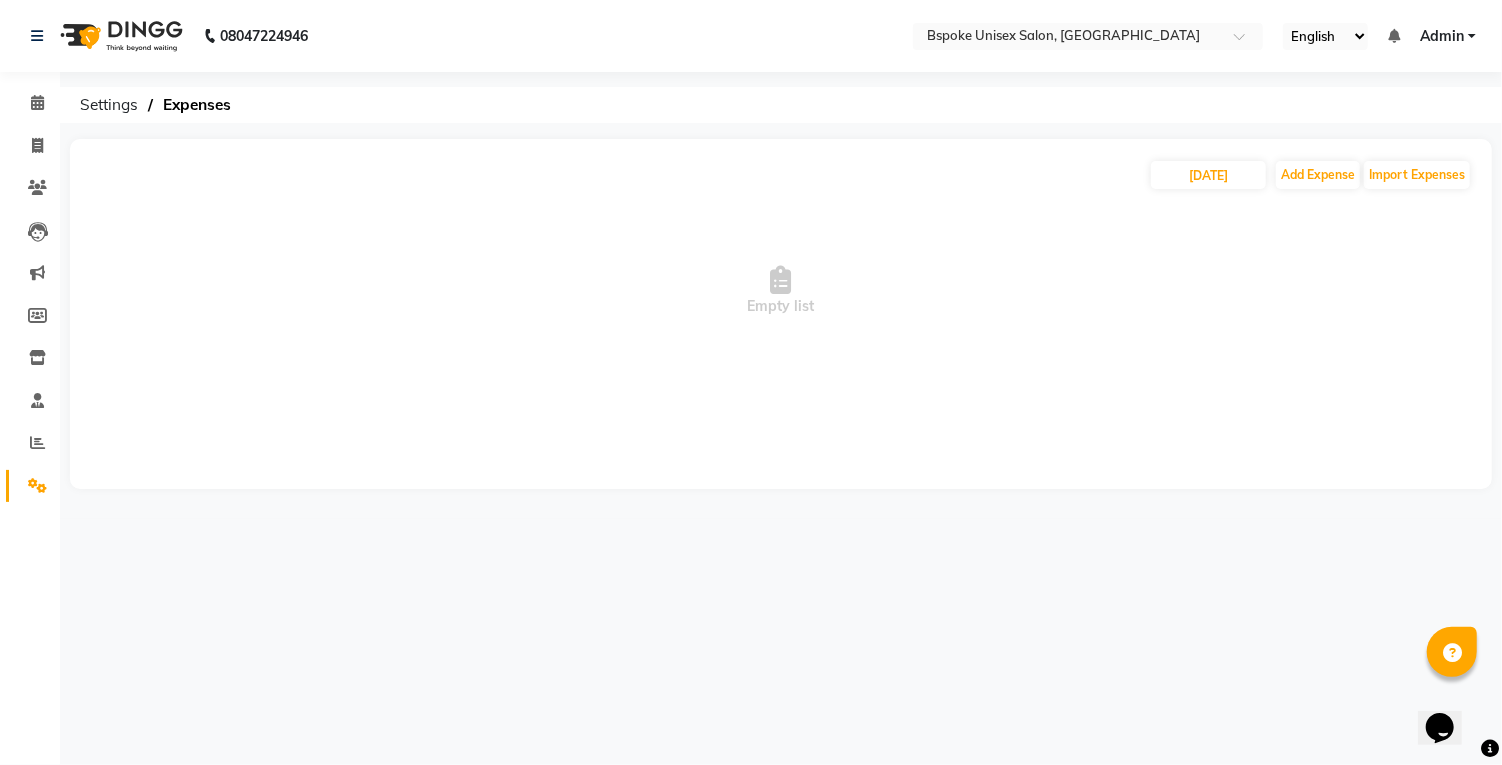 select on "7" 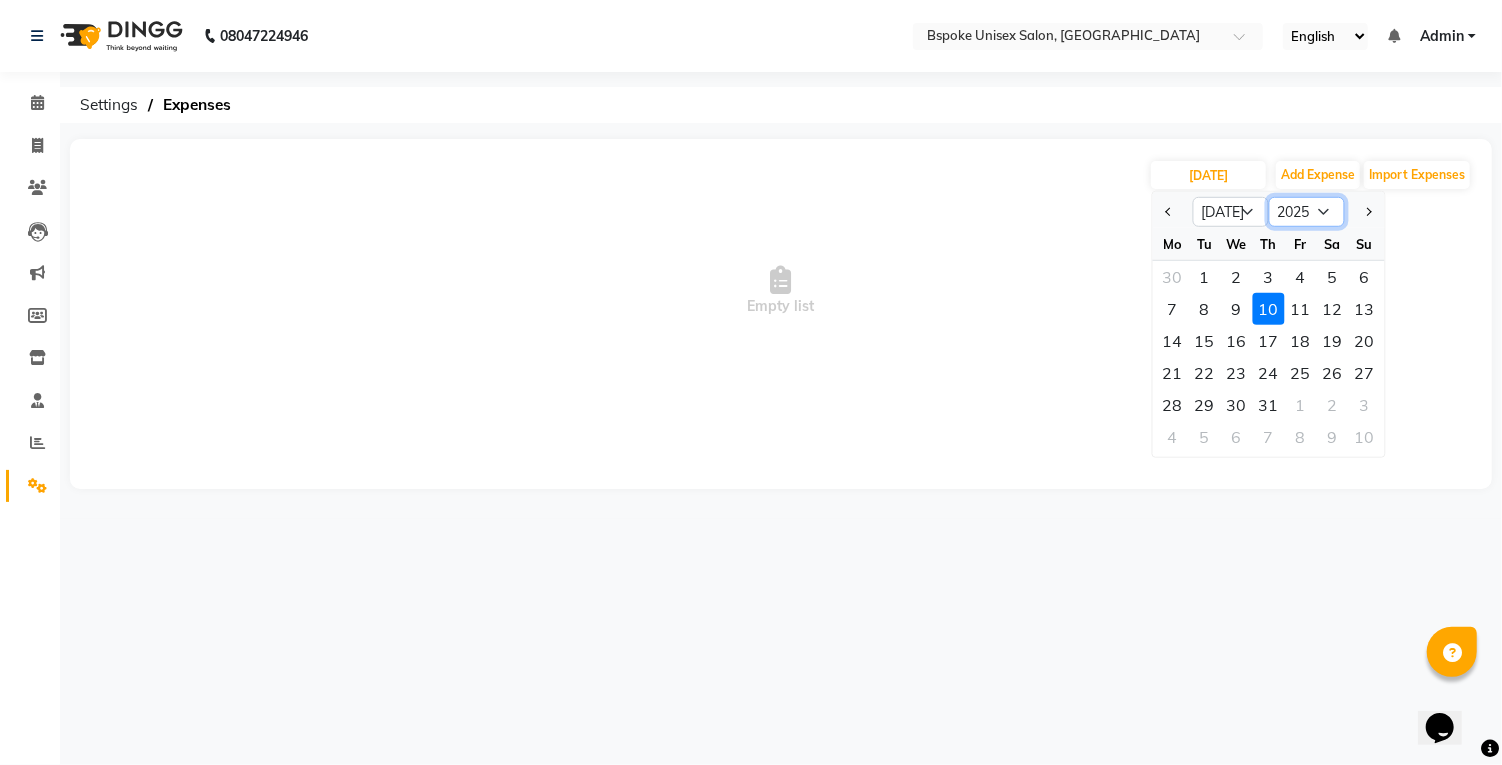 click on "2015 2016 2017 2018 2019 2020 2021 2022 2023 2024 2025 2026 2027 2028 2029 2030 2031 2032 2033 2034 2035" 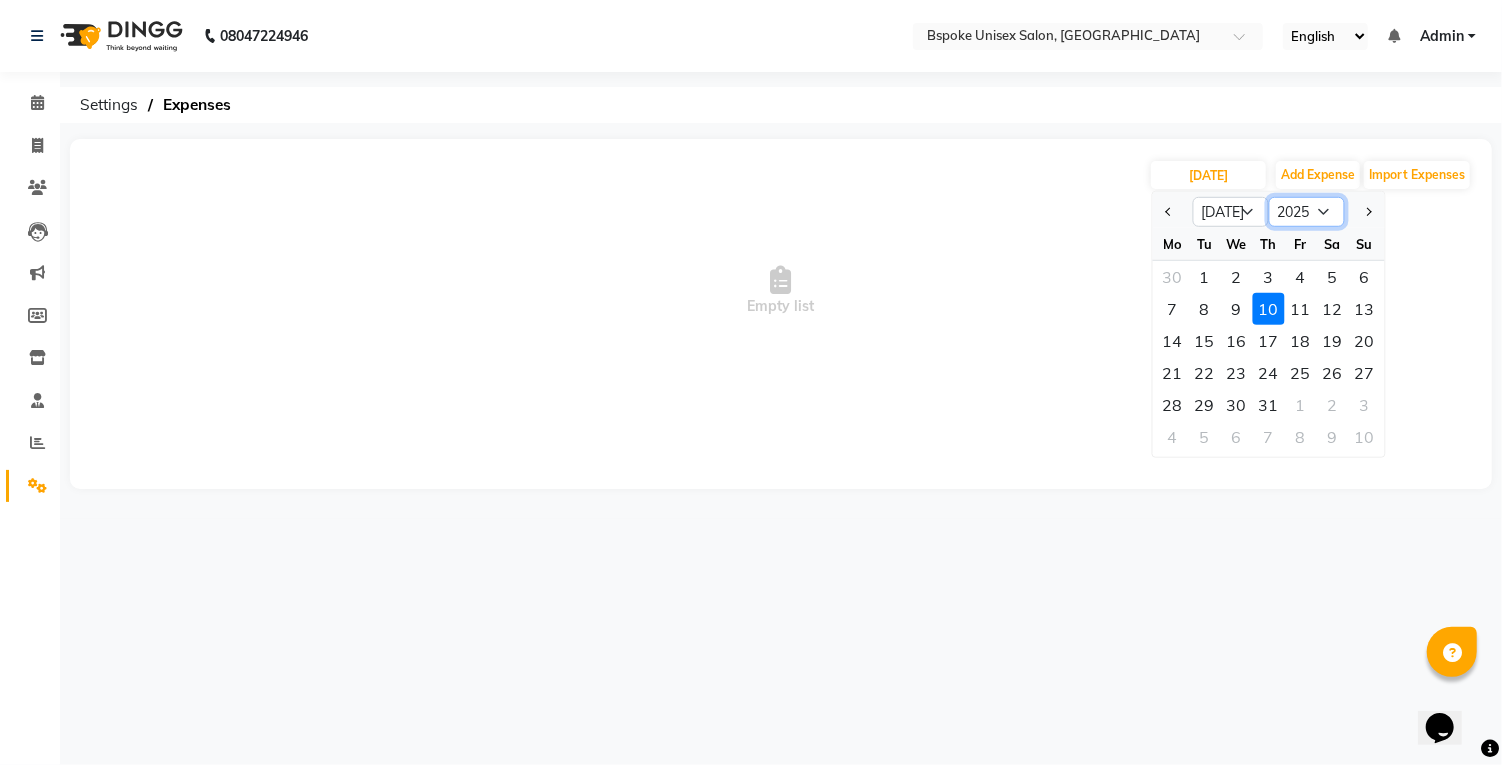 select on "2024" 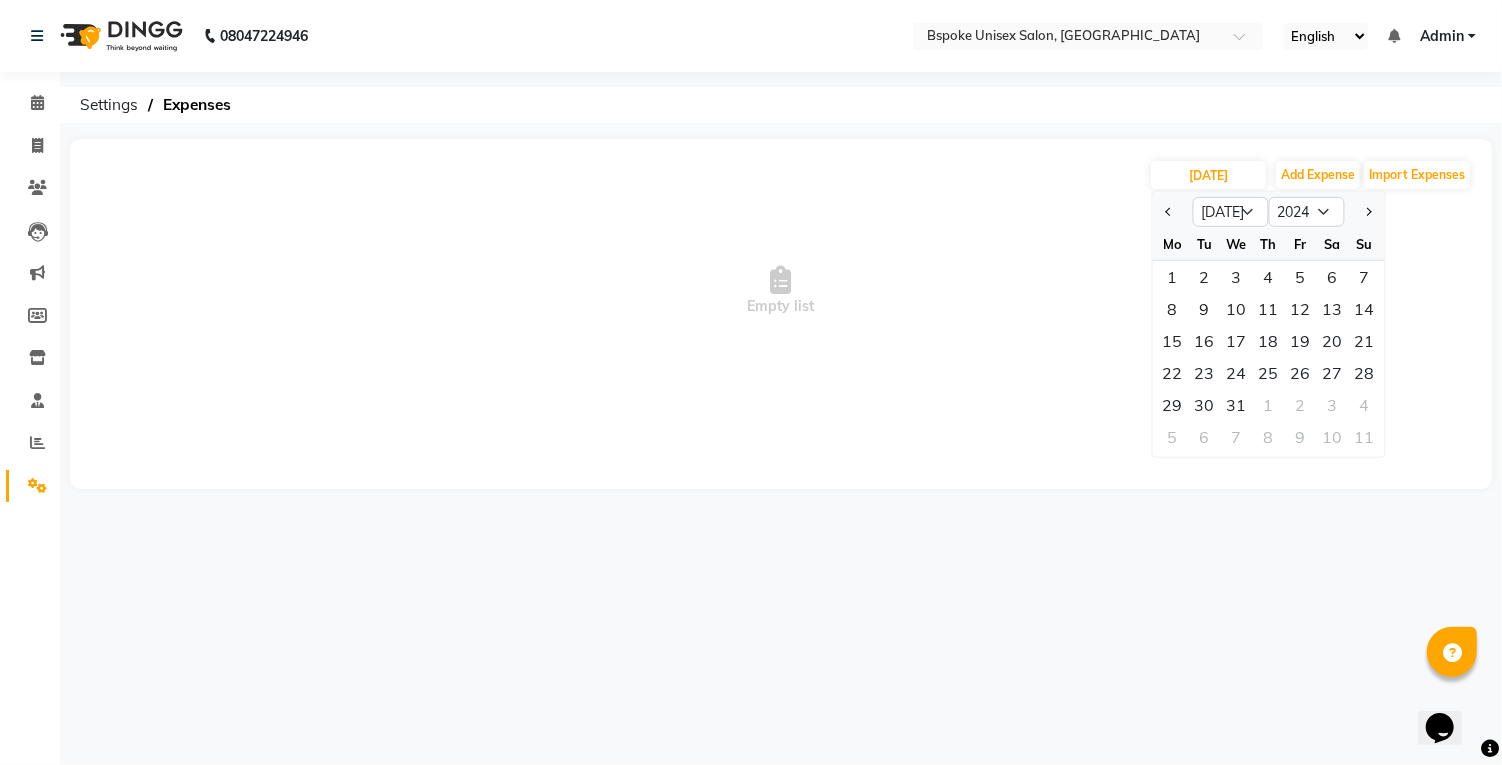 click on "10" 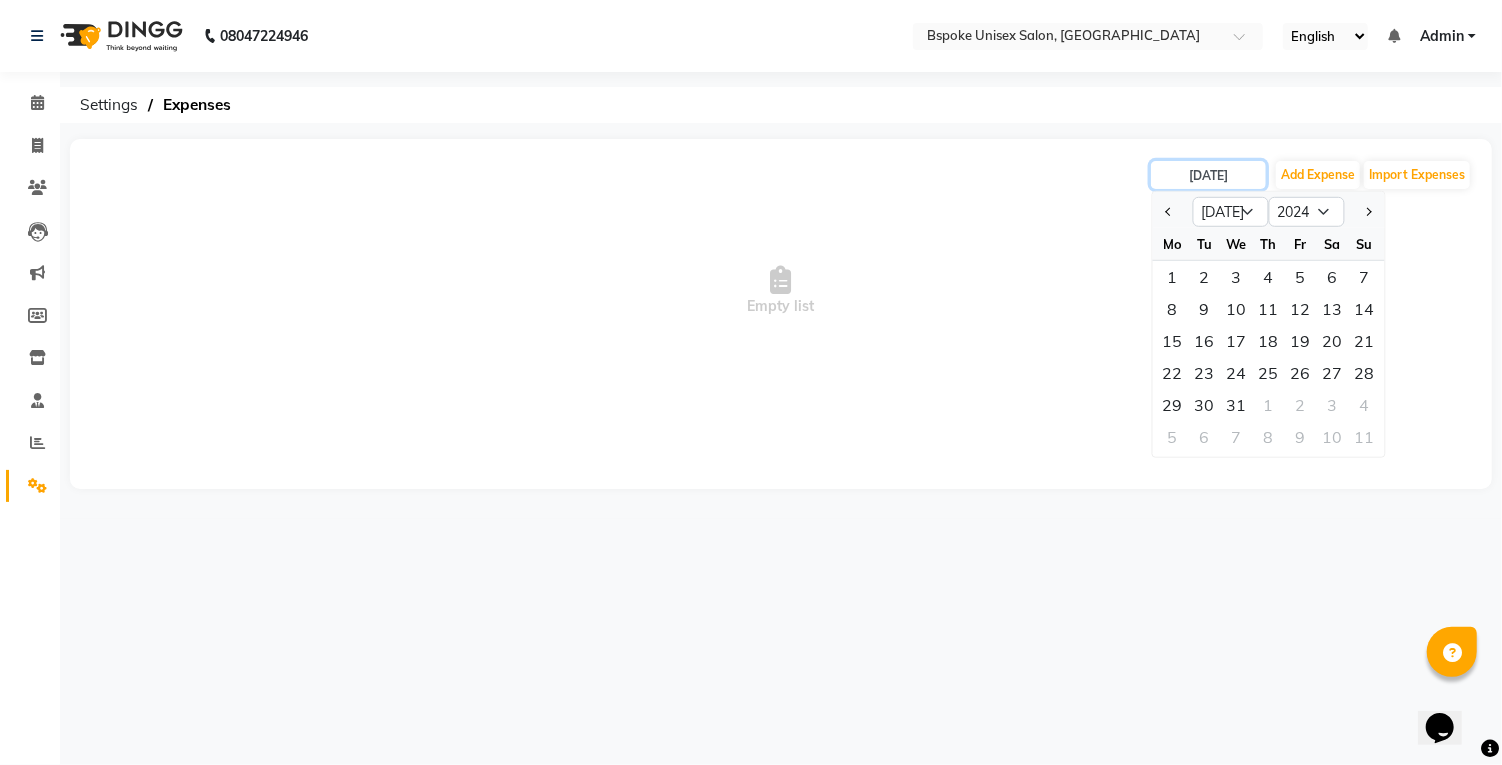 type on "[DATE]" 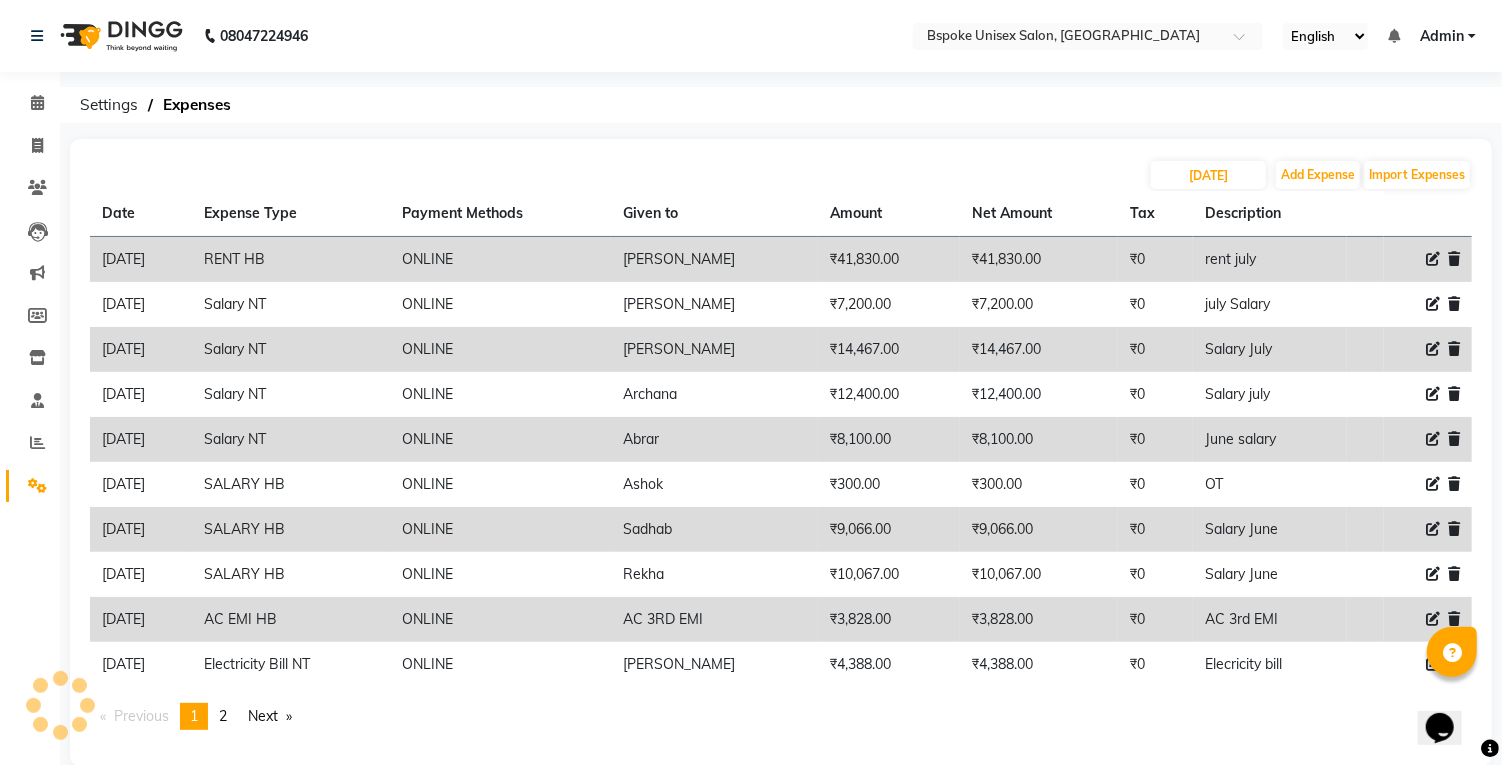 click on "page  2" at bounding box center (223, 716) 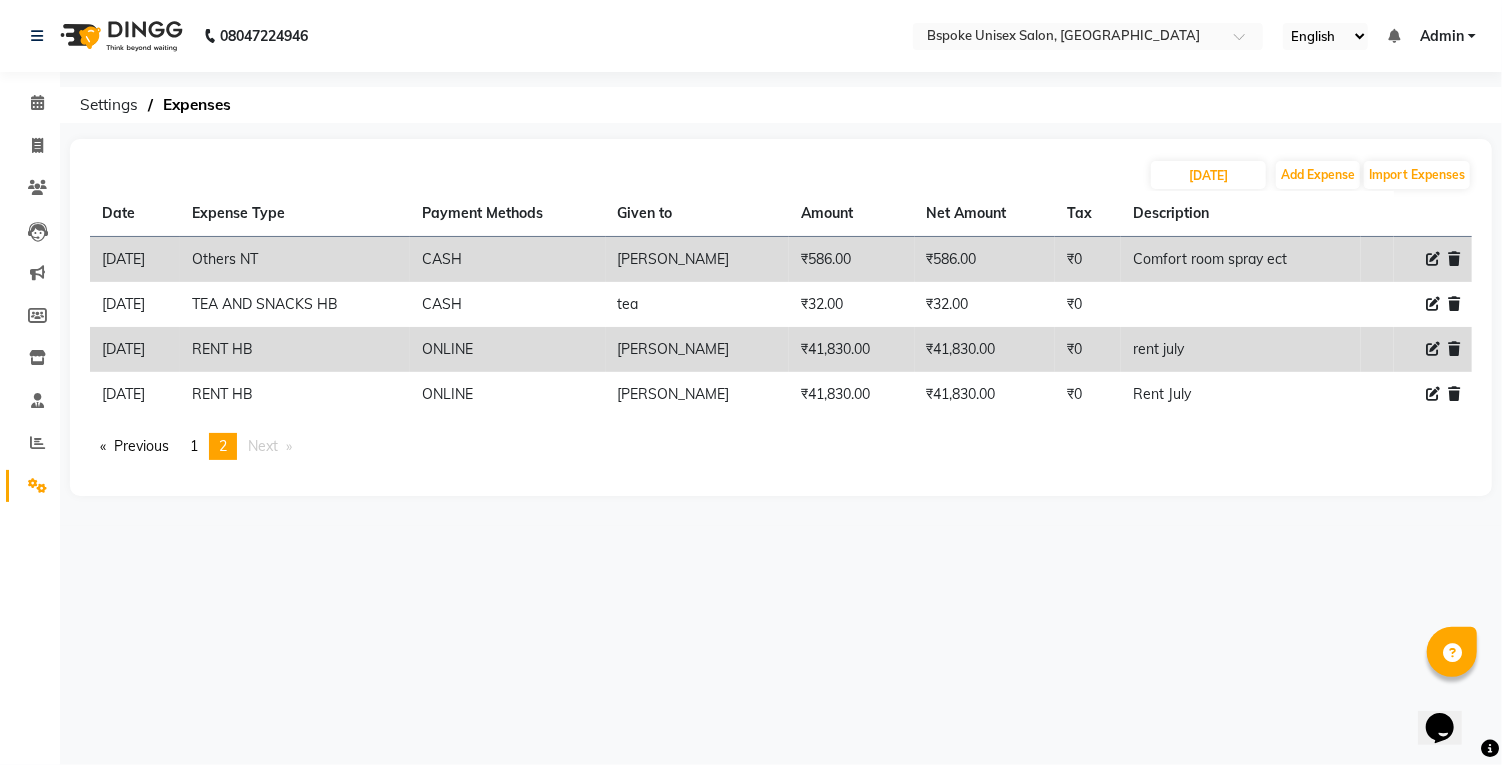 click 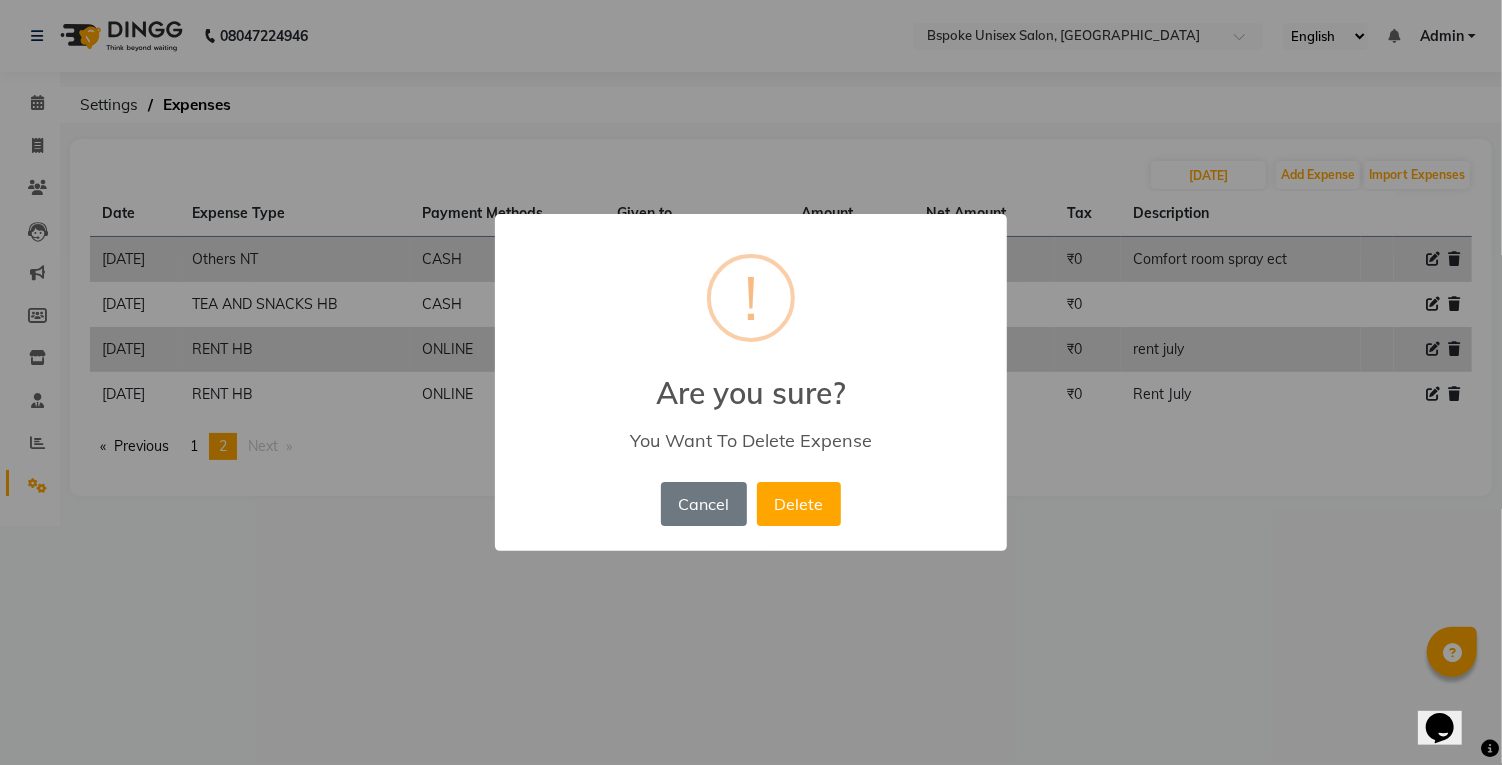 click on "Delete" at bounding box center (799, 504) 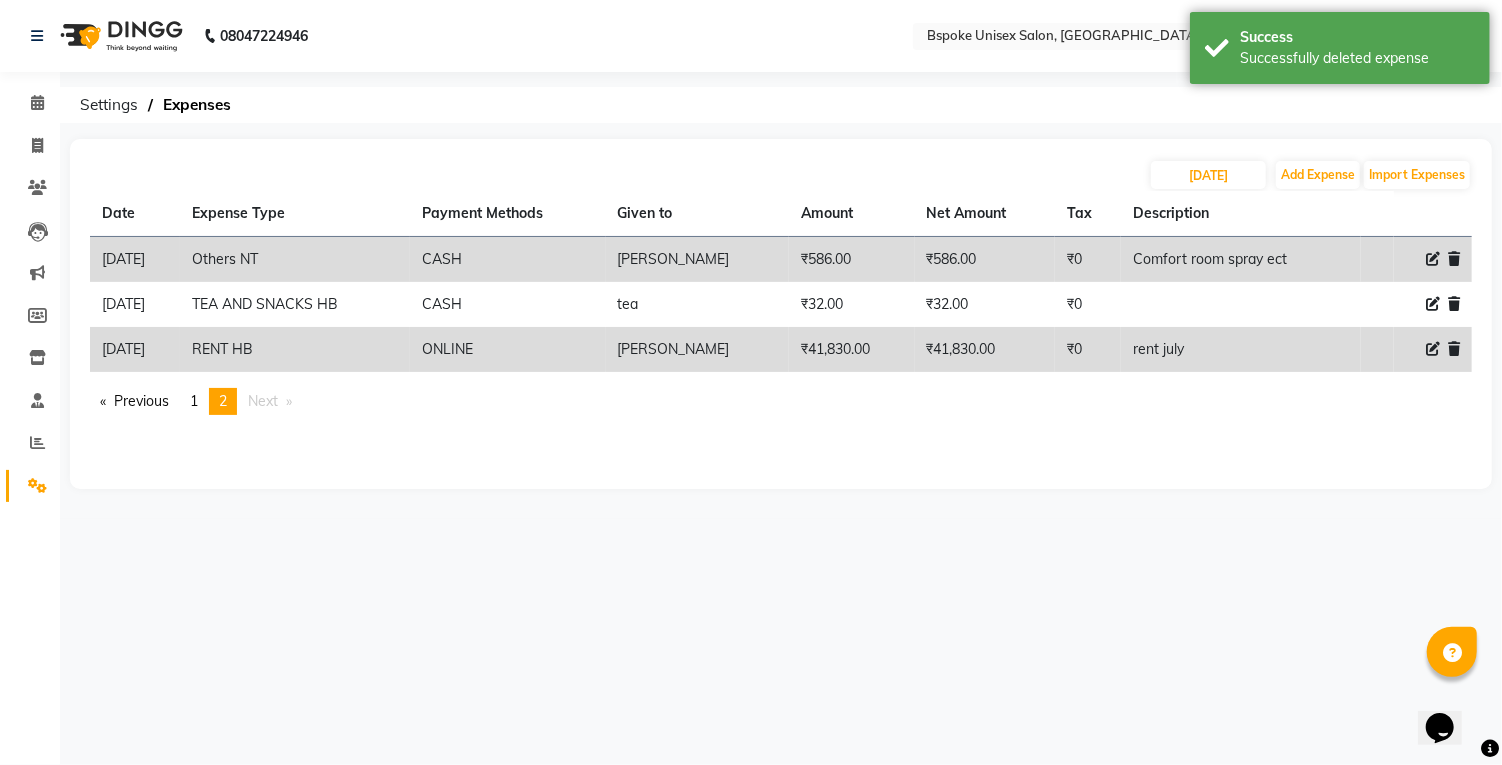 click 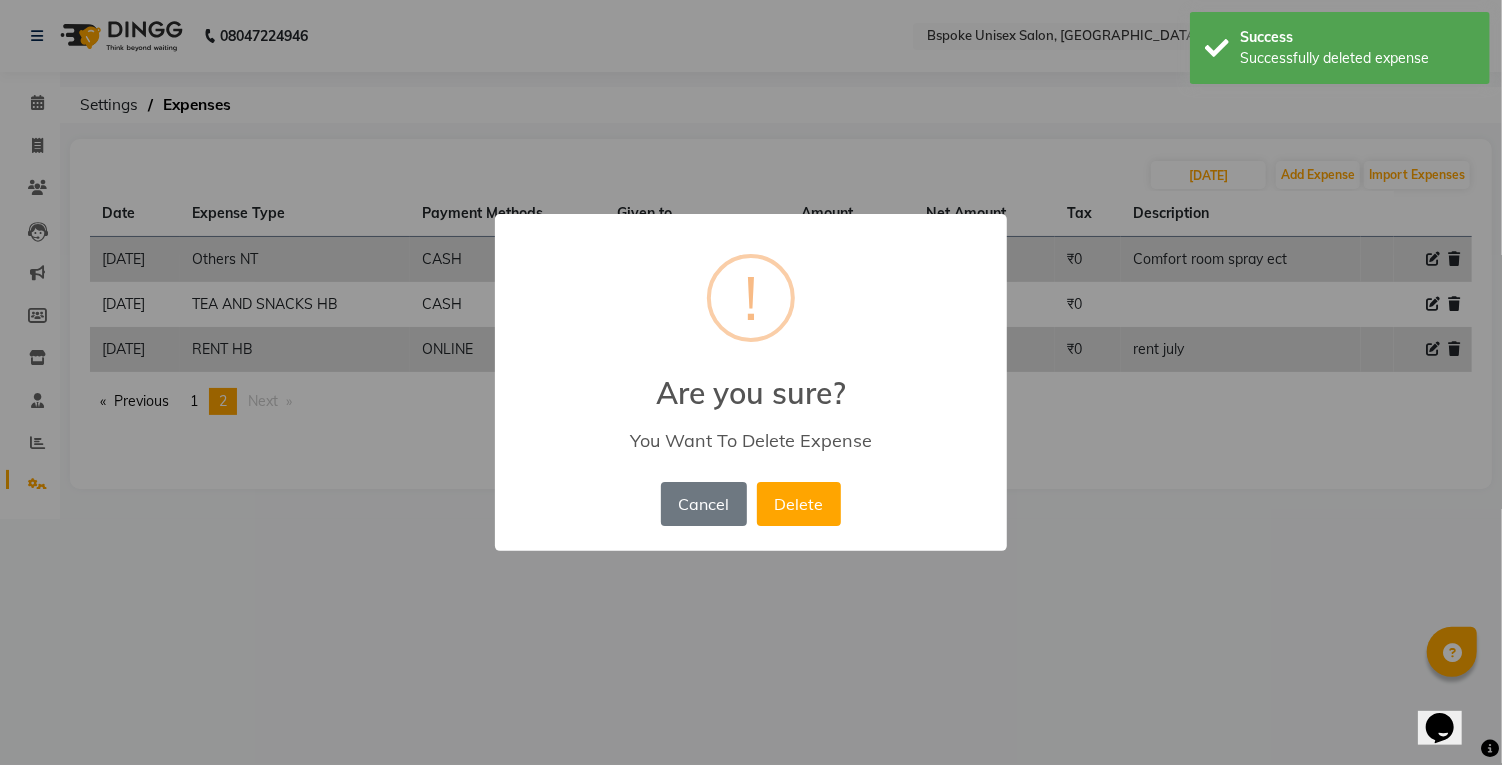 click on "Delete" at bounding box center (799, 504) 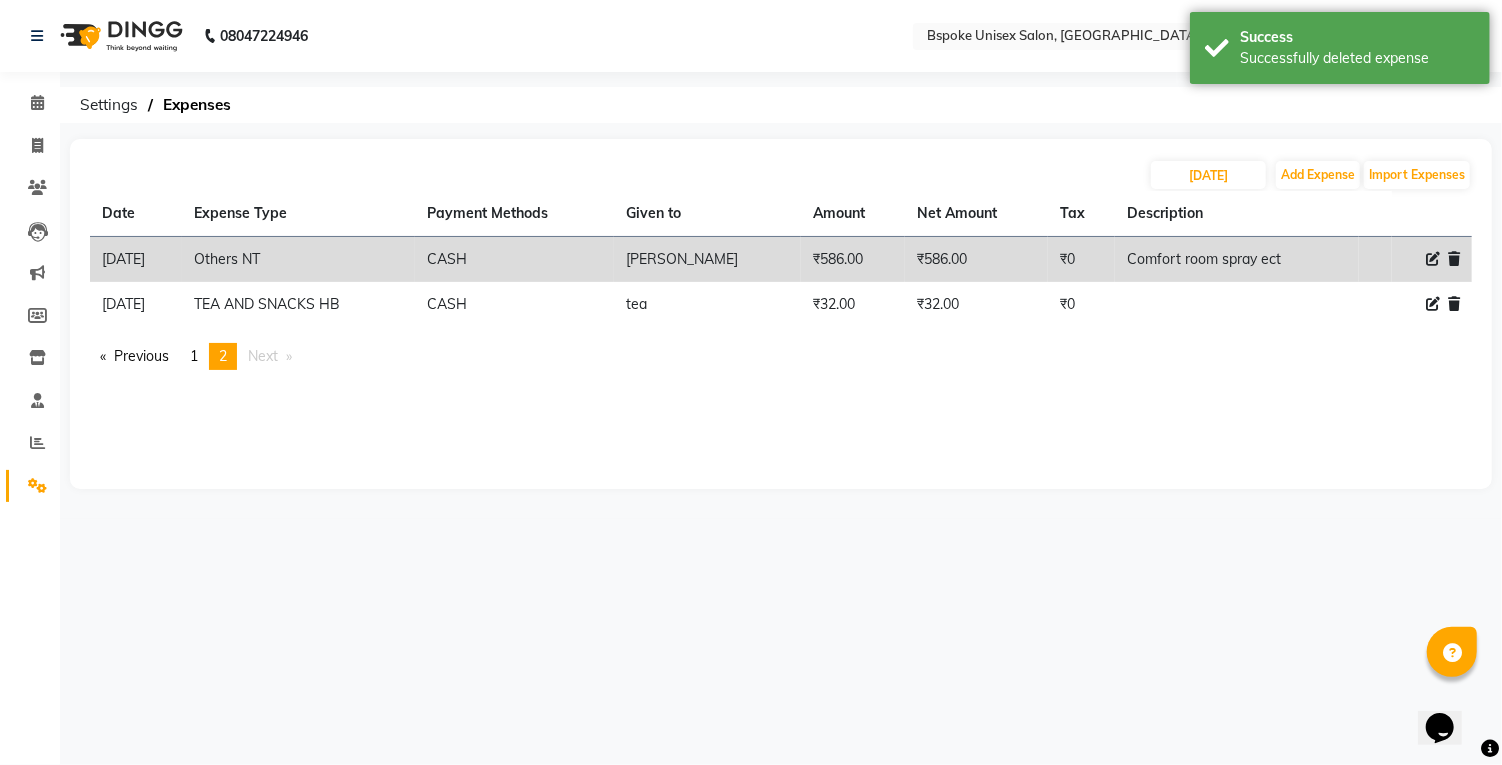 click on "1" at bounding box center (194, 356) 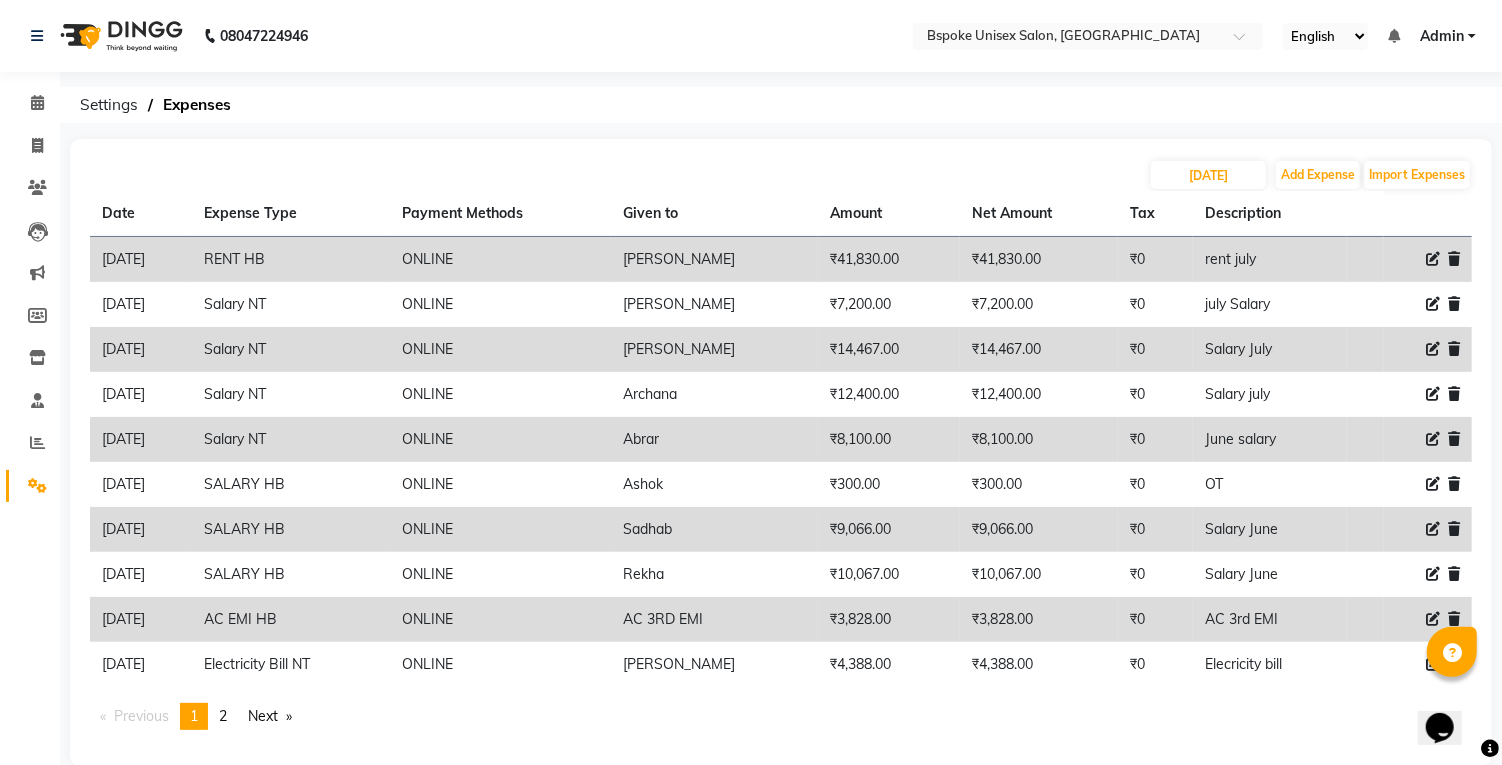 click on "[DATE]" 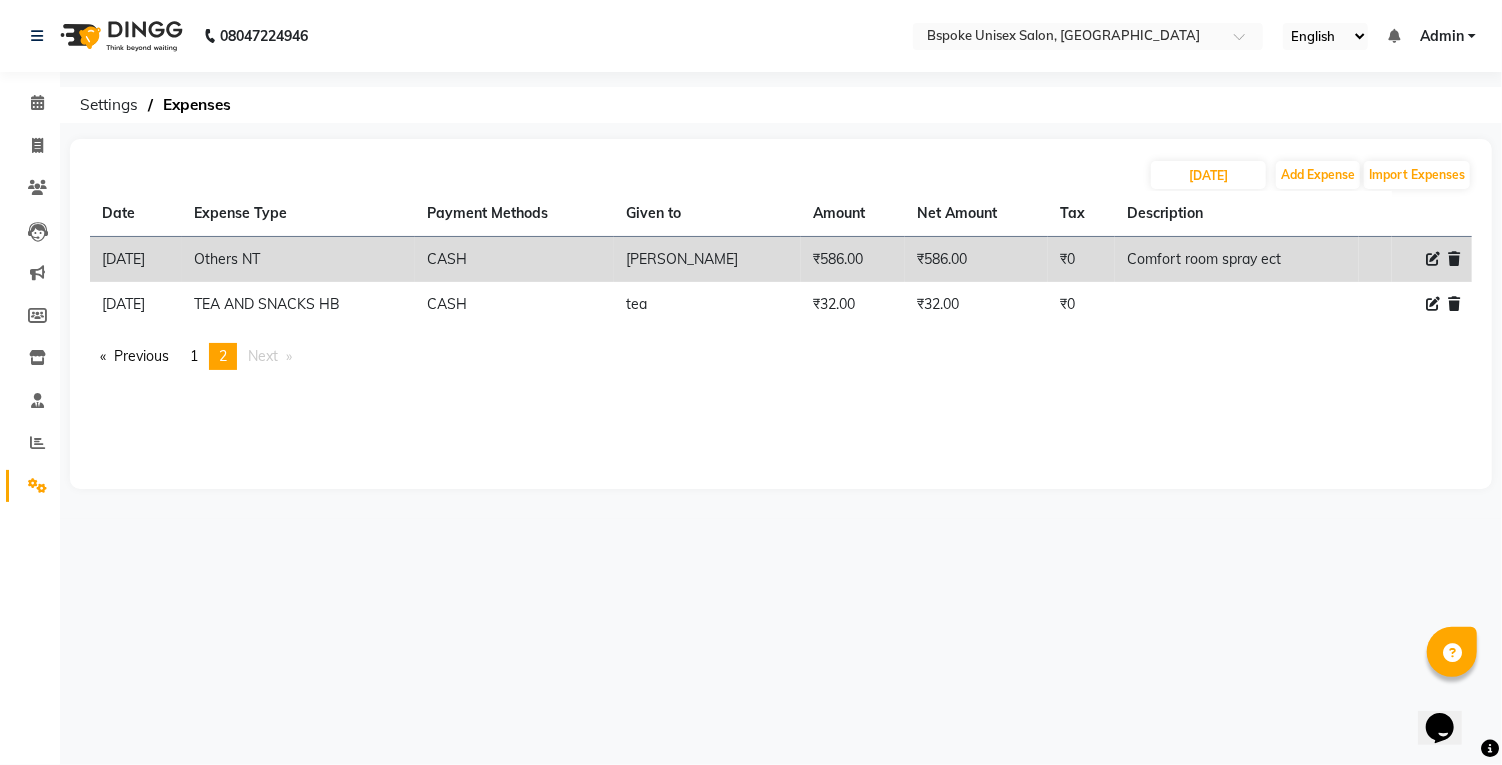 click on "page  1" at bounding box center (194, 356) 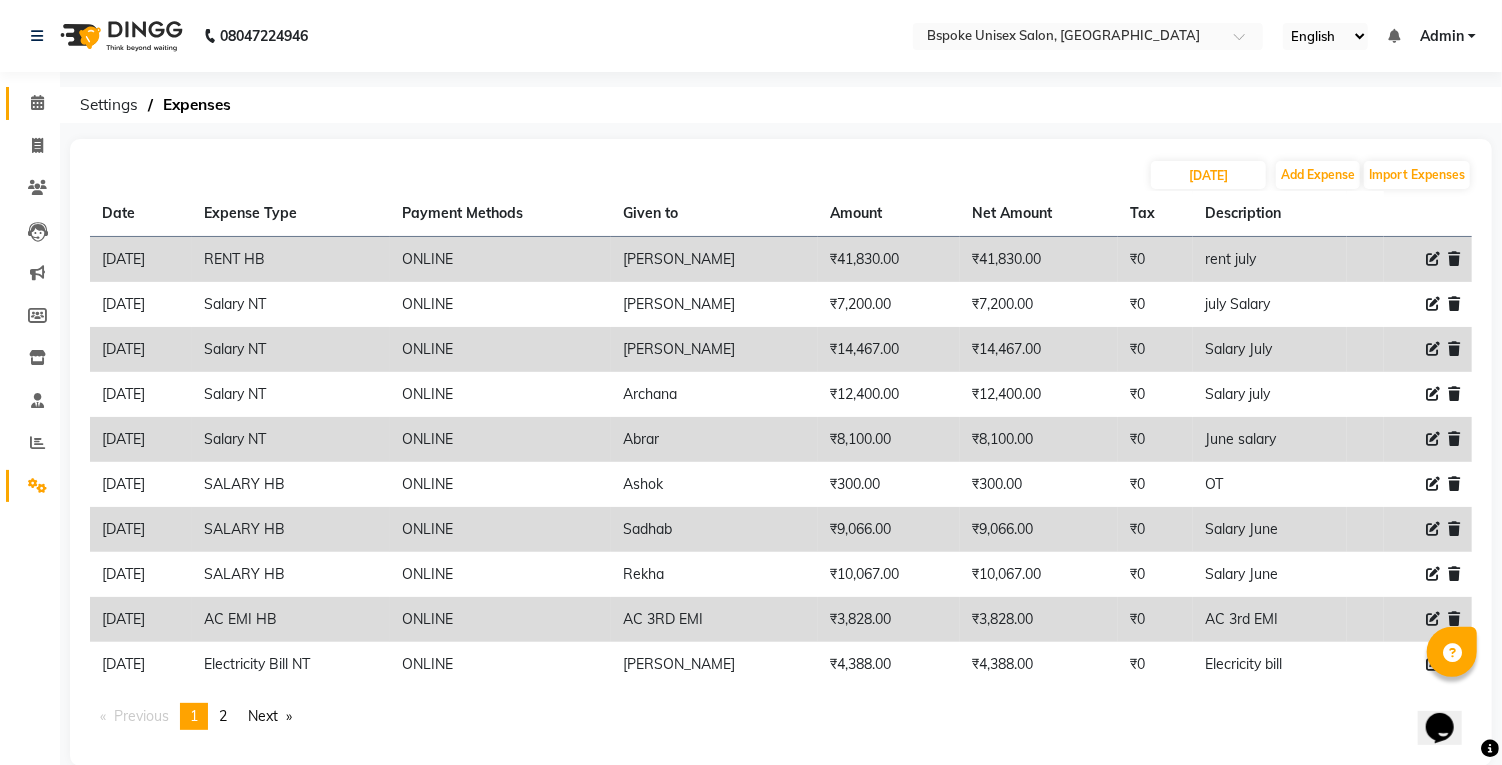 click 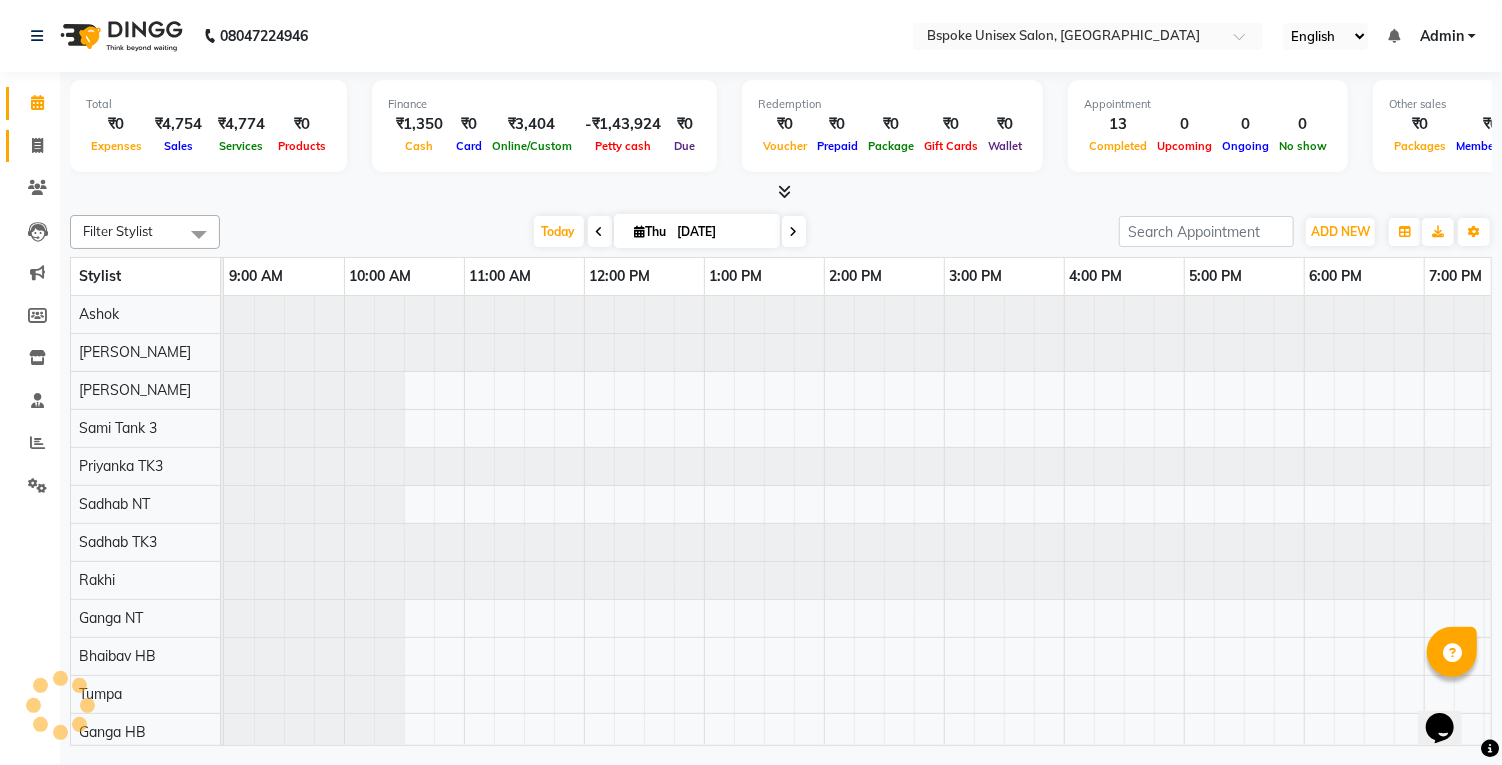 click 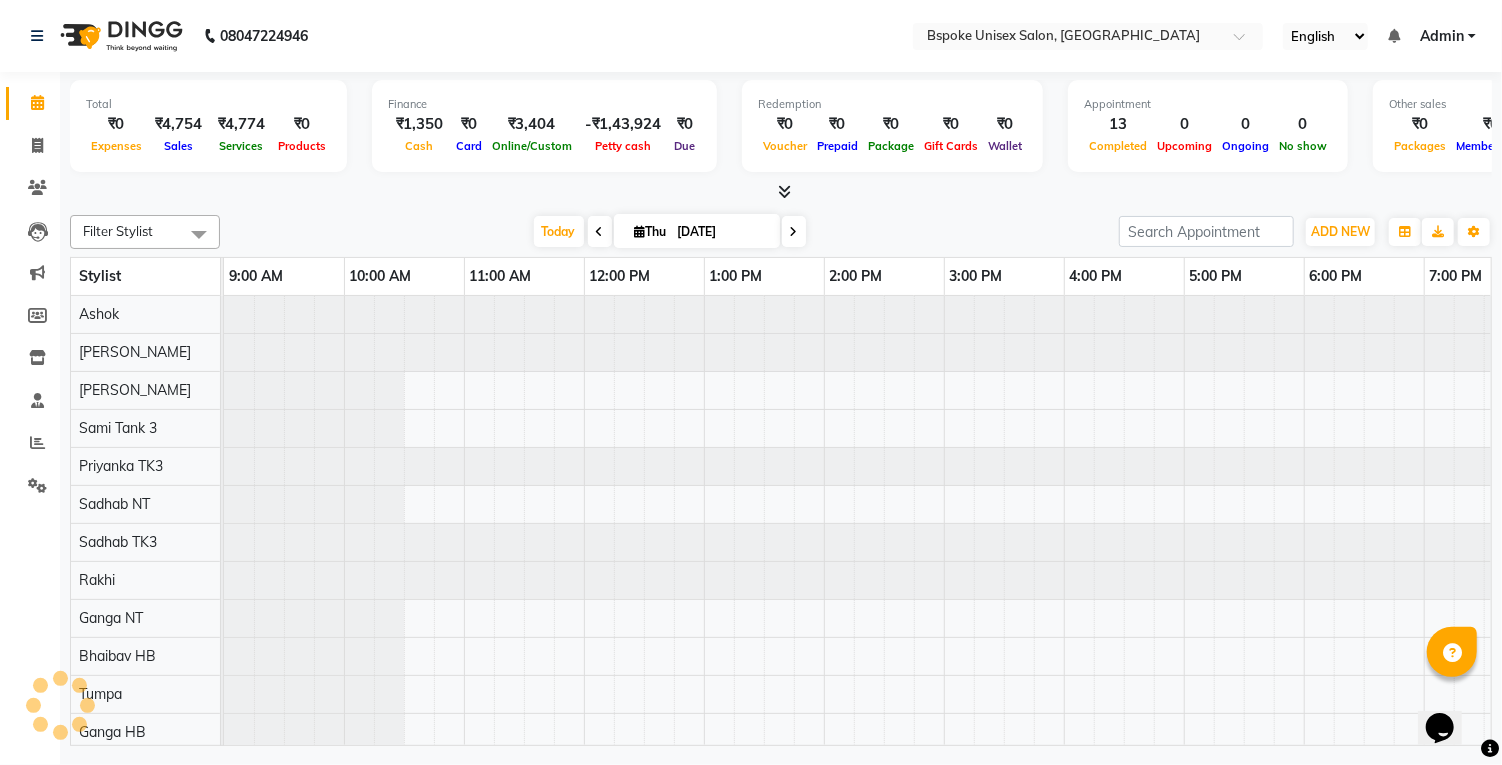 select on "service" 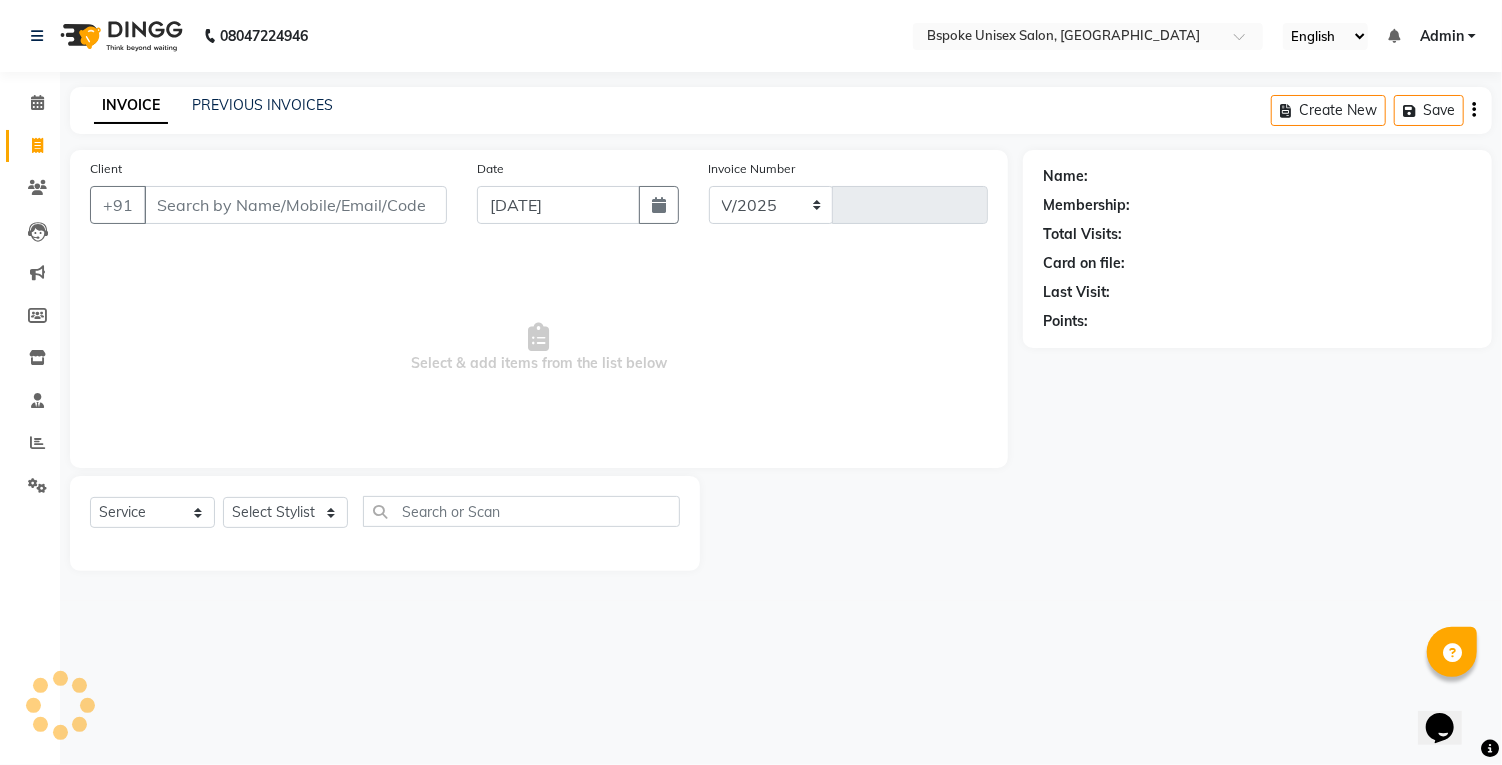 select on "3513" 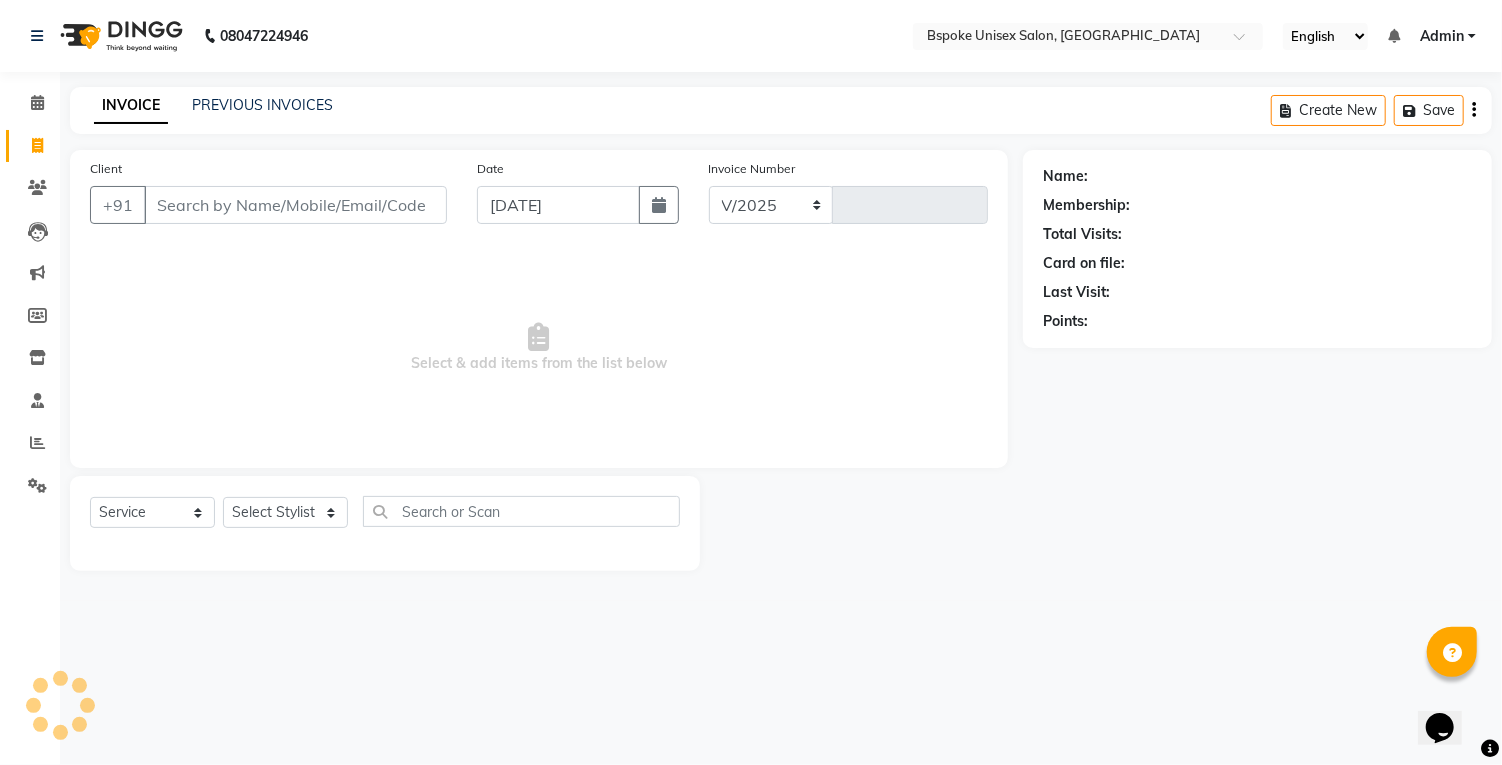 type on "2650" 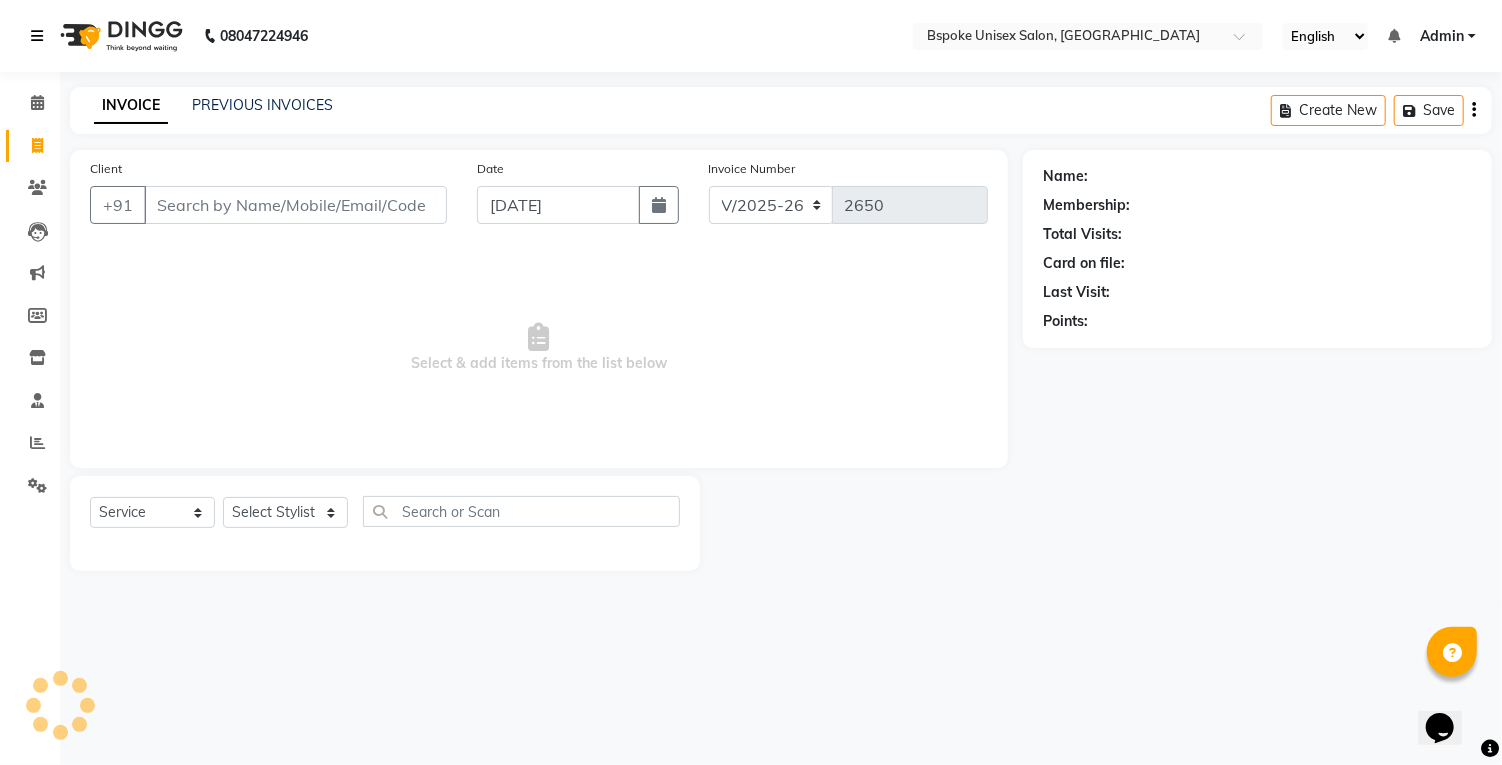 click at bounding box center [41, 36] 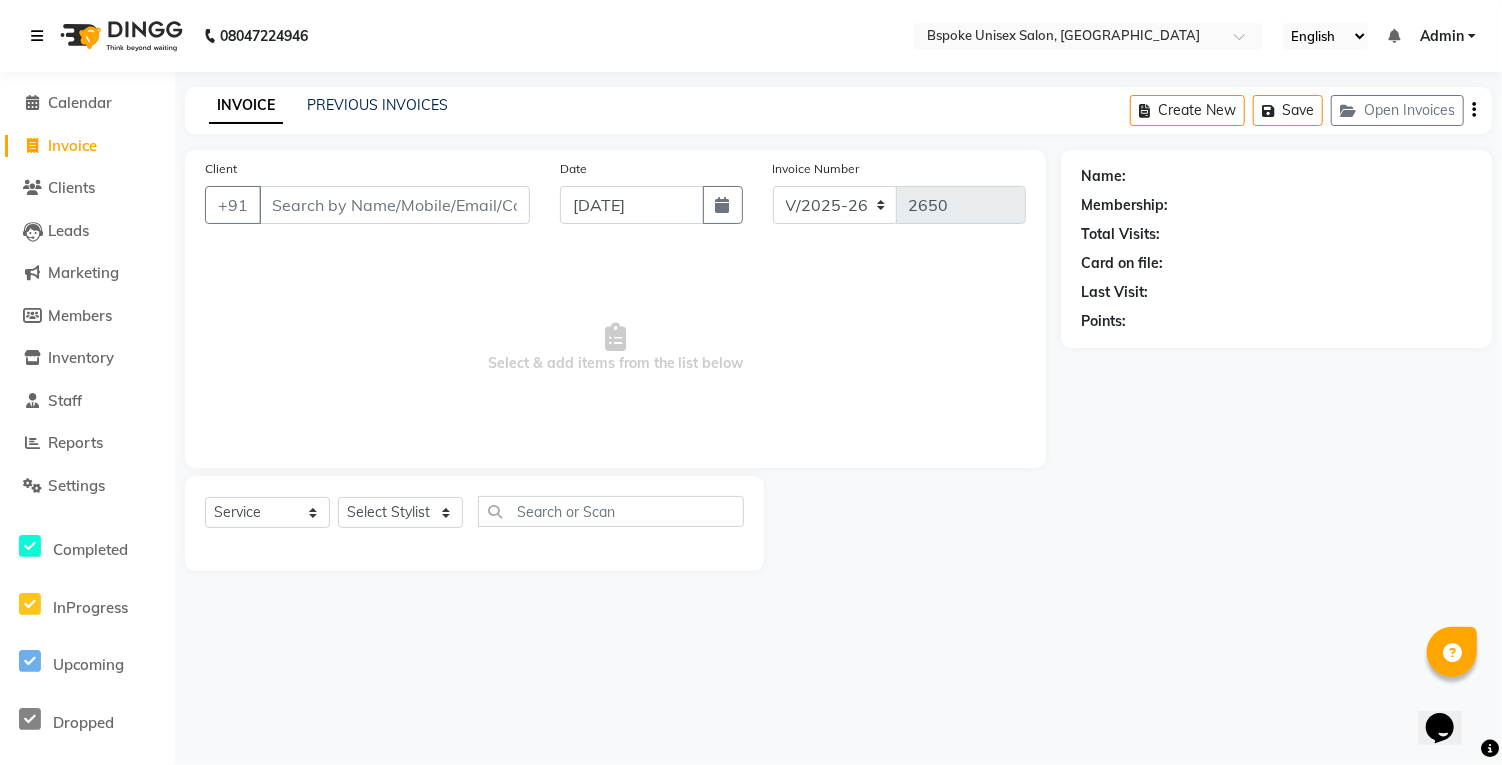 click at bounding box center (37, 36) 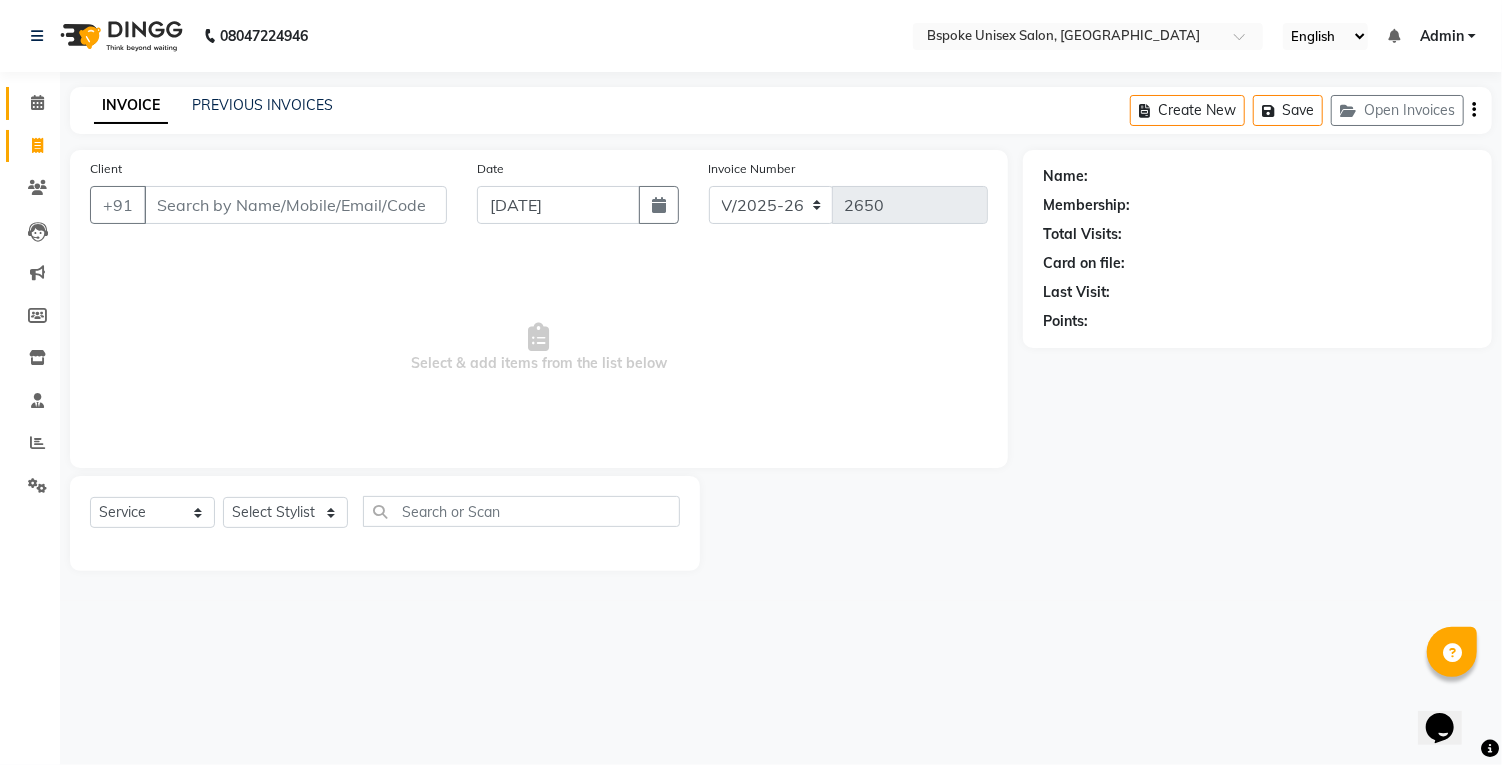 click 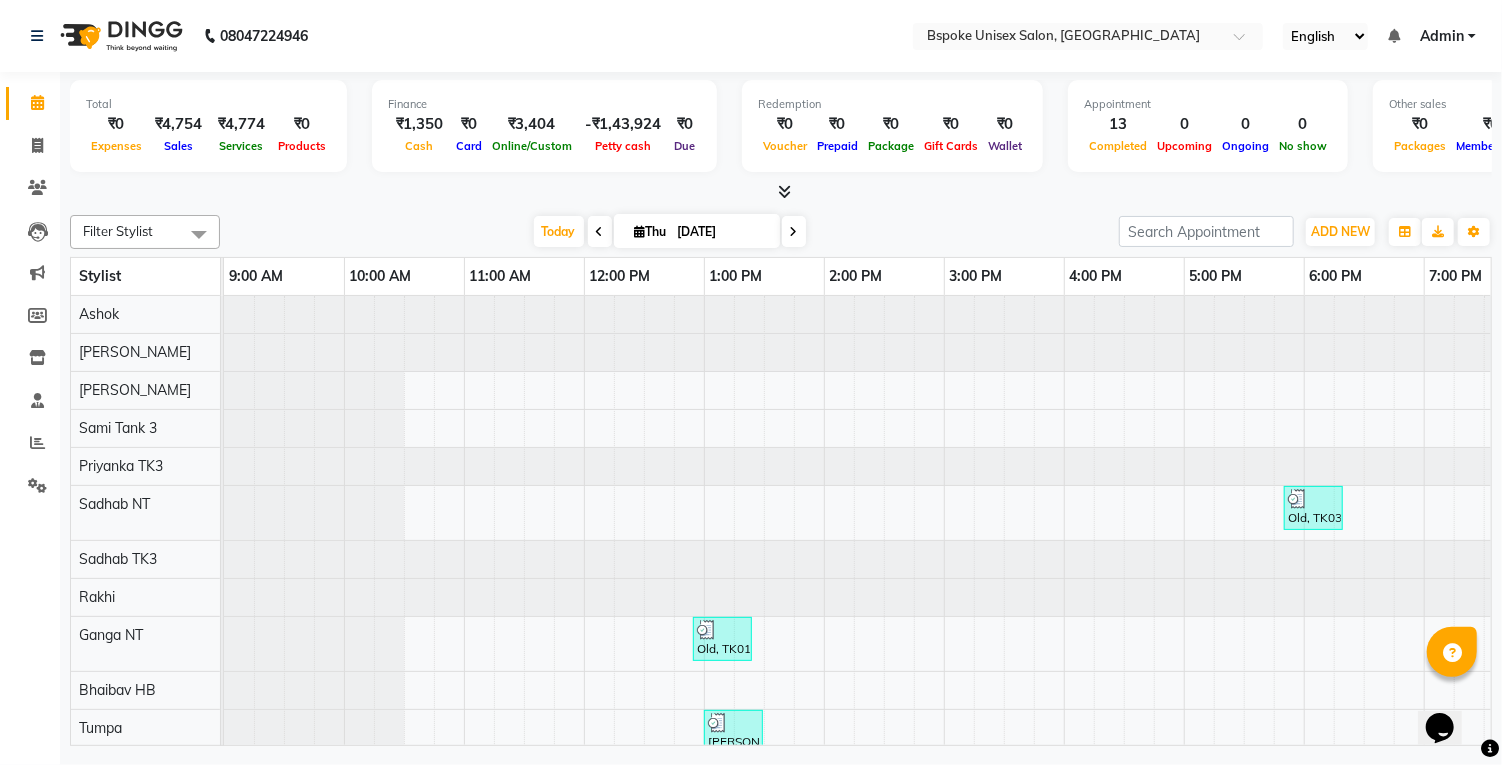 click at bounding box center [785, 191] 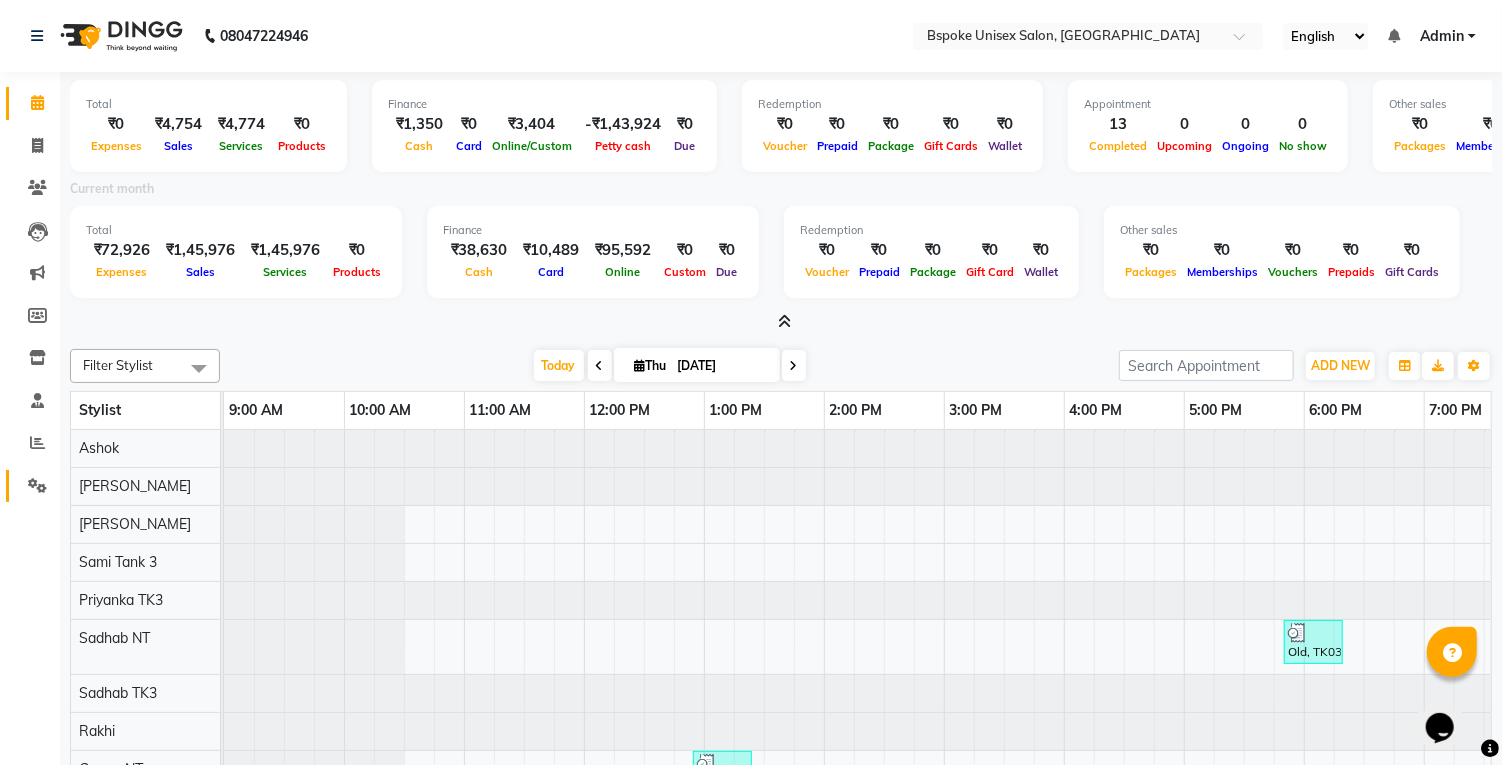 click 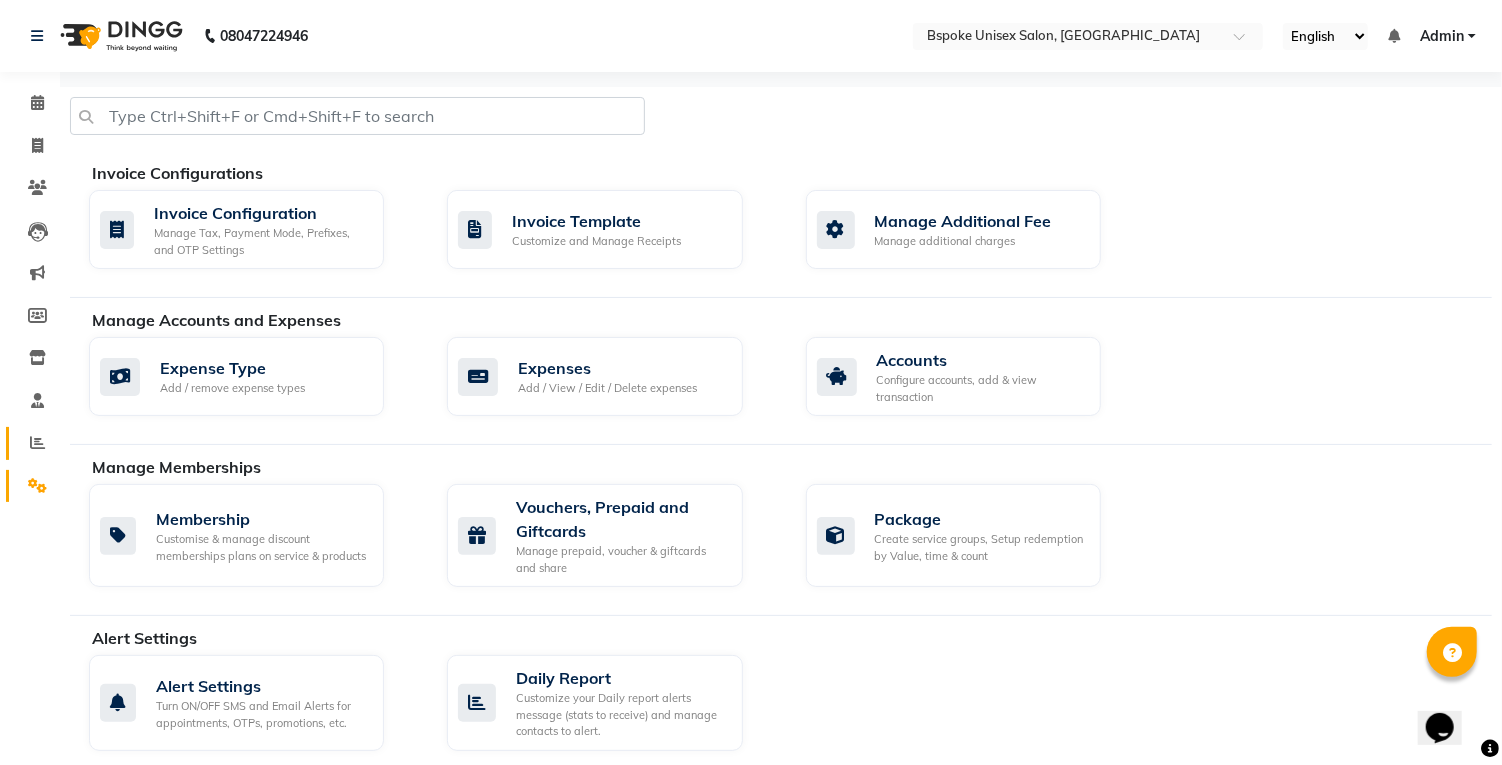 click 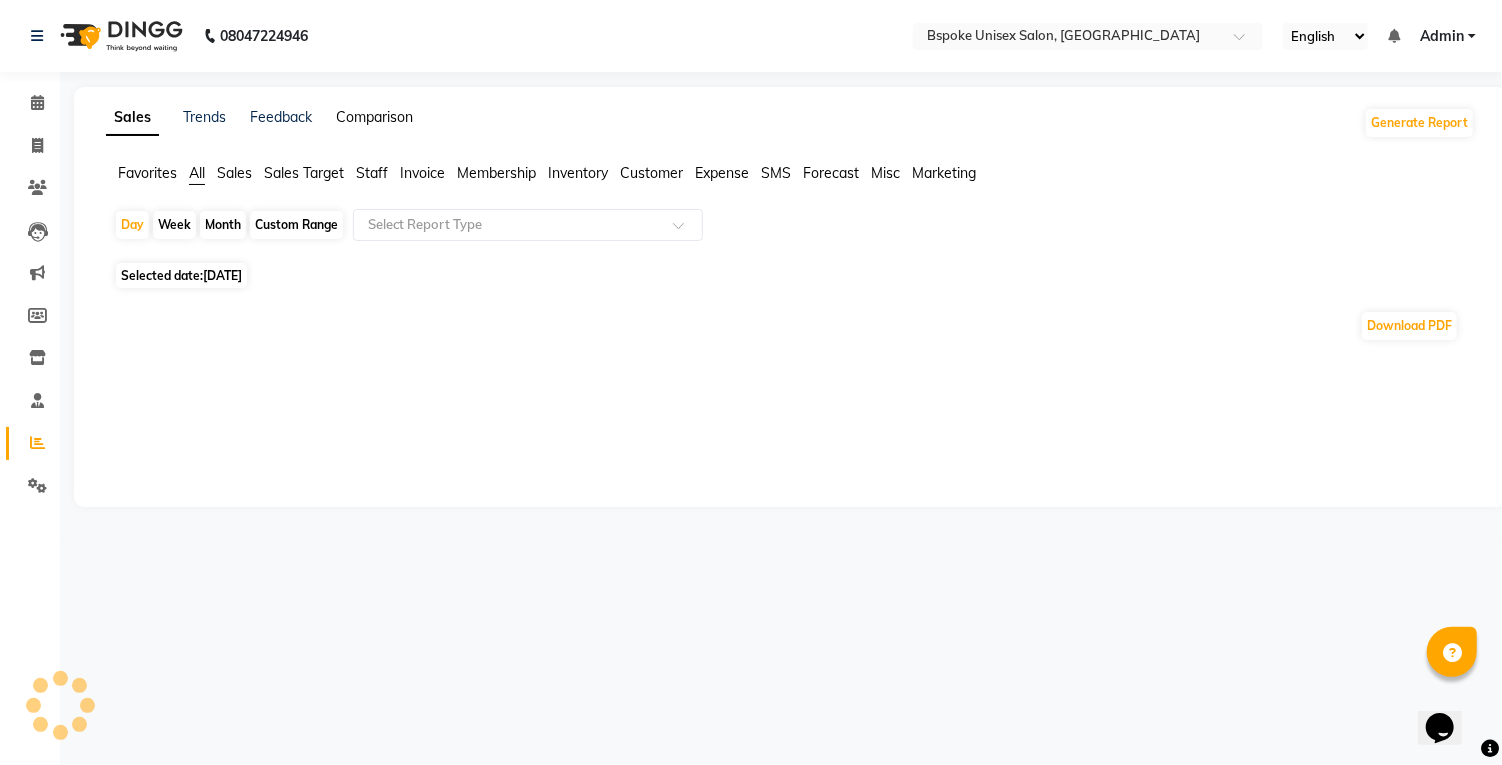 click on "Comparison" 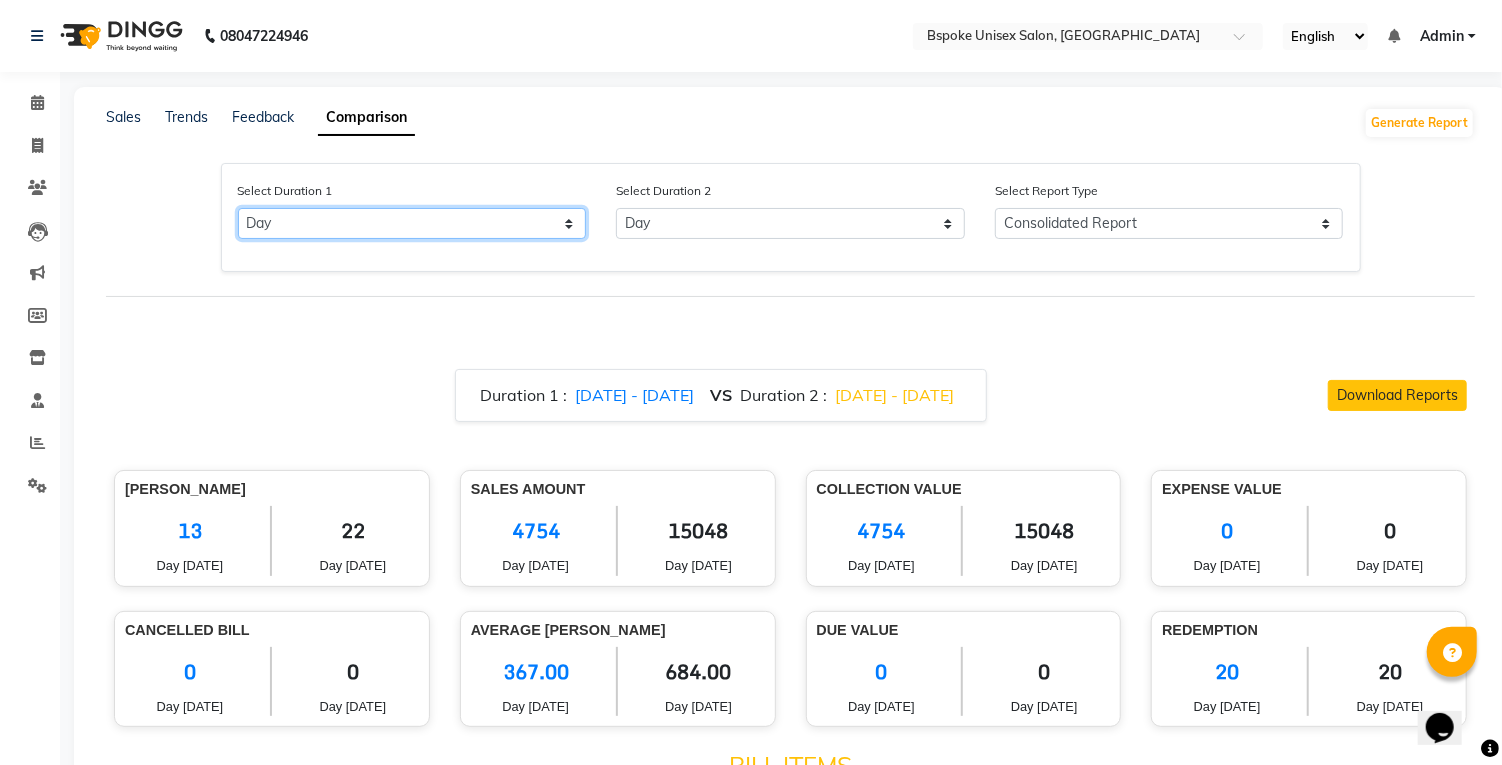 click on "Select Day Month Week Custom" 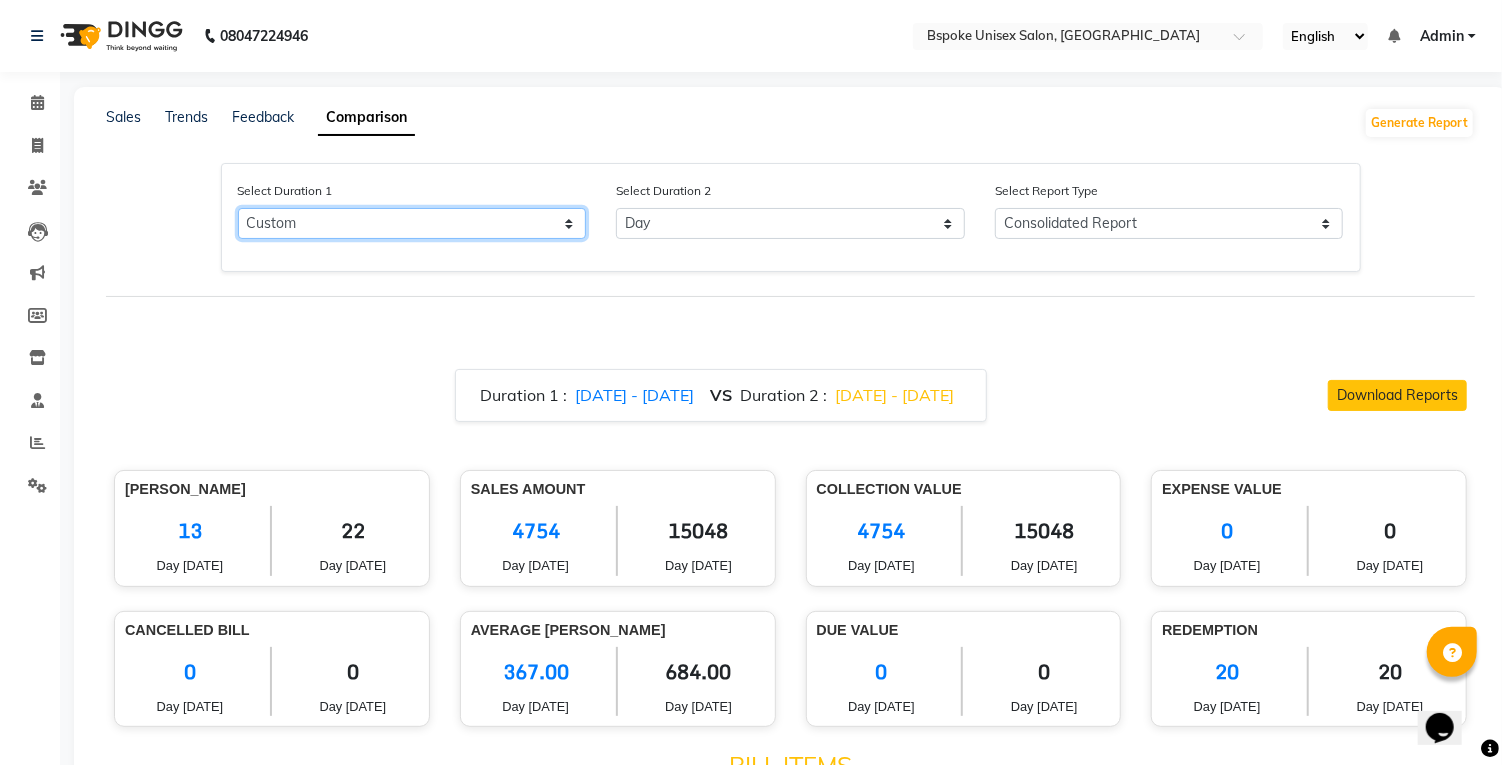select on "7" 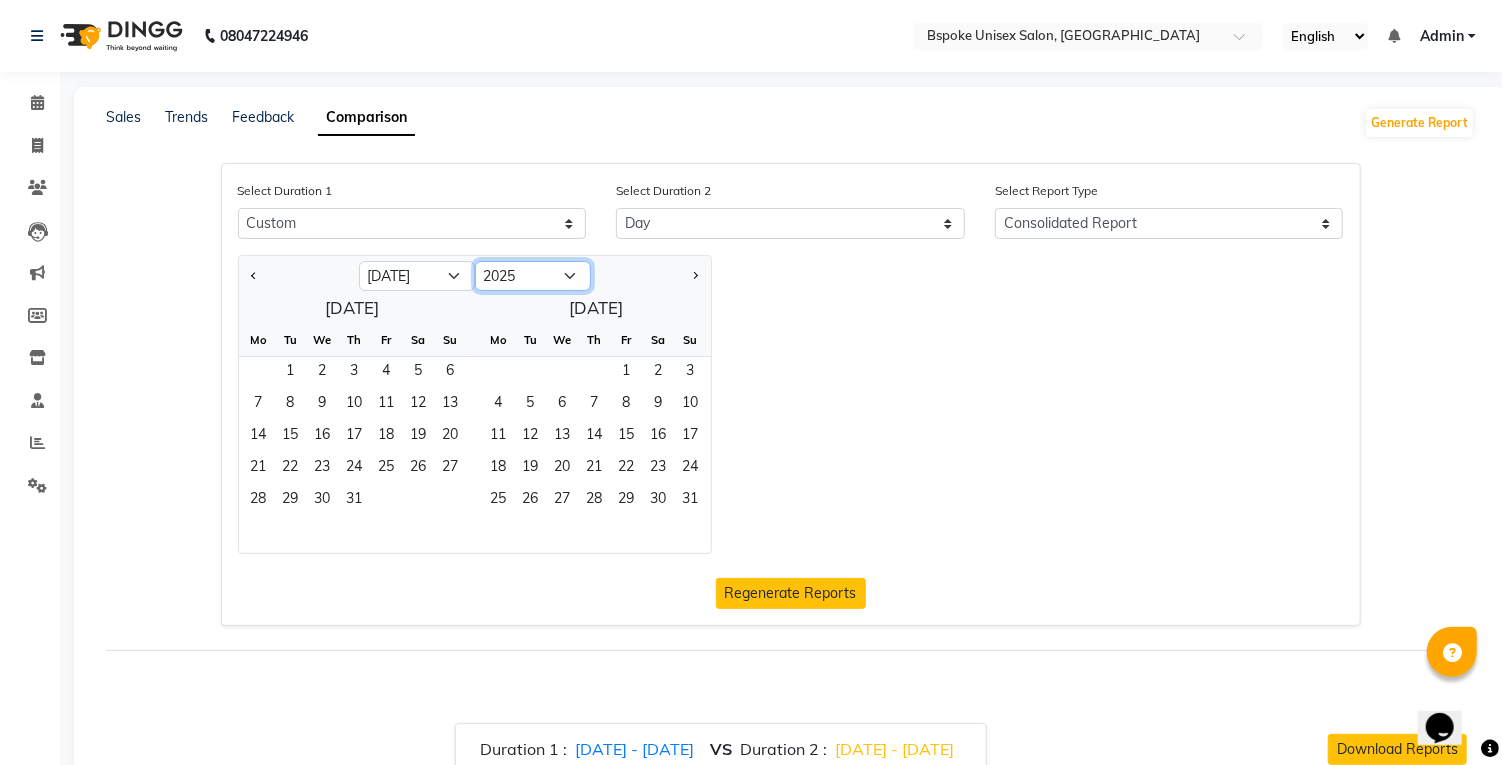 click on "2015 2016 2017 2018 2019 2020 2021 2022 2023 2024 2025 2026 2027 2028 2029 2030 2031 2032 2033 2034 2035" 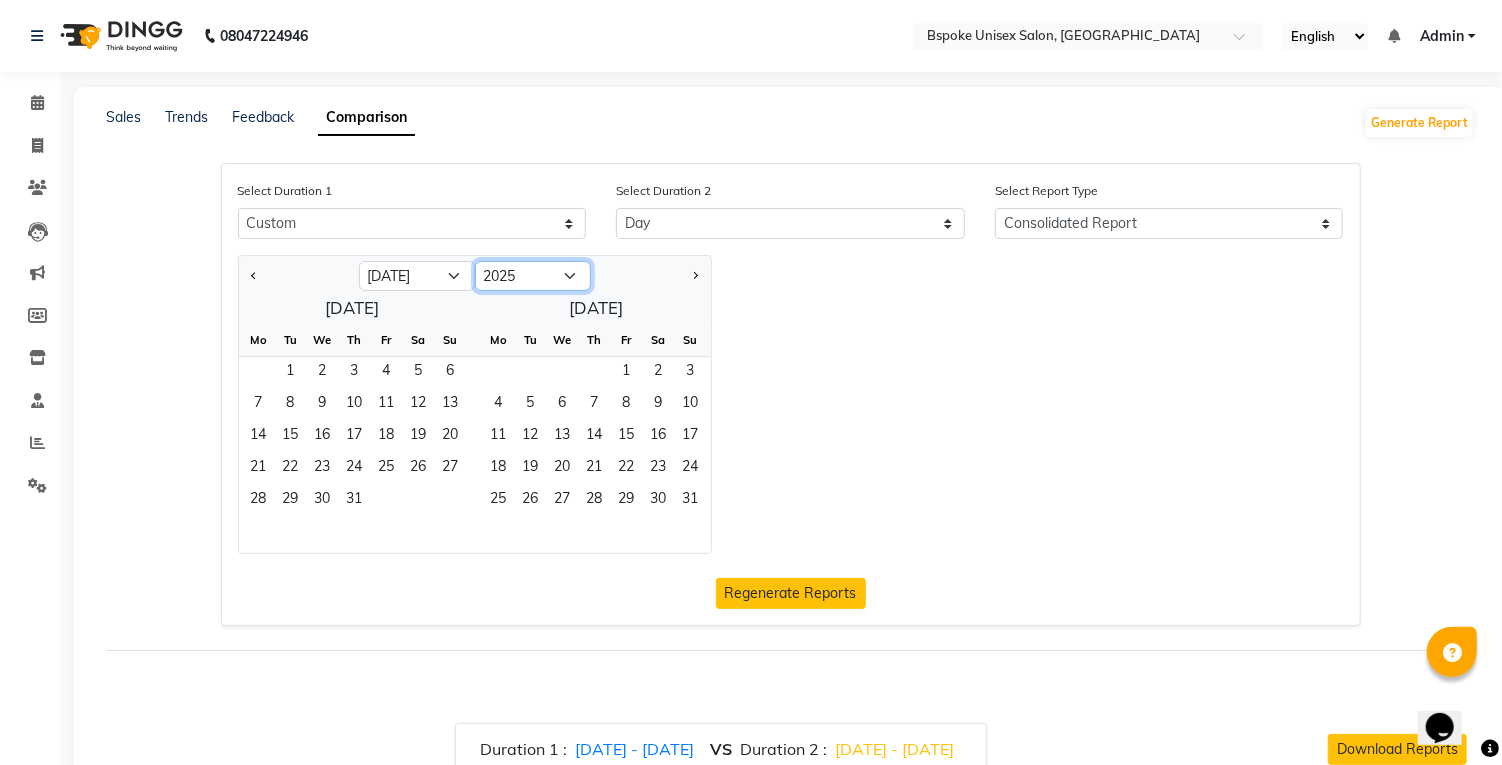 select on "2024" 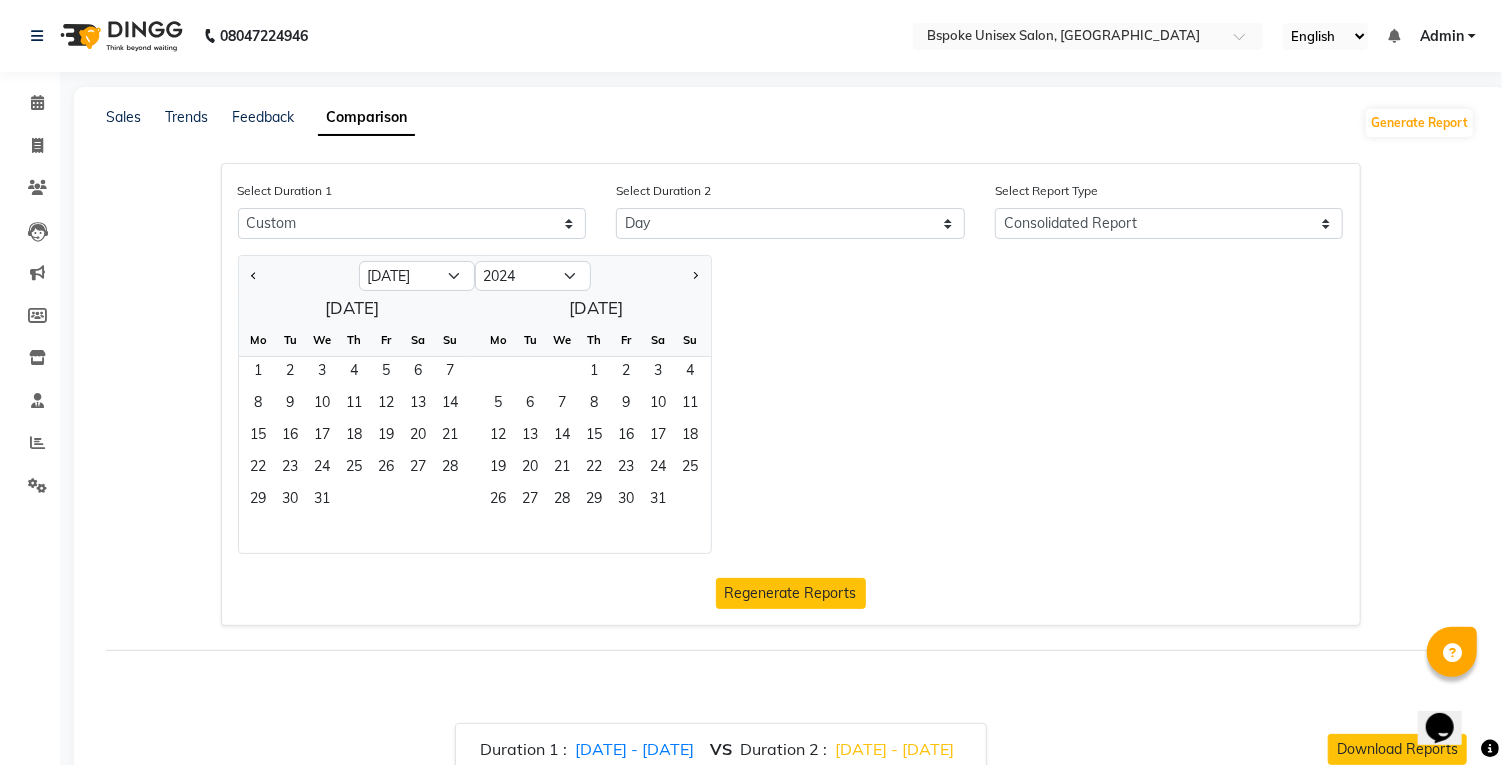 click on "1" 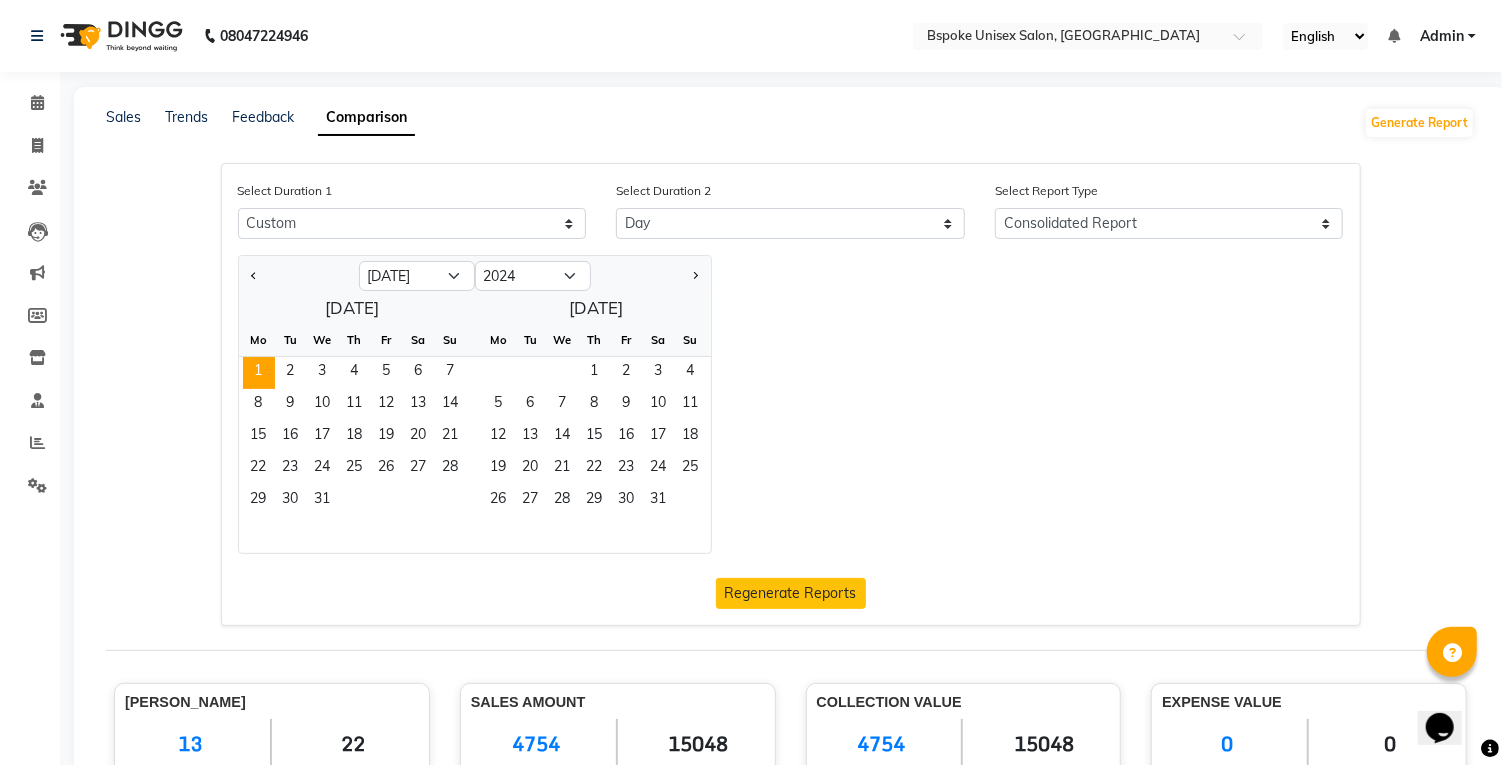 click on "10" 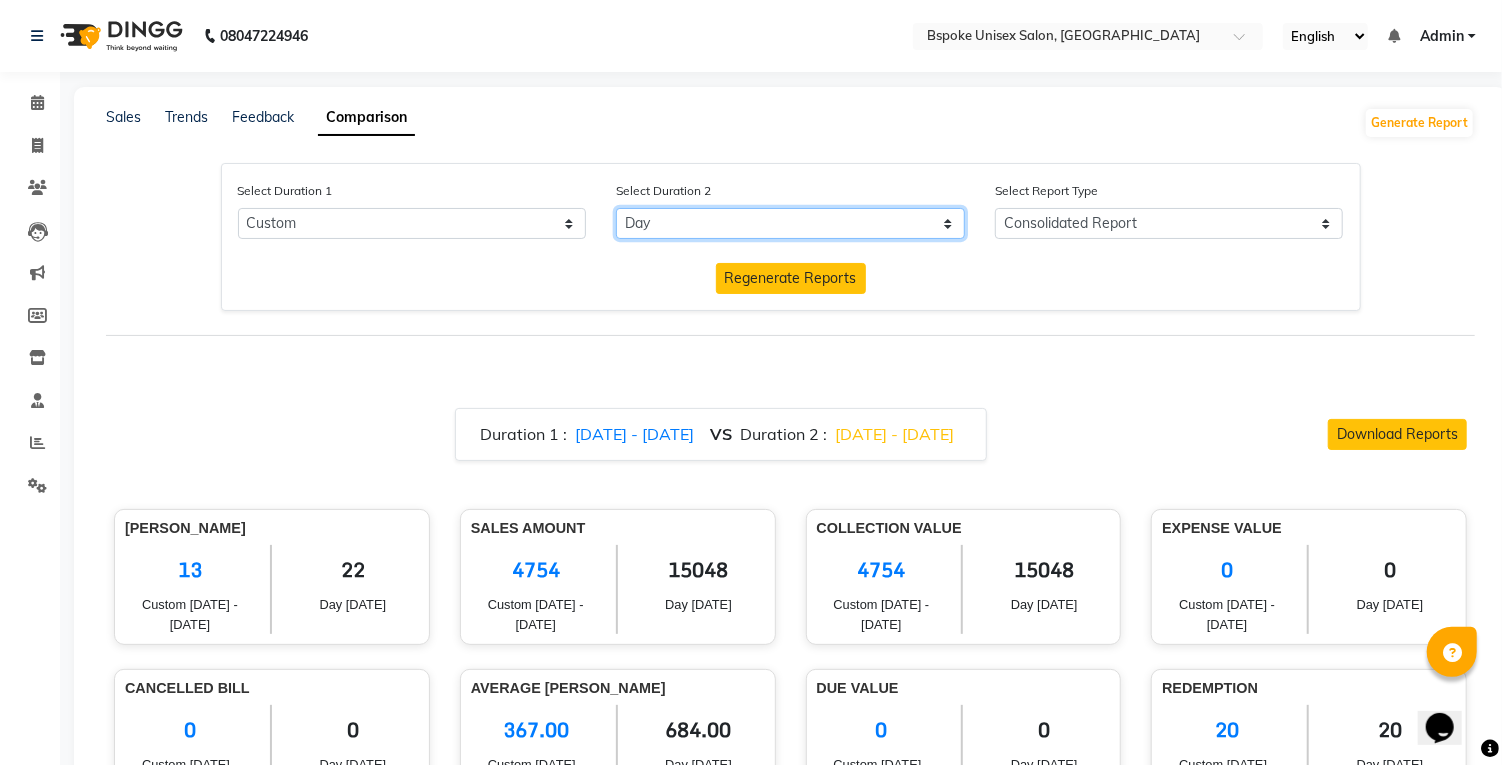 click on "Select Day Month Week Custom" 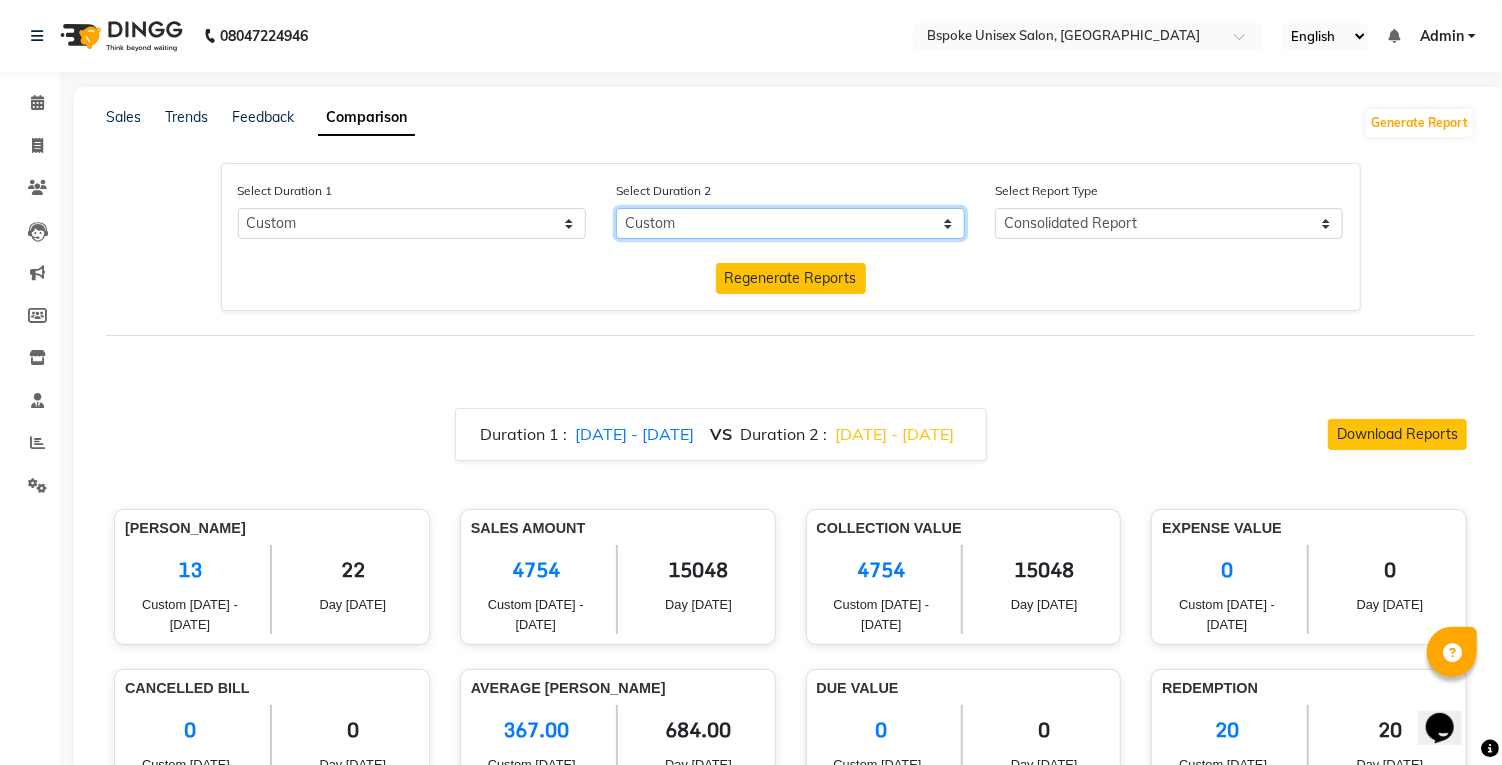 select on "7" 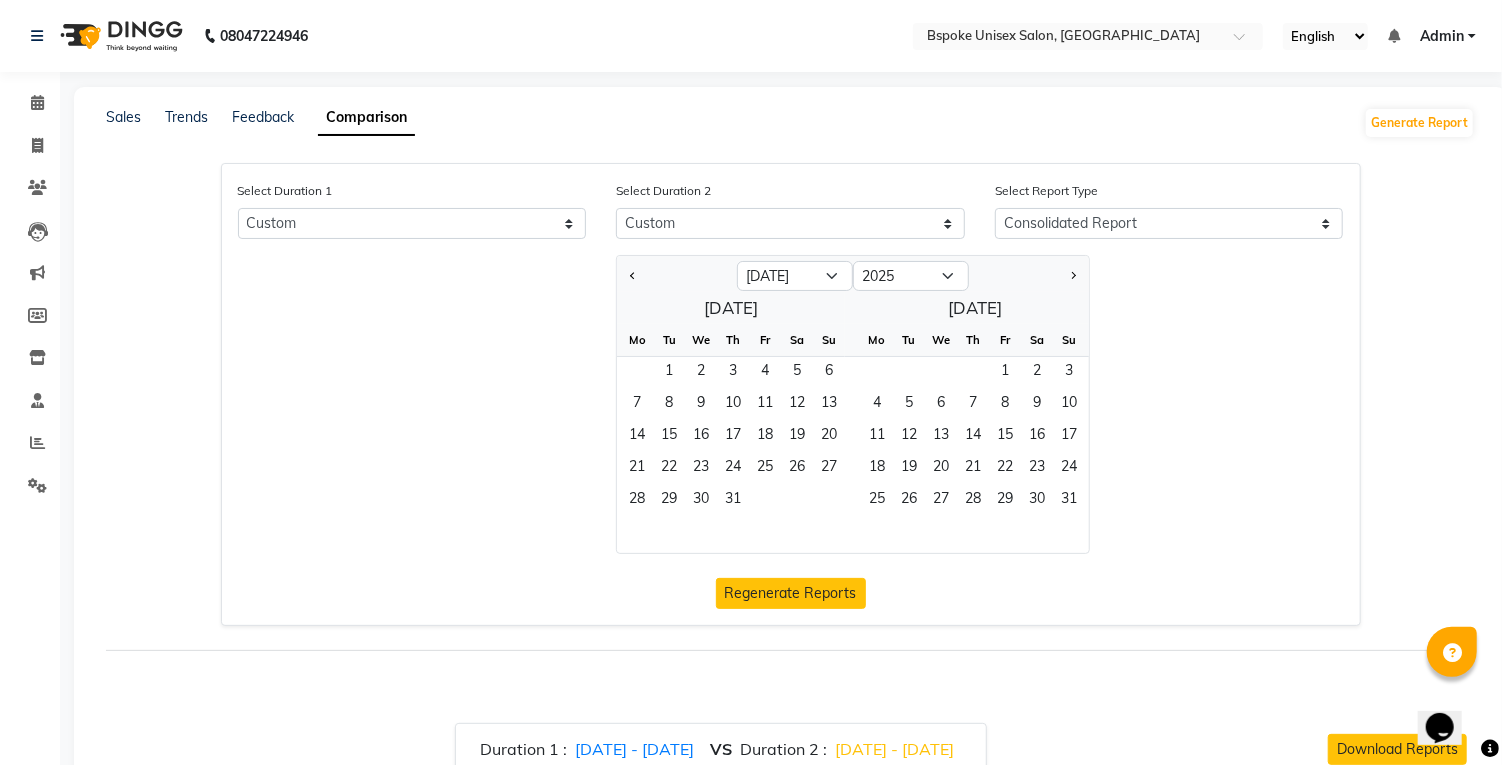 click on "1" 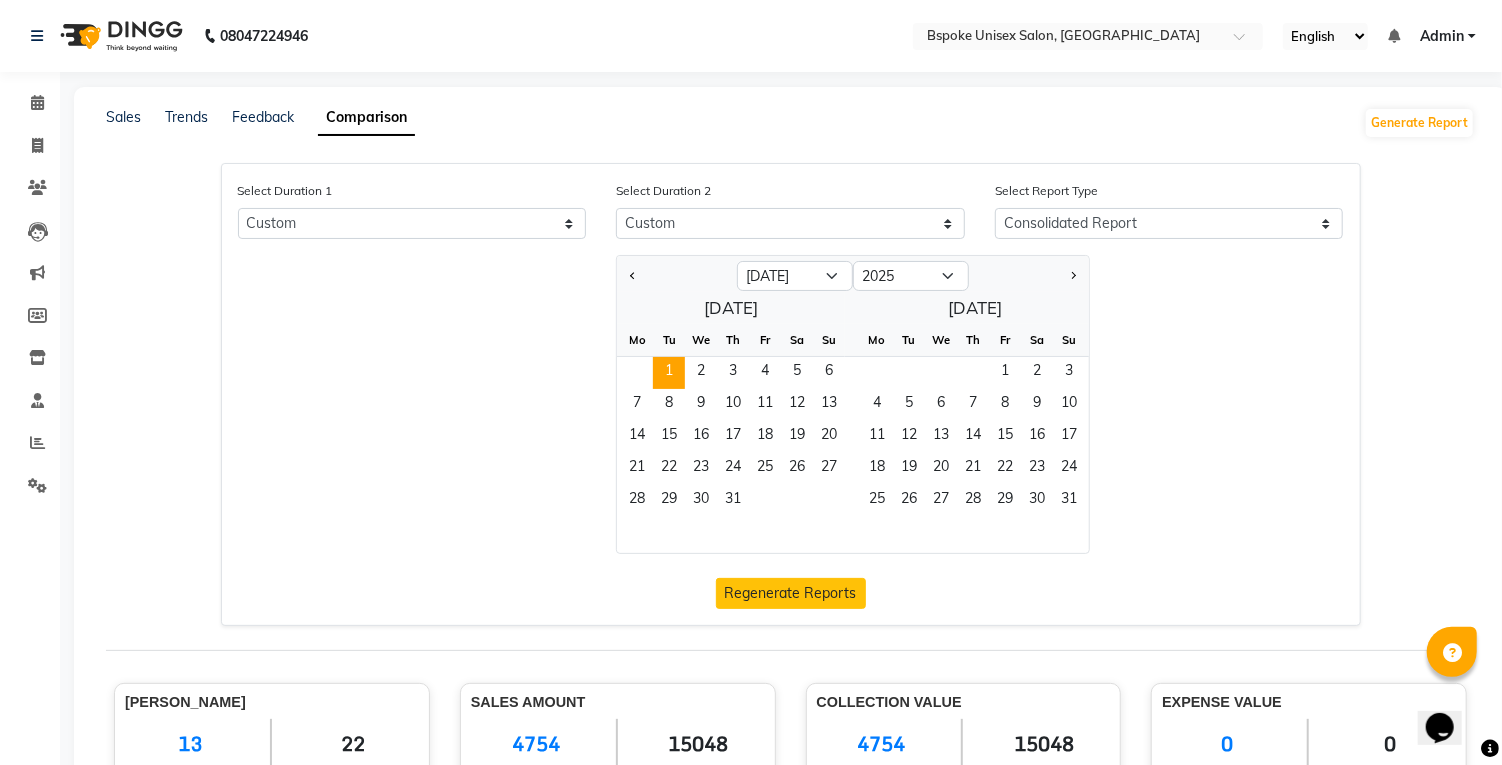 click on "10" 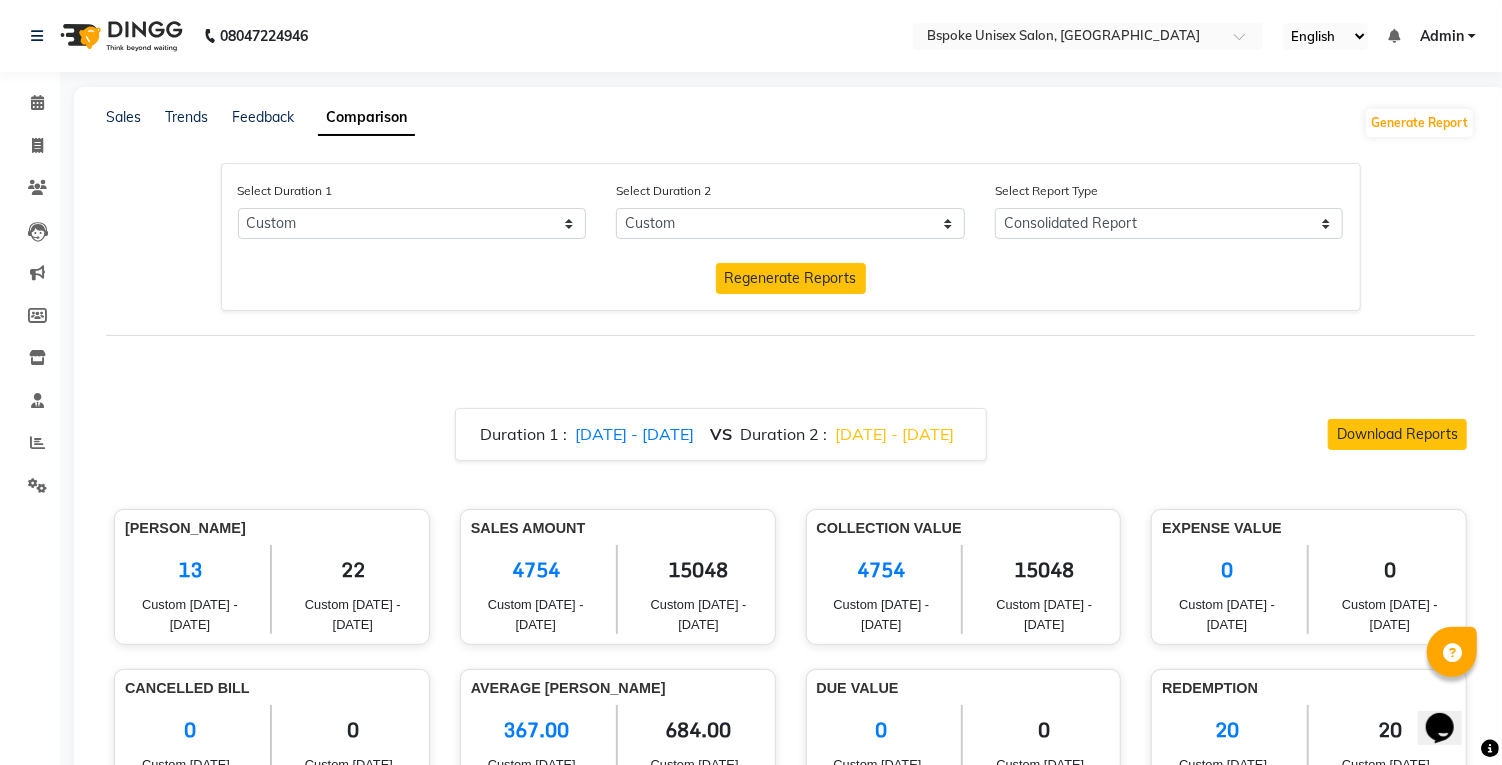 click on "Regenerate Reports" 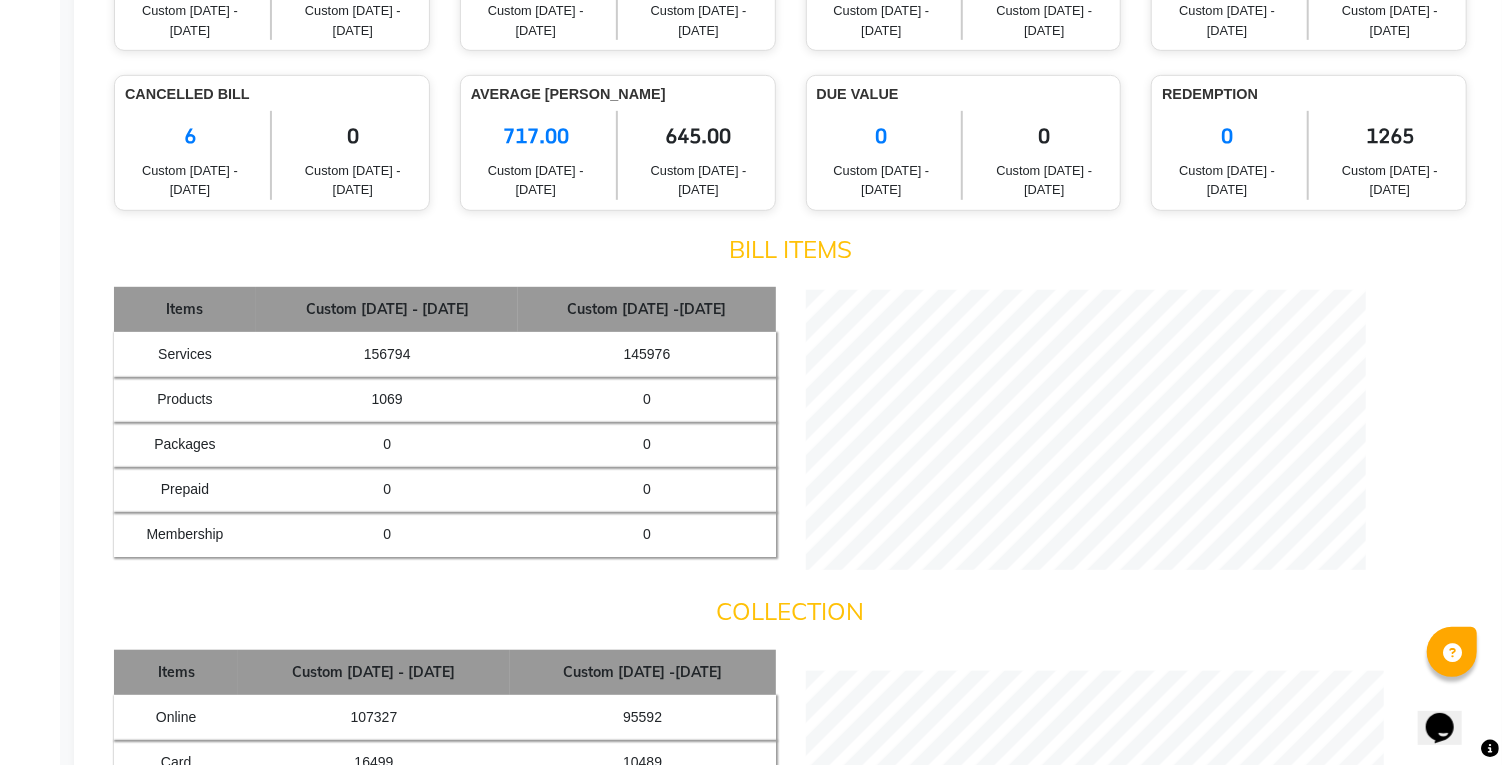 scroll, scrollTop: 0, scrollLeft: 0, axis: both 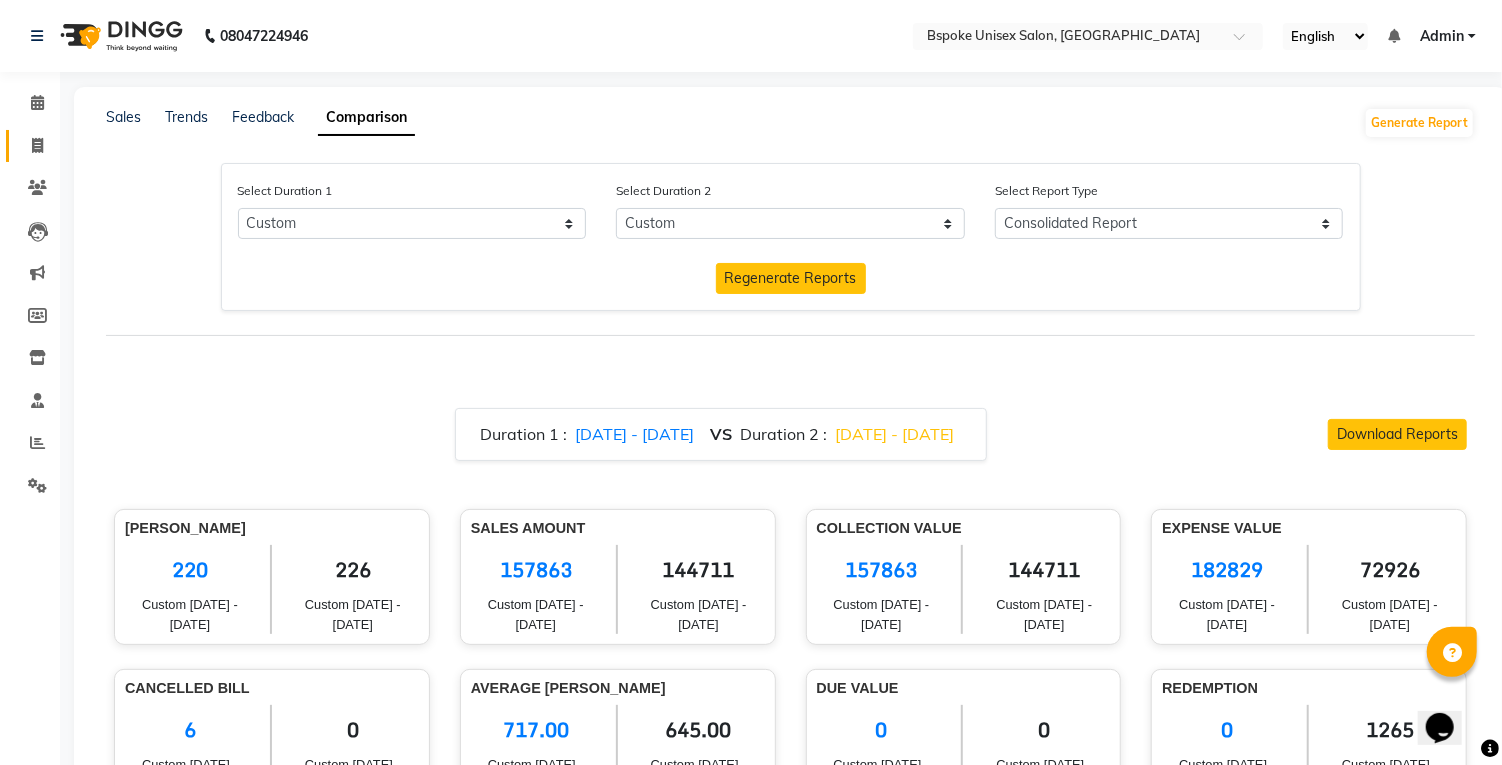 click 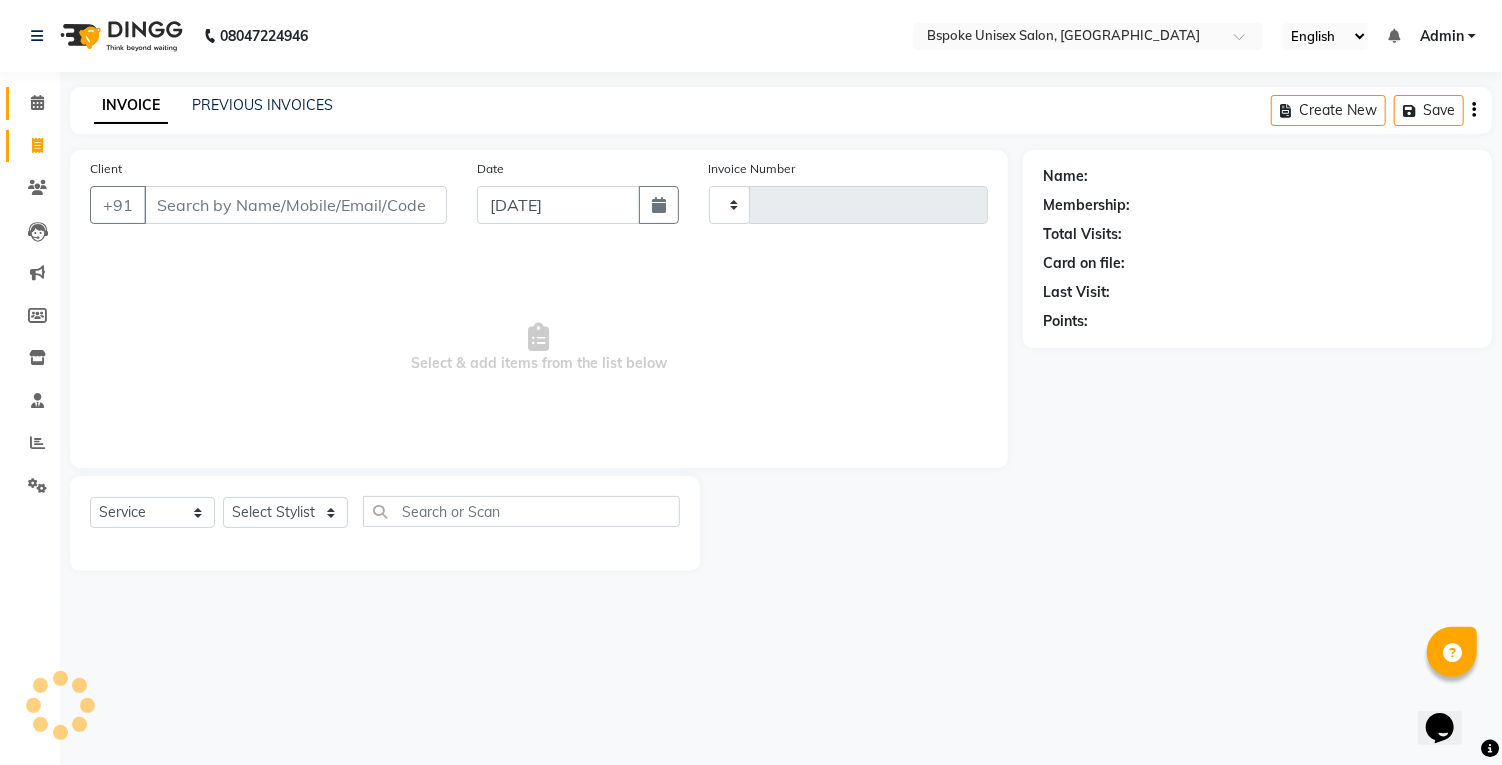 click 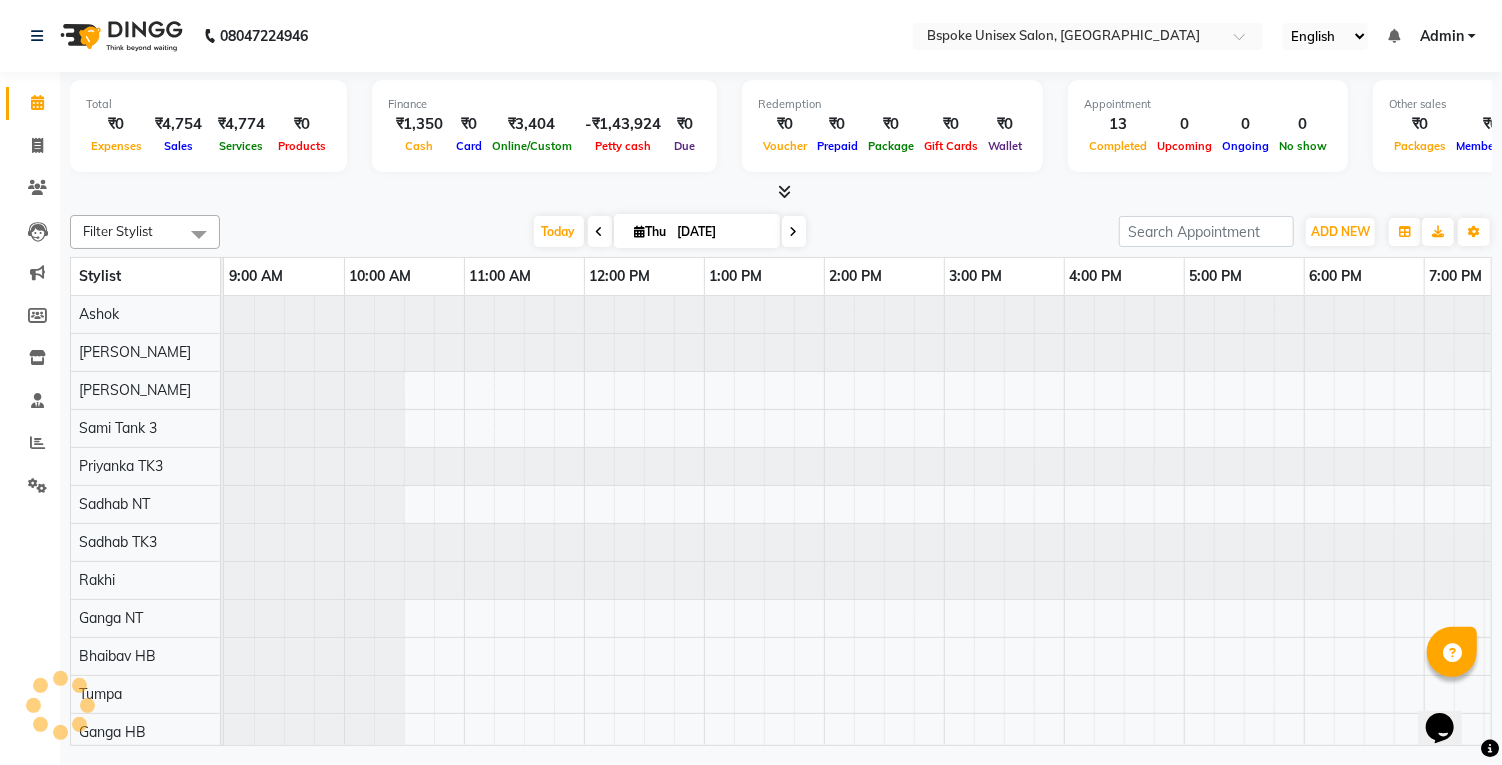 click at bounding box center [785, 191] 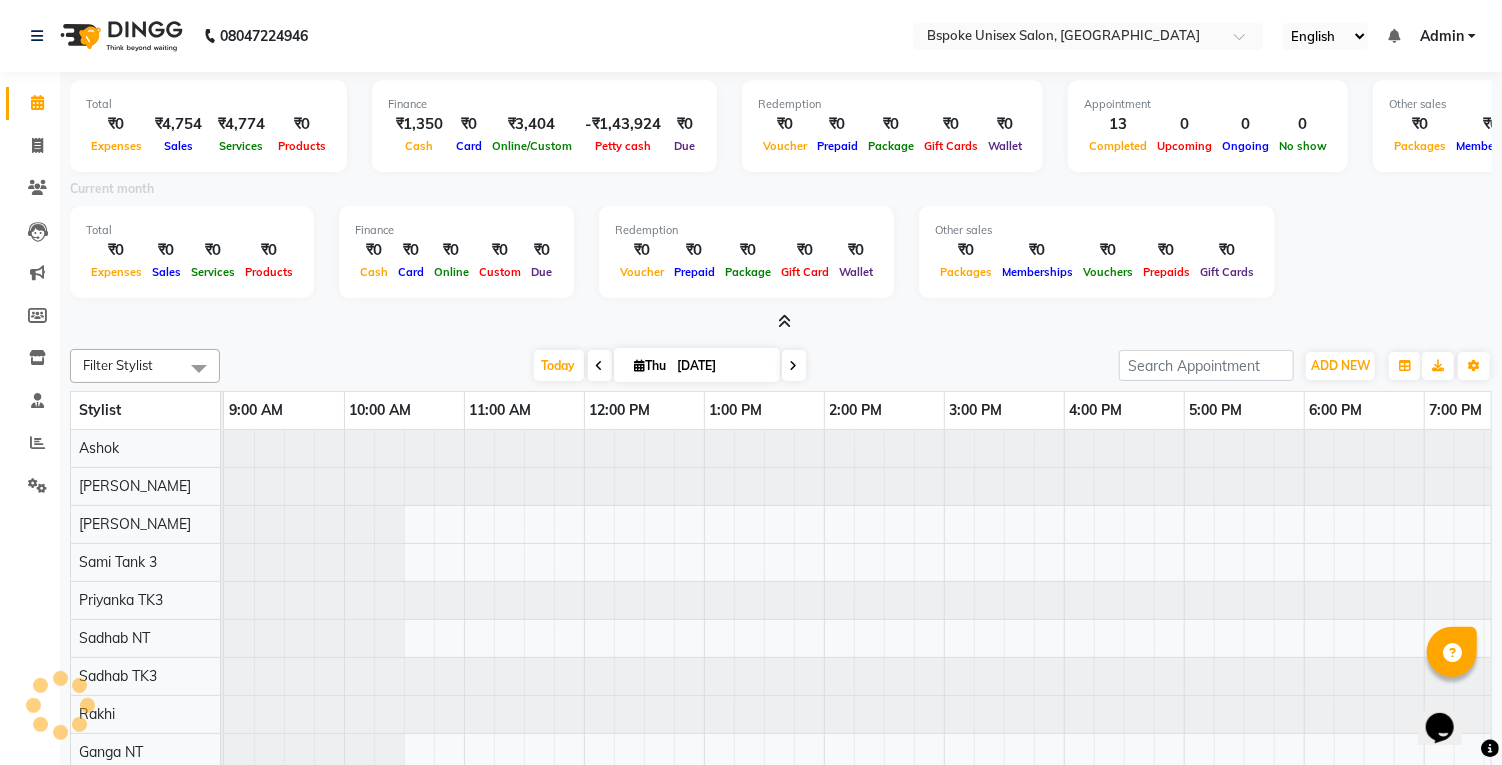 scroll, scrollTop: 0, scrollLeft: 0, axis: both 